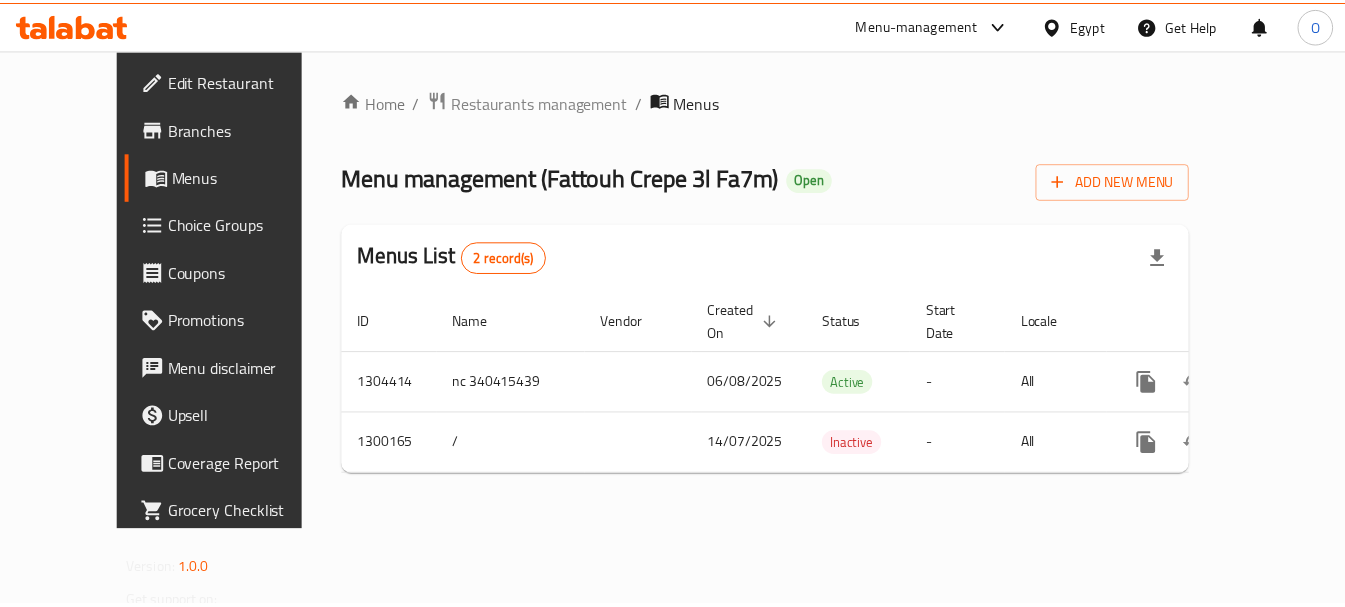 scroll, scrollTop: 0, scrollLeft: 0, axis: both 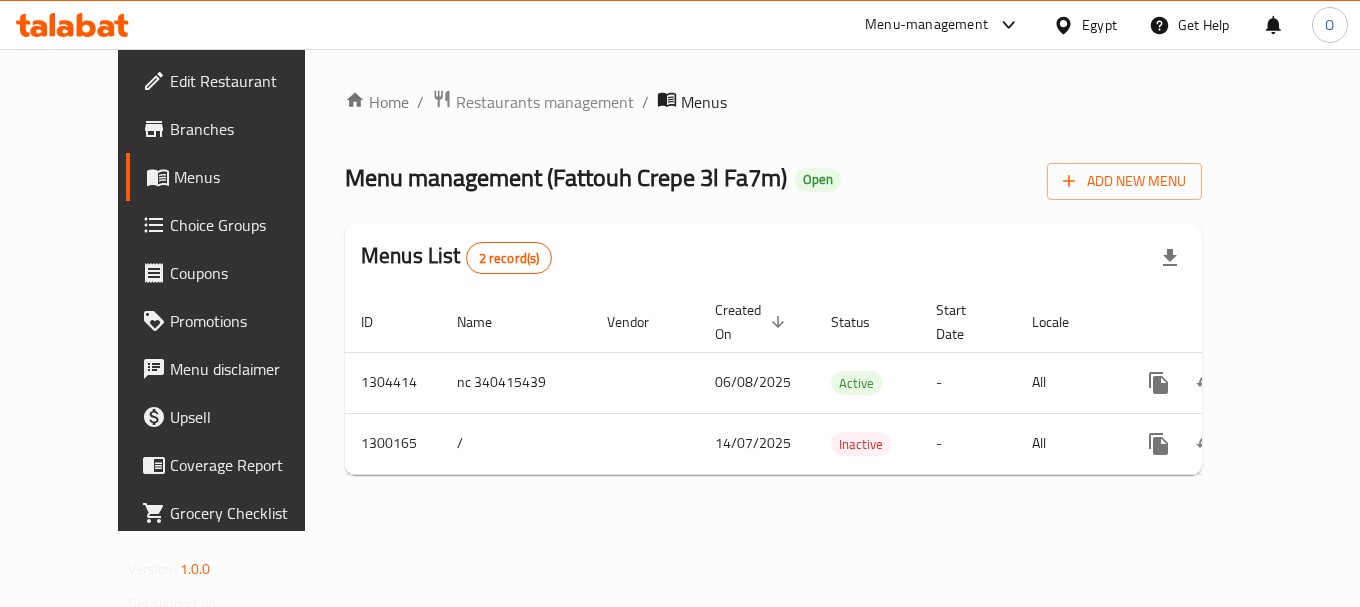 click on "Egypt" at bounding box center (1099, 25) 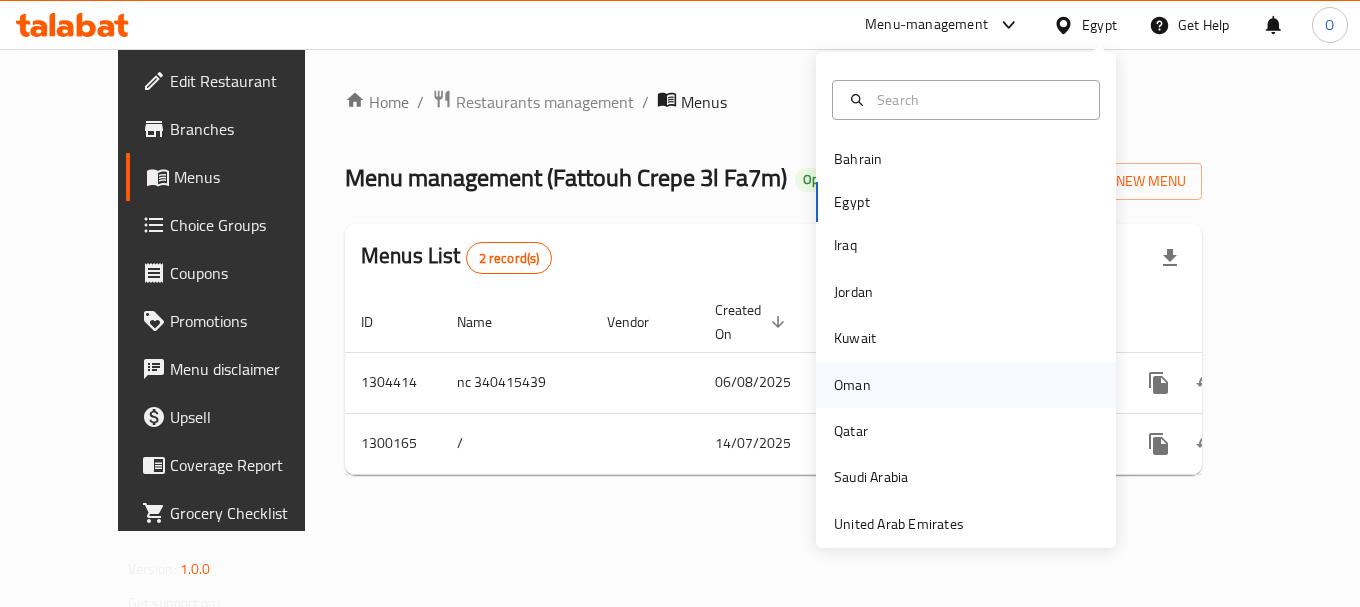 click on "Oman" at bounding box center (852, 385) 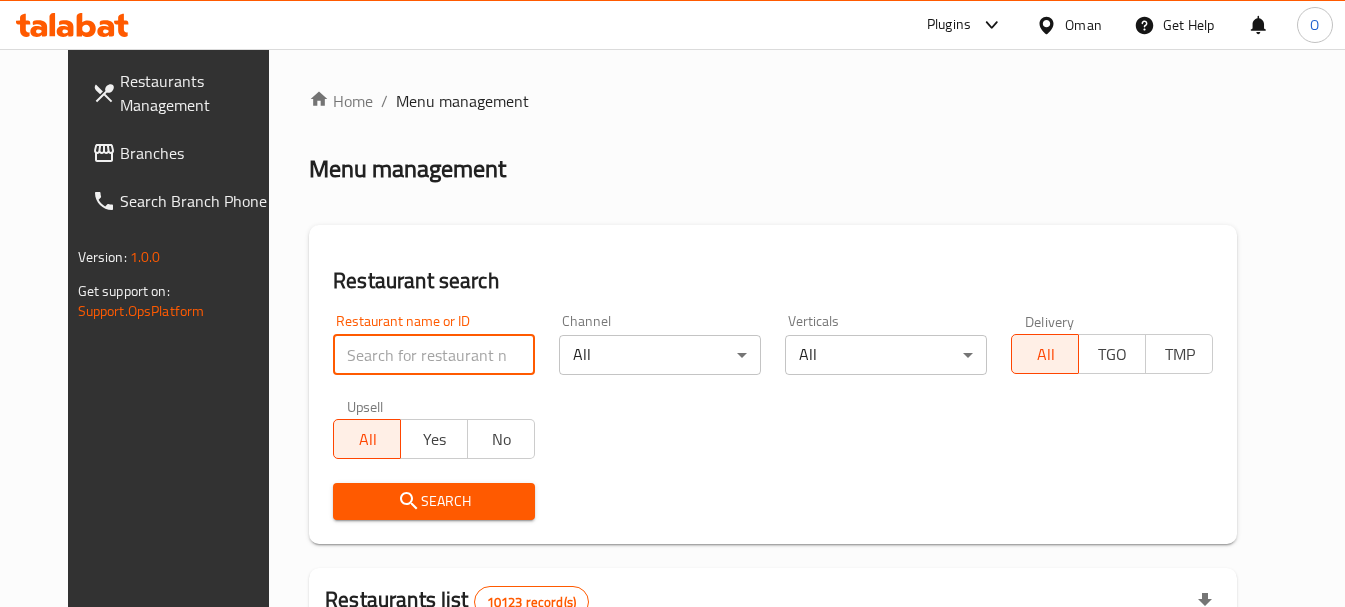 click at bounding box center [434, 355] 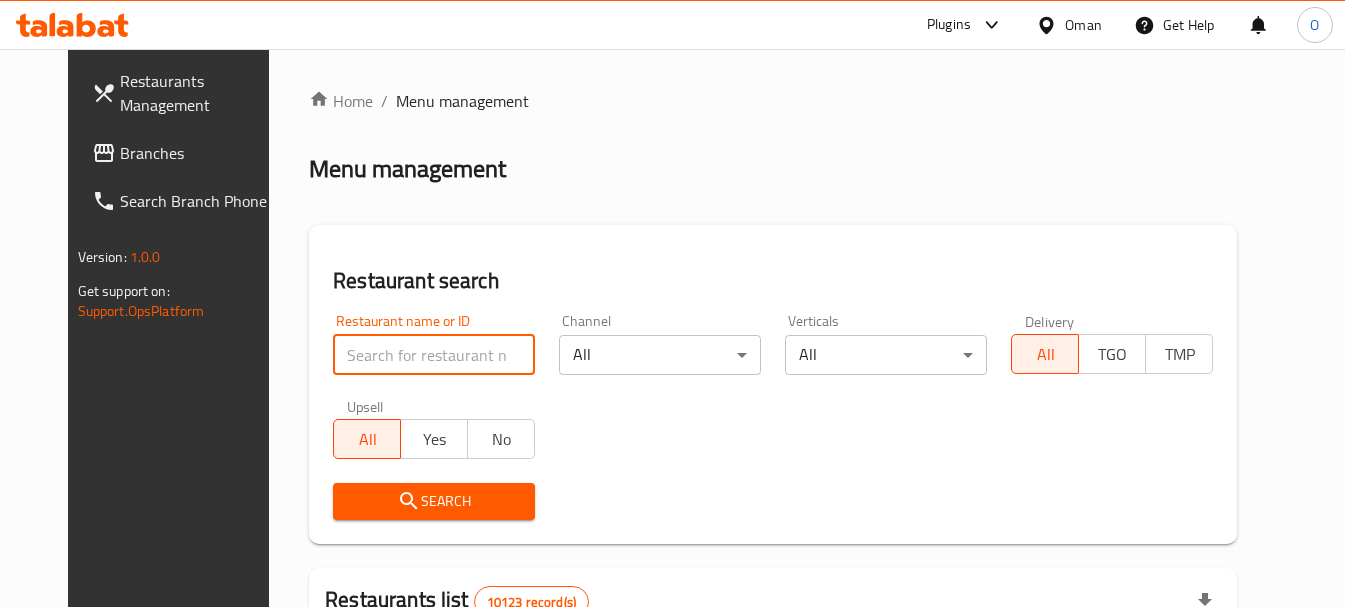 paste on "22662" 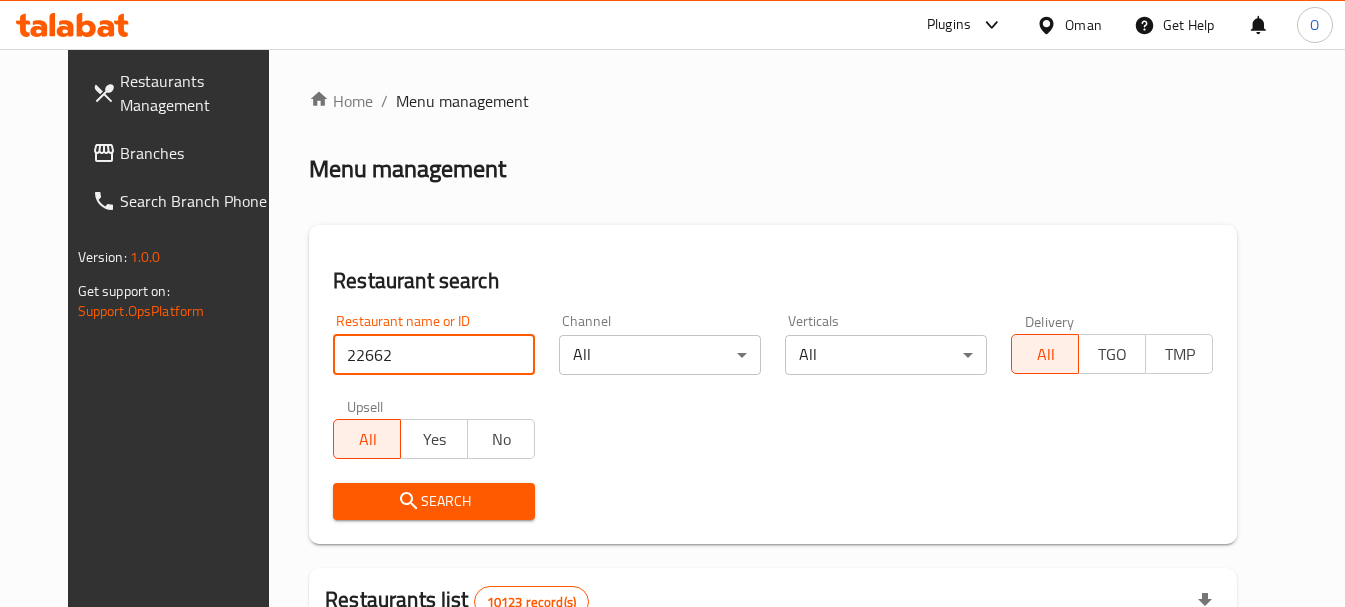 type on "22662" 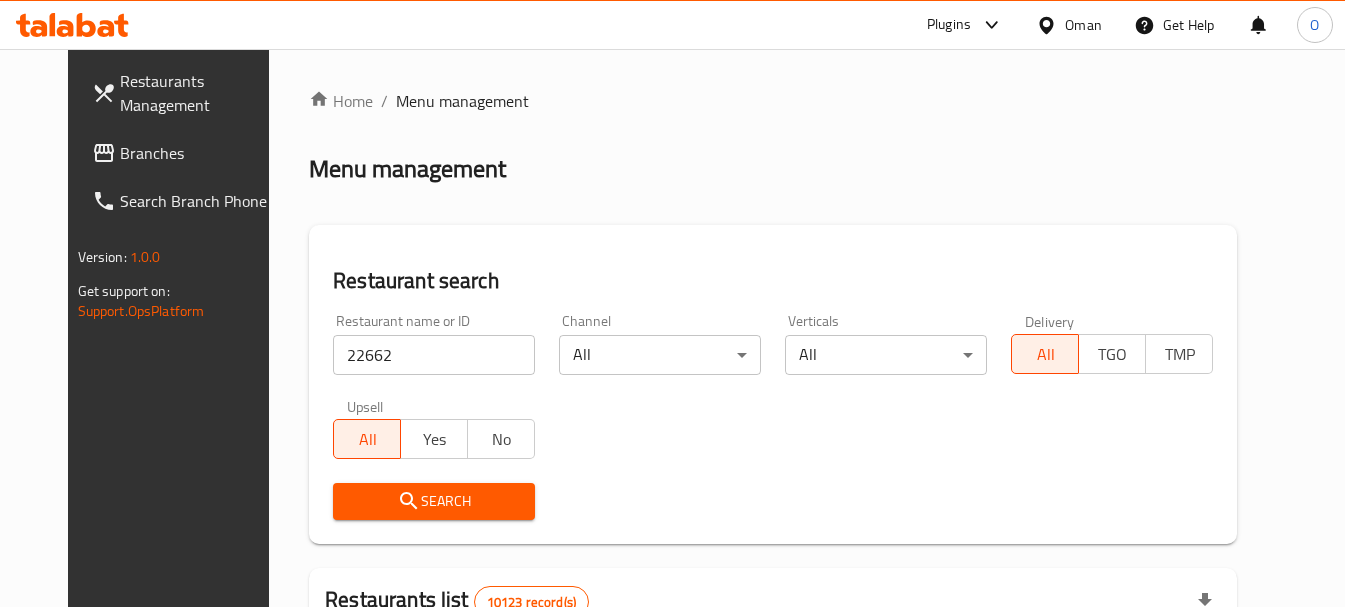 click on "Search" at bounding box center (434, 501) 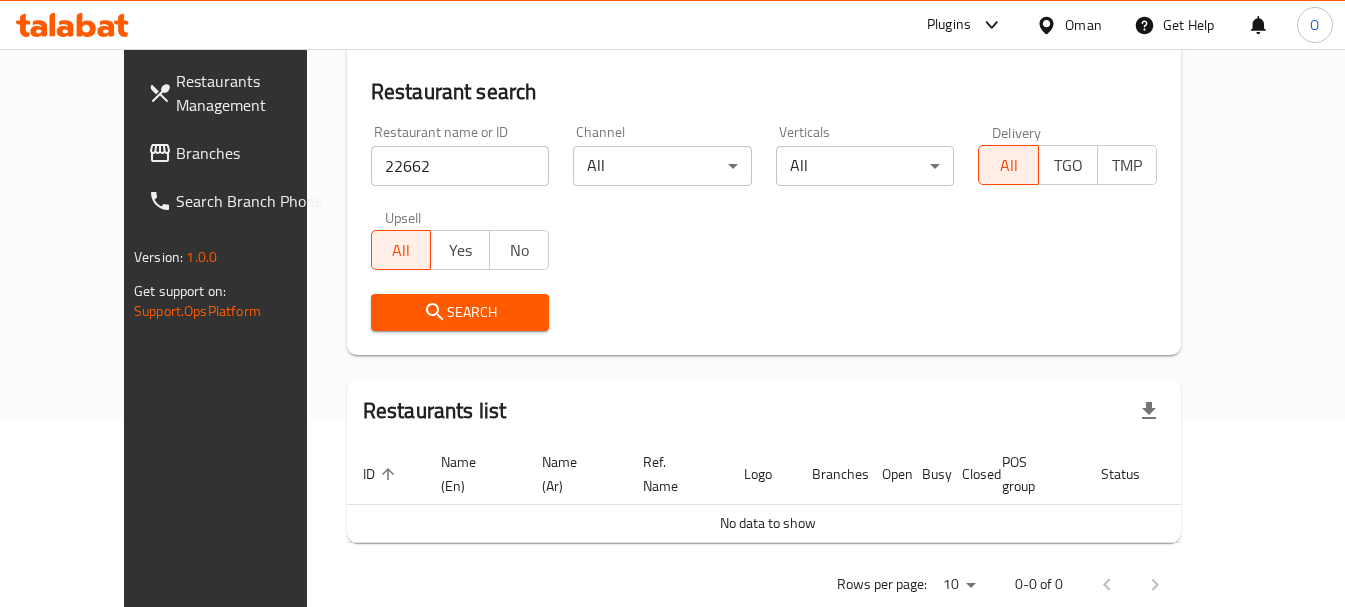scroll, scrollTop: 210, scrollLeft: 0, axis: vertical 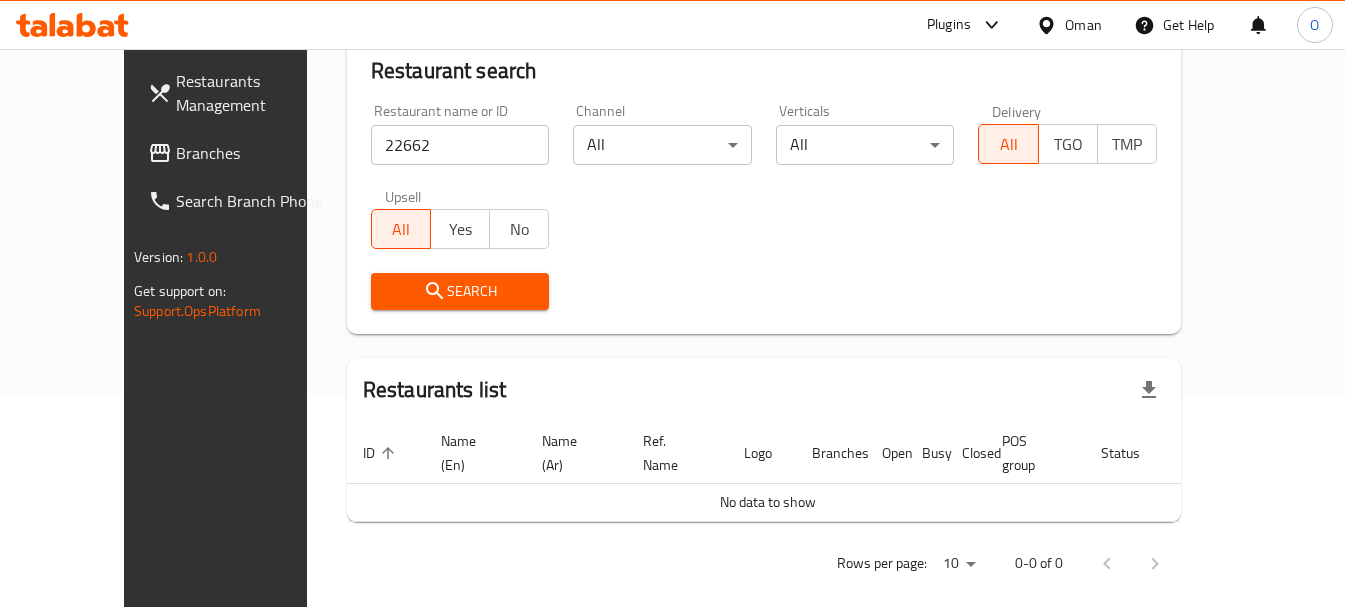 click on "Search" at bounding box center [460, 291] 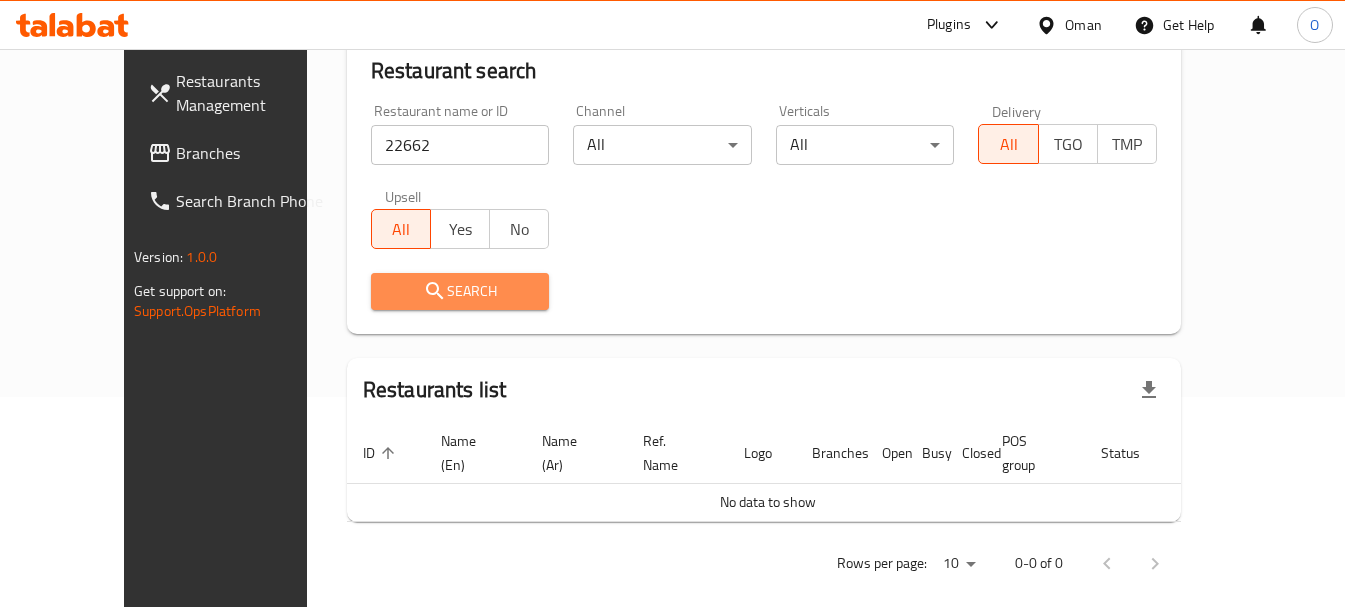click on "Search" at bounding box center (460, 291) 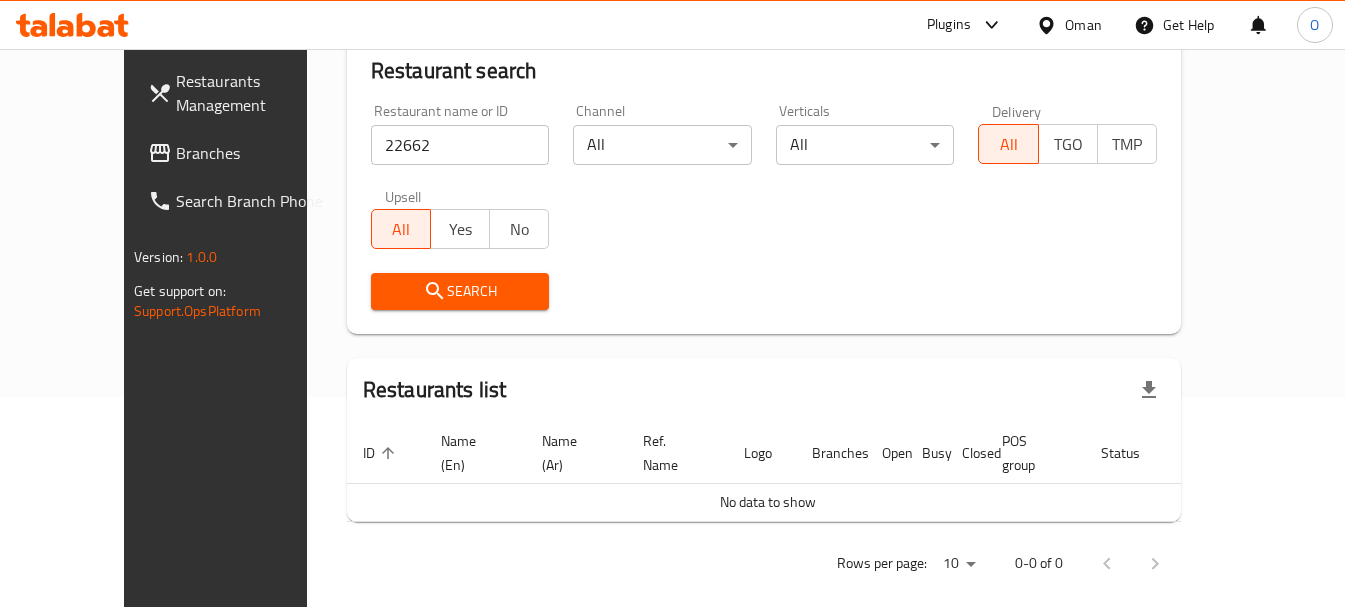click on "Branches" at bounding box center [254, 153] 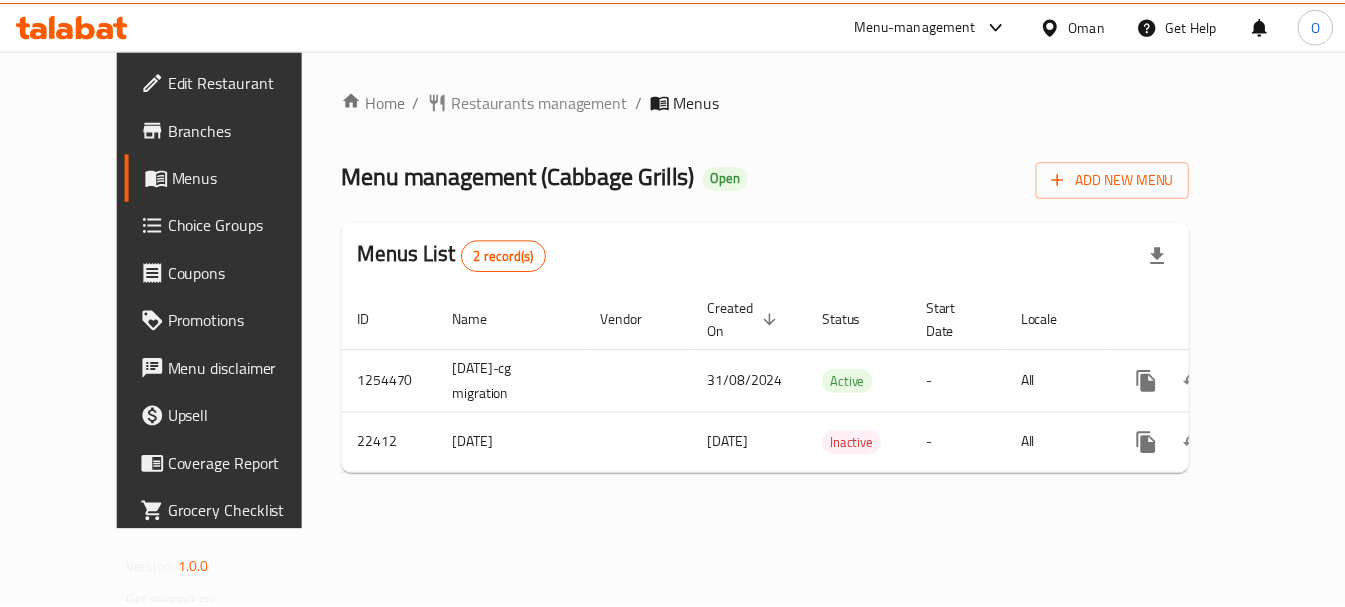 scroll, scrollTop: 0, scrollLeft: 0, axis: both 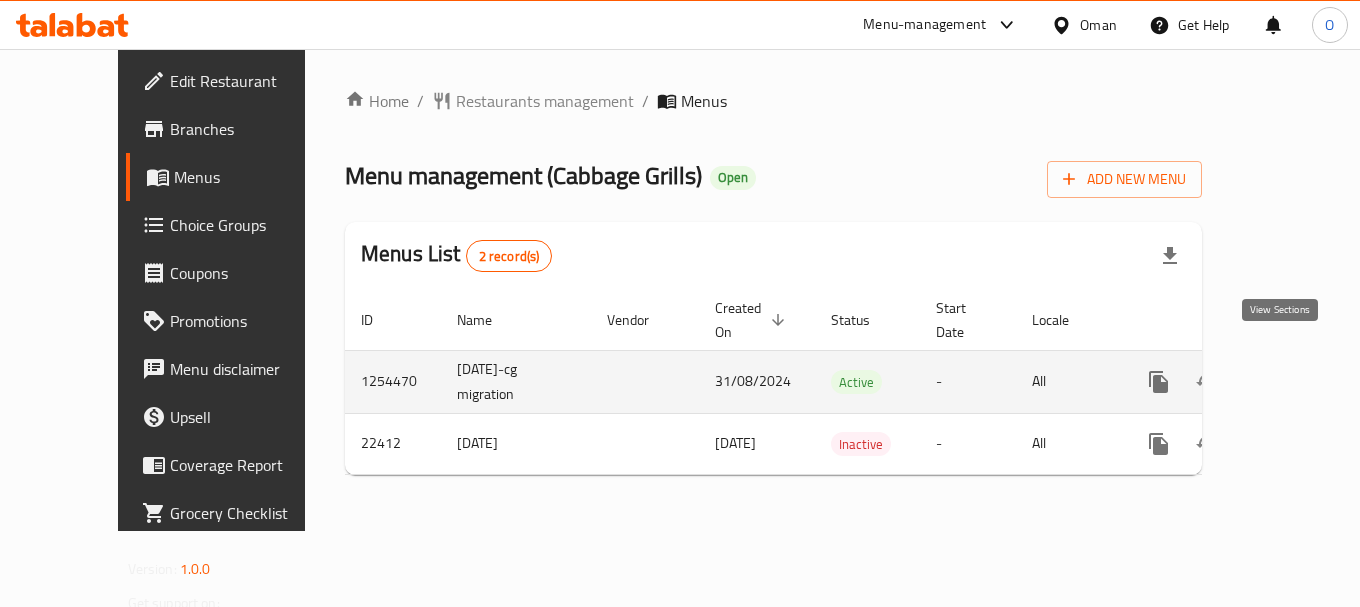 click 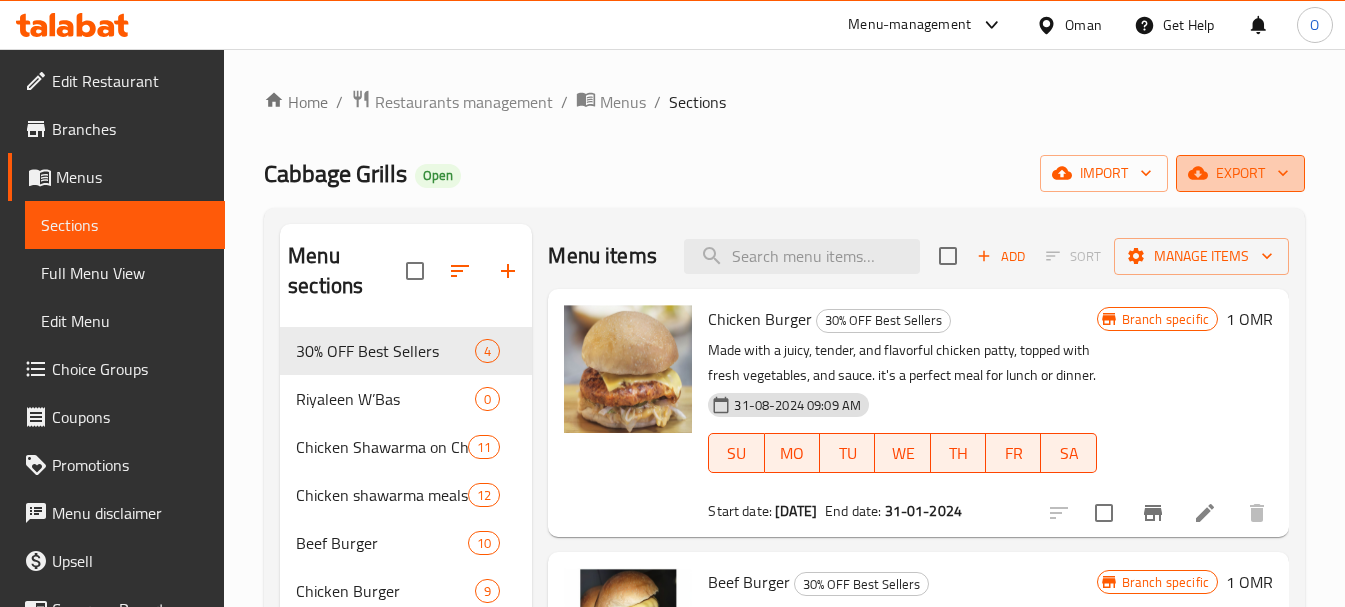 click on "export" at bounding box center (1240, 173) 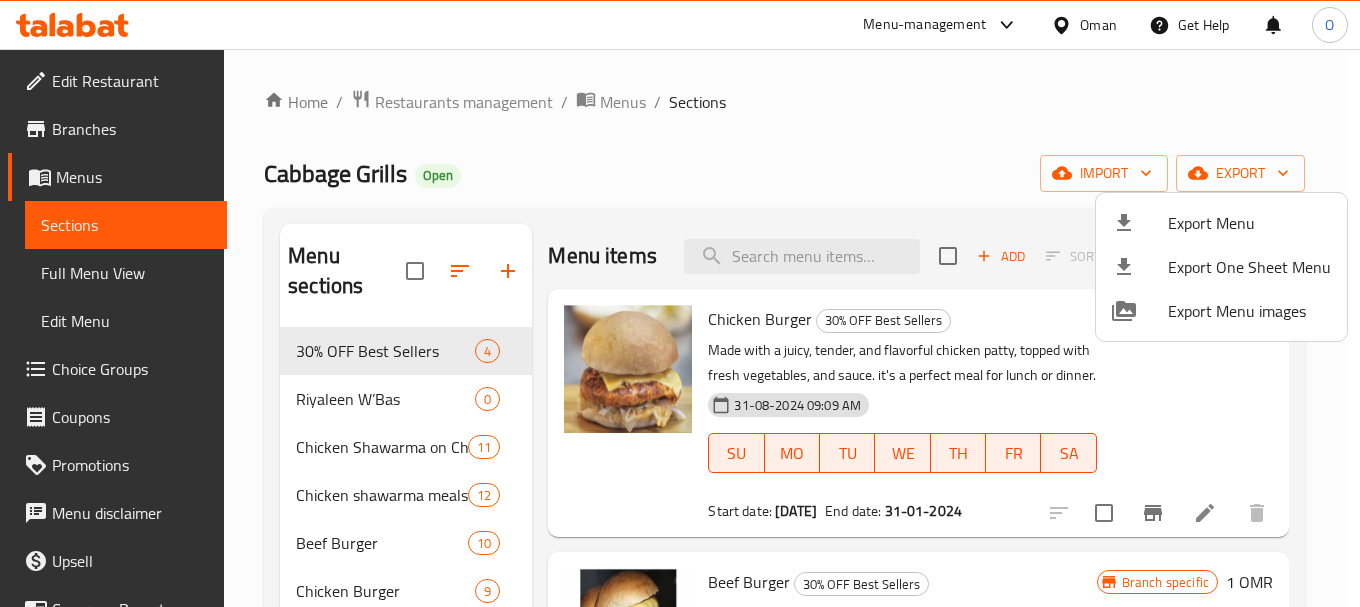 click on "Export Menu" at bounding box center [1249, 223] 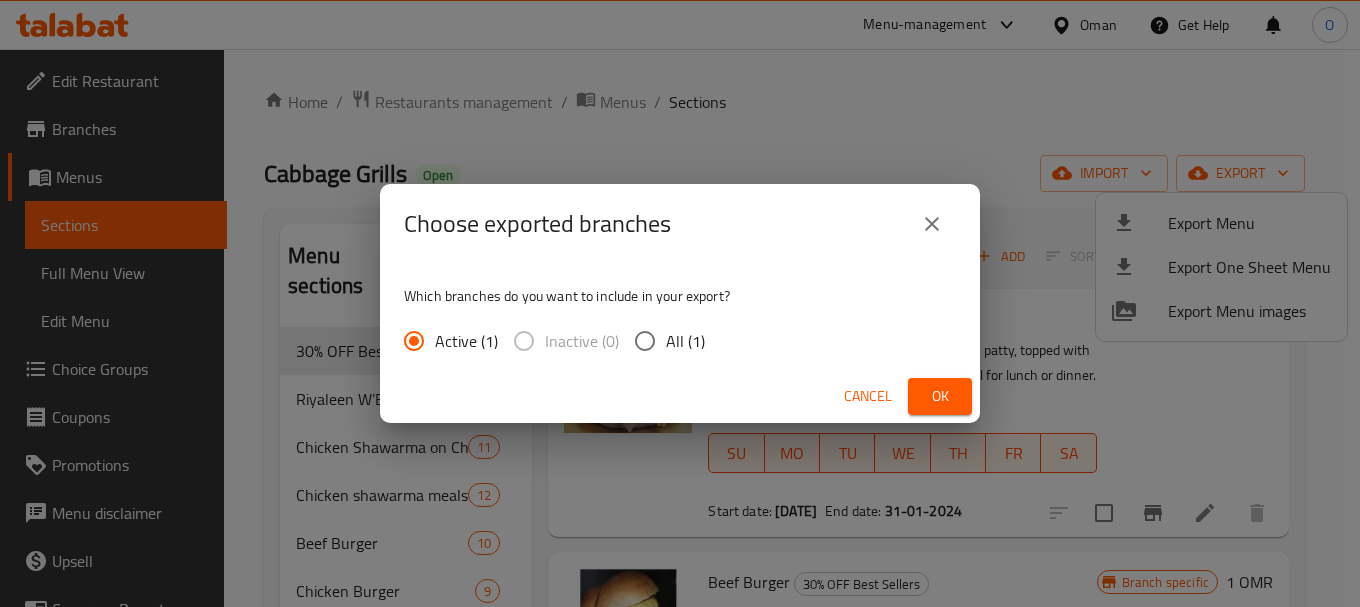 click on "Ok" at bounding box center (940, 396) 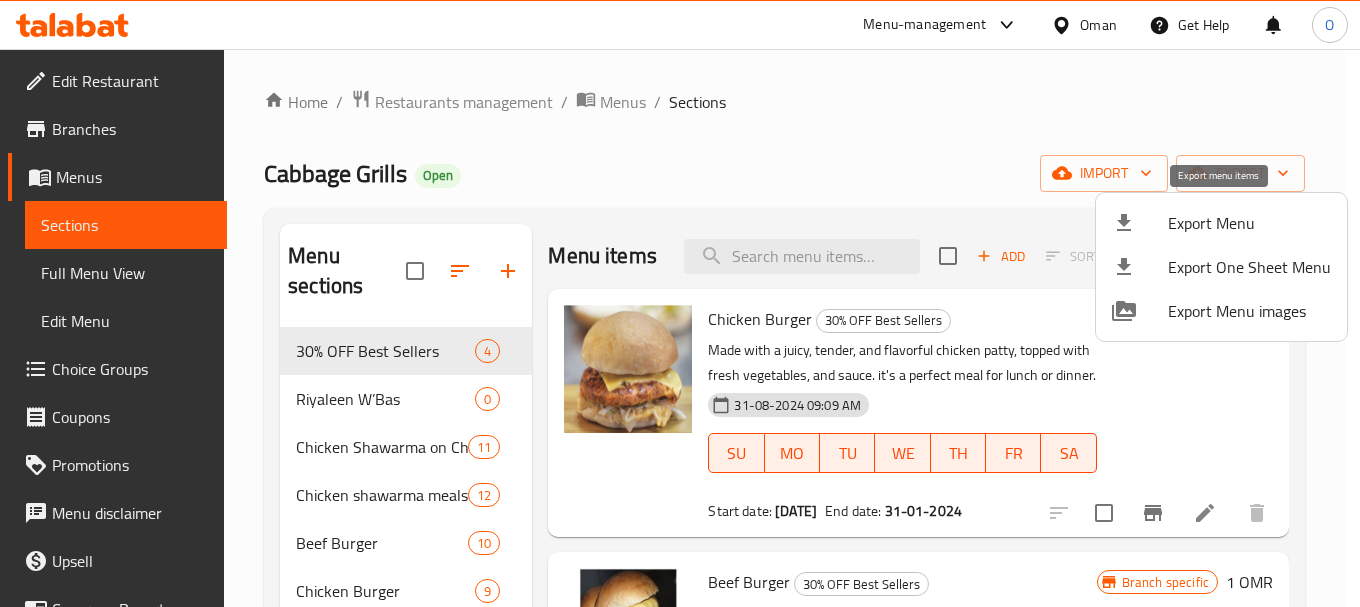 click on "Export Menu" at bounding box center (1249, 223) 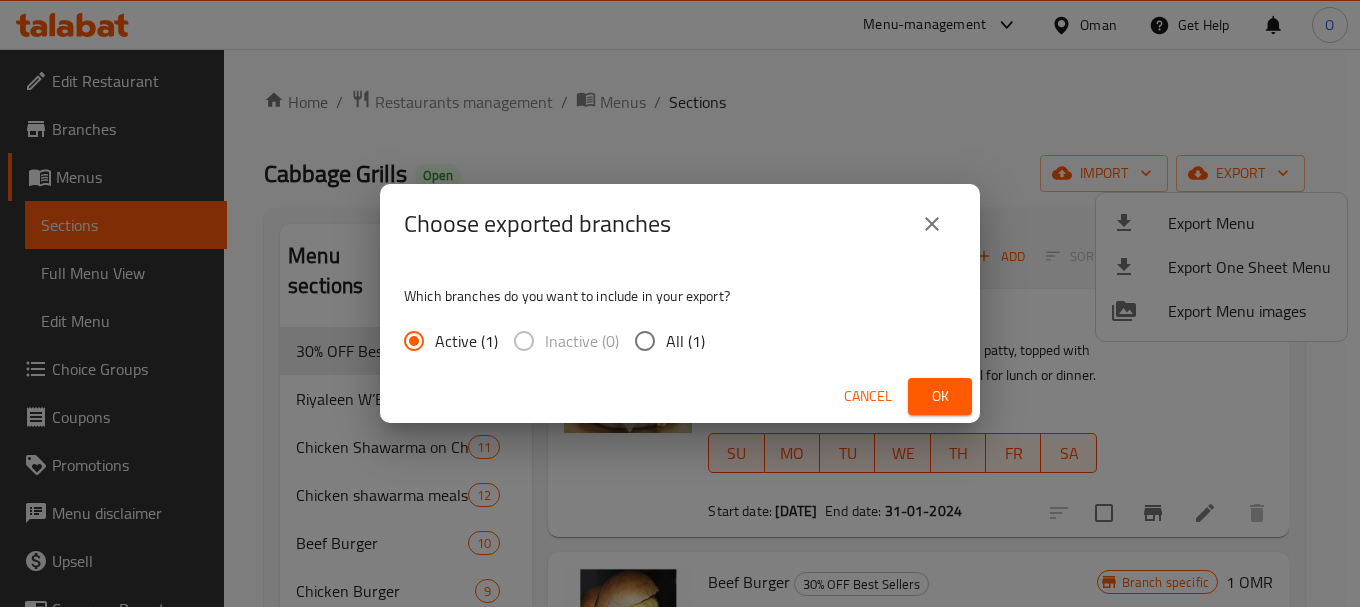click on "Cancel Ok" at bounding box center [680, 396] 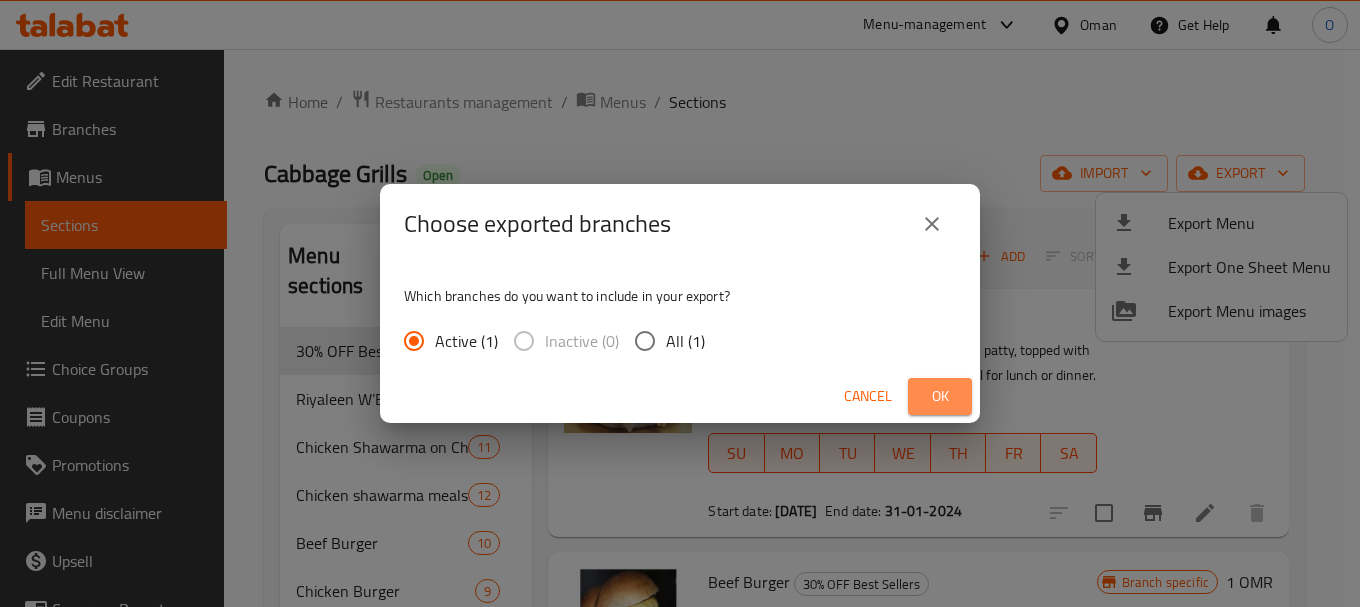 click on "Ok" at bounding box center [940, 396] 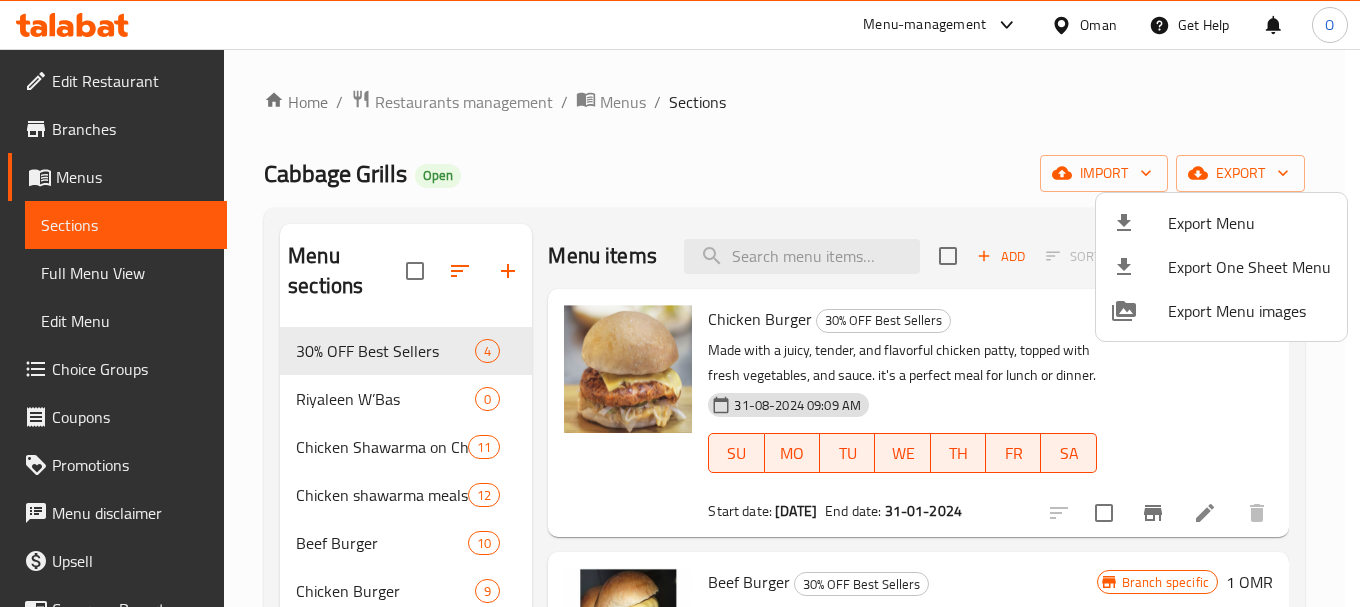 click at bounding box center [680, 303] 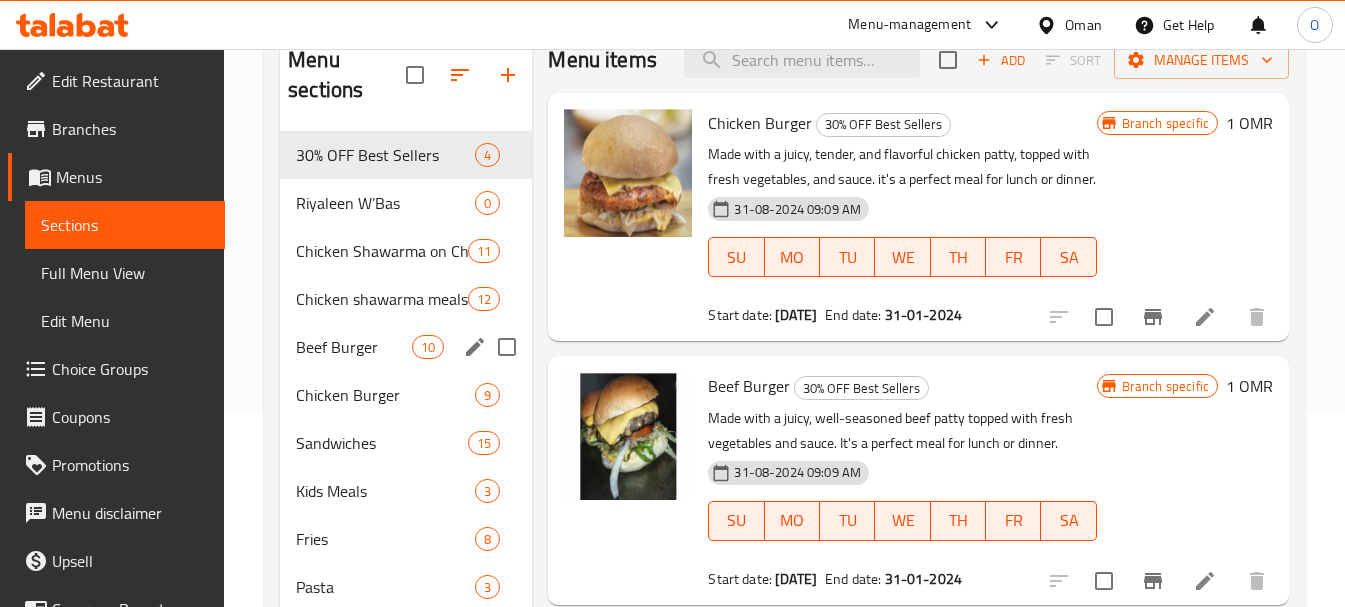 scroll, scrollTop: 200, scrollLeft: 0, axis: vertical 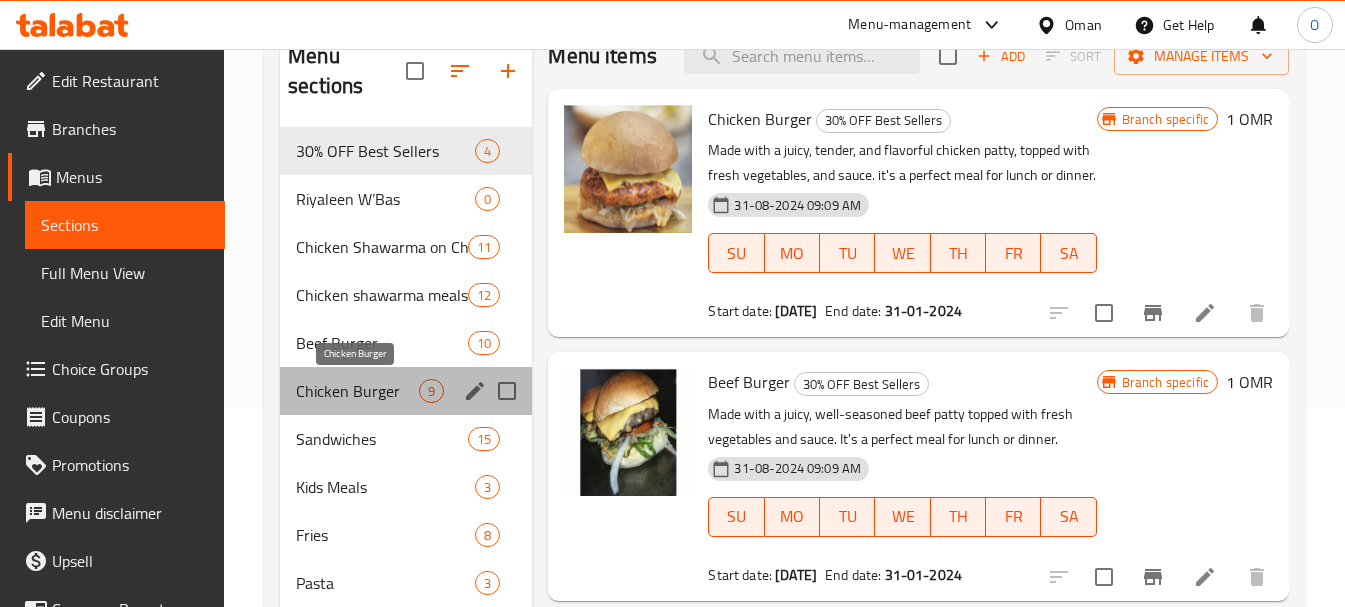 click on "Chicken Burger" at bounding box center (357, 391) 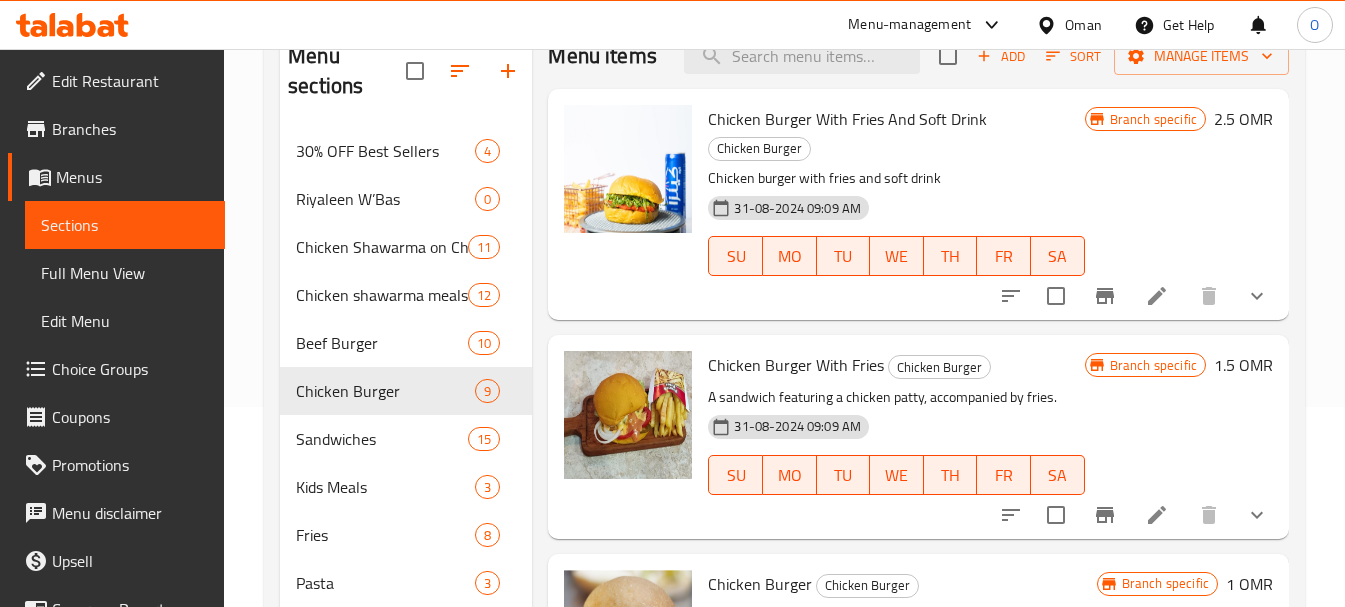 click 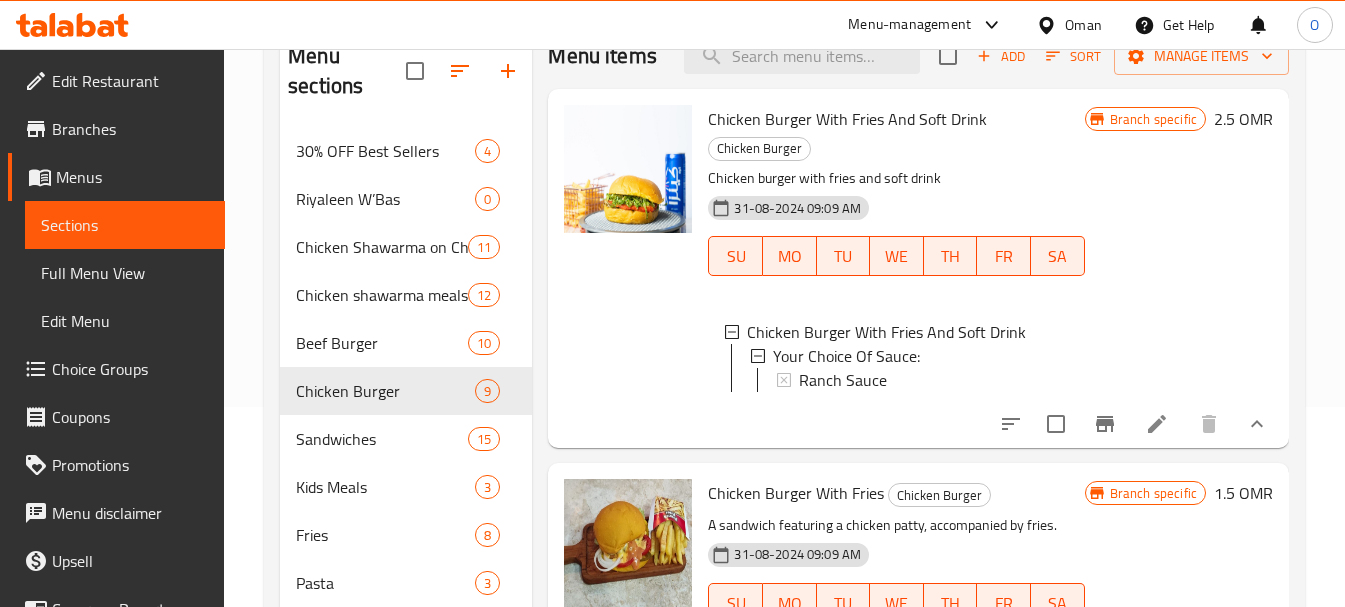 click 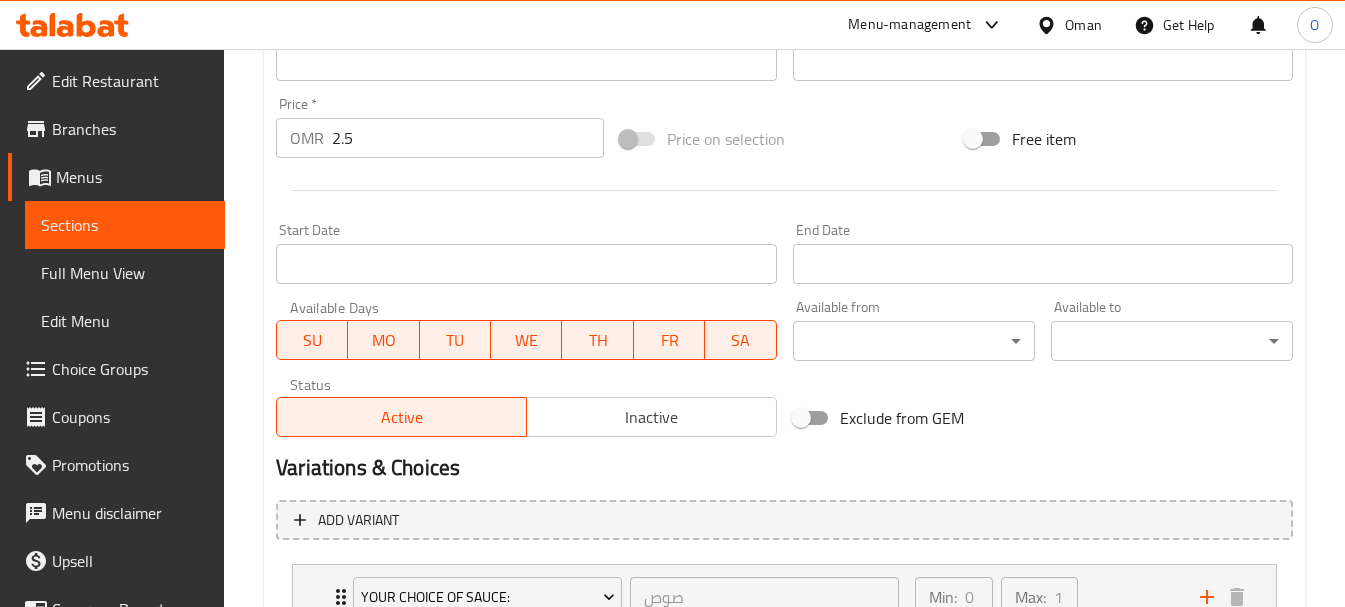 scroll, scrollTop: 868, scrollLeft: 0, axis: vertical 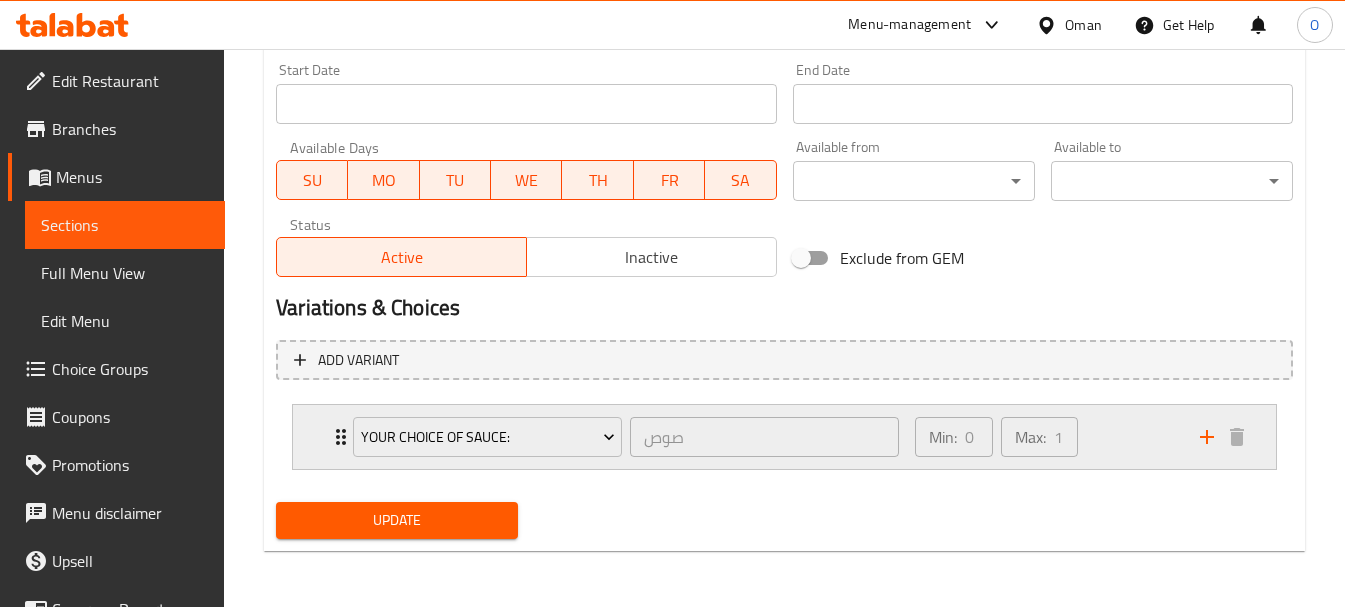 click on "Min: 0 ​ Max: 1 ​" at bounding box center (1045, 437) 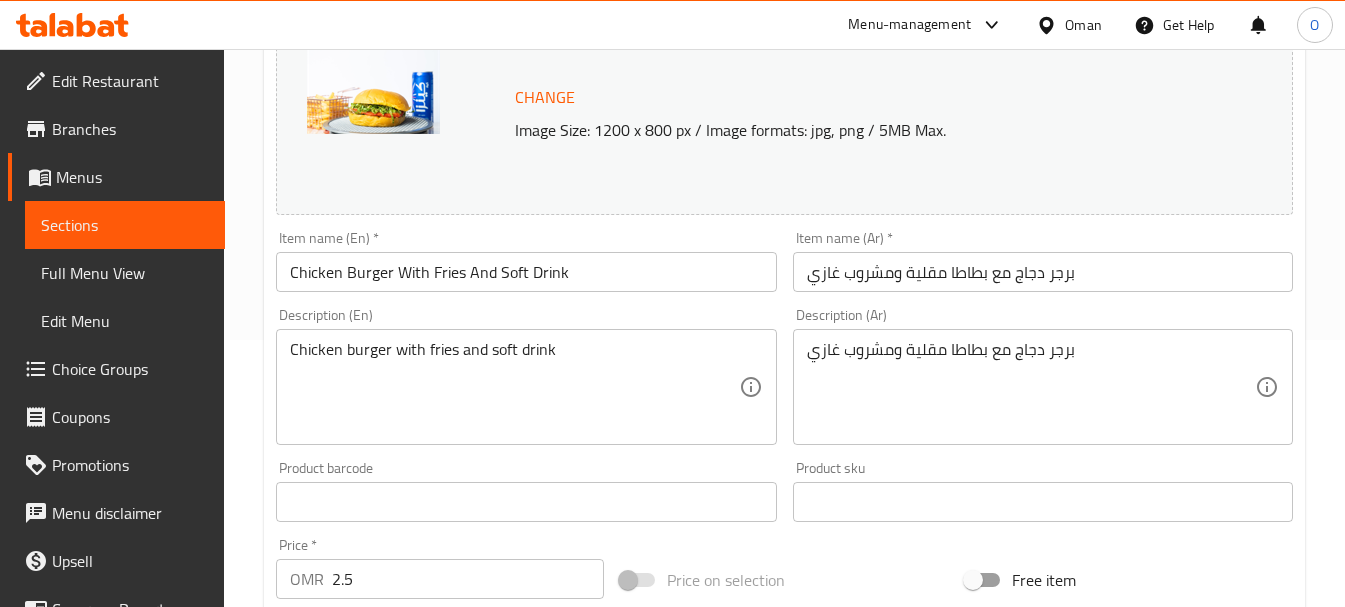 scroll, scrollTop: 0, scrollLeft: 0, axis: both 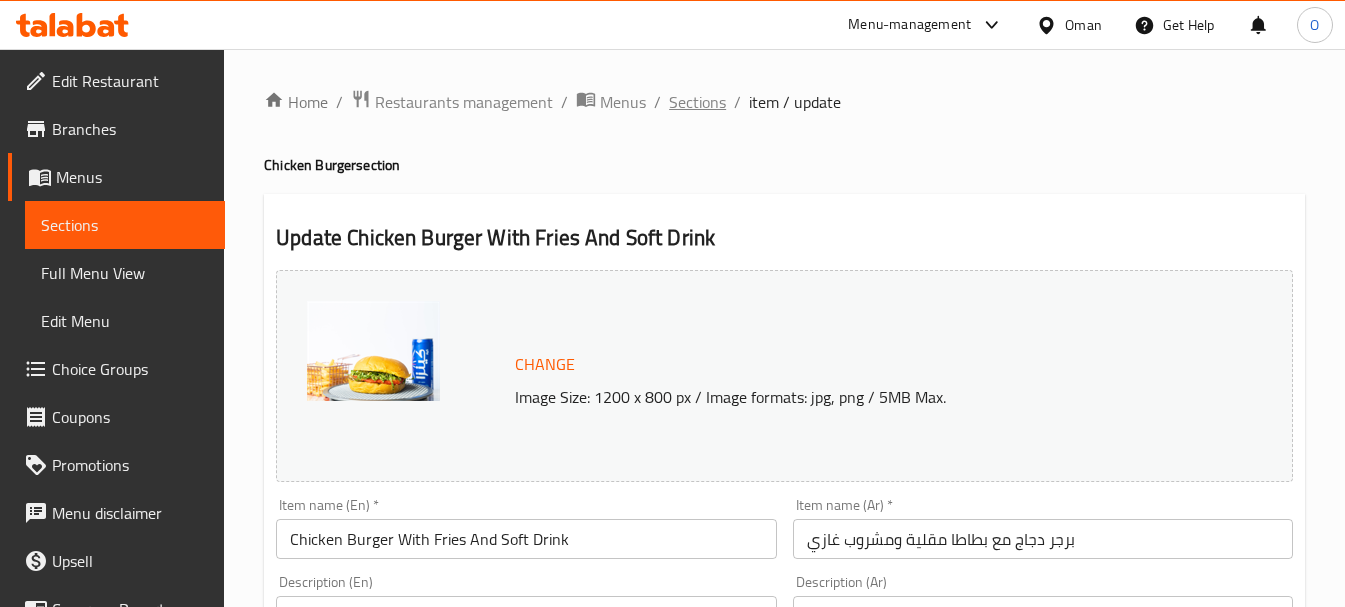 click on "Sections" at bounding box center (697, 102) 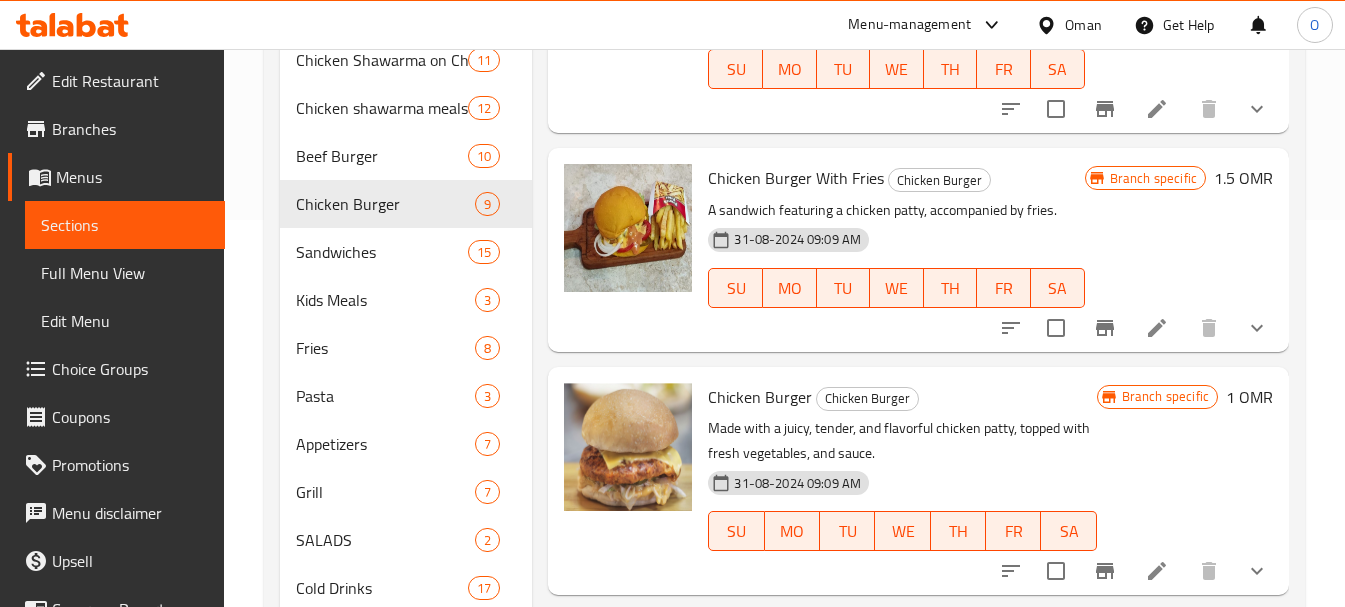 scroll, scrollTop: 400, scrollLeft: 0, axis: vertical 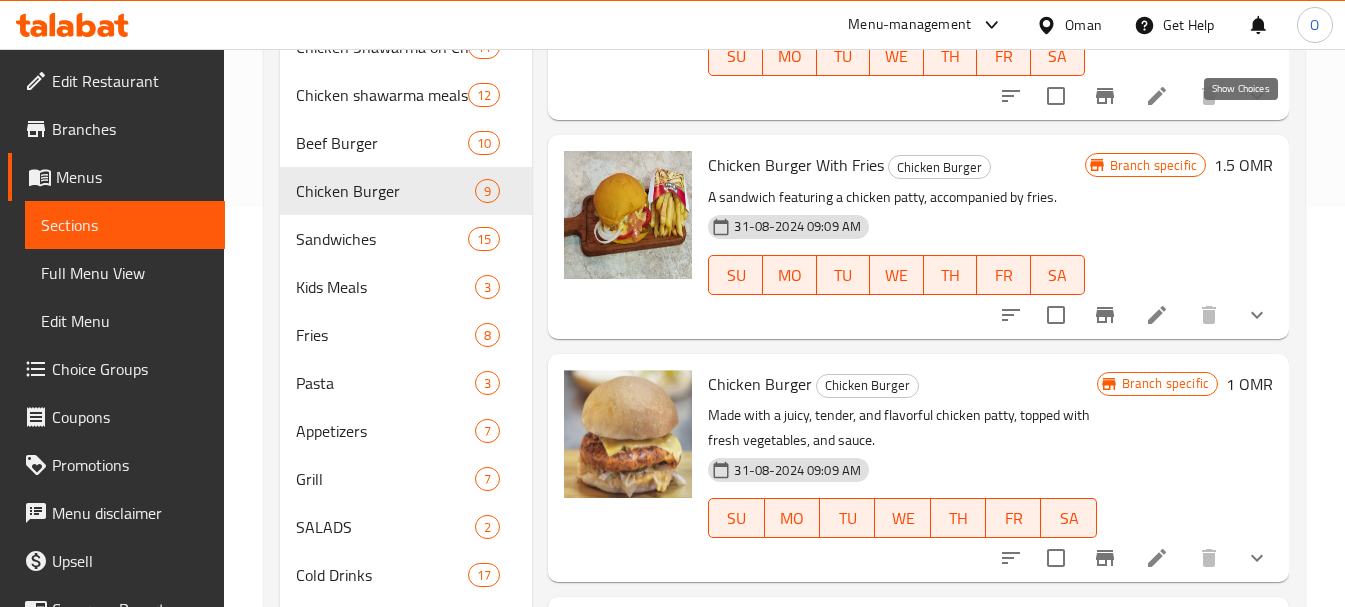 click 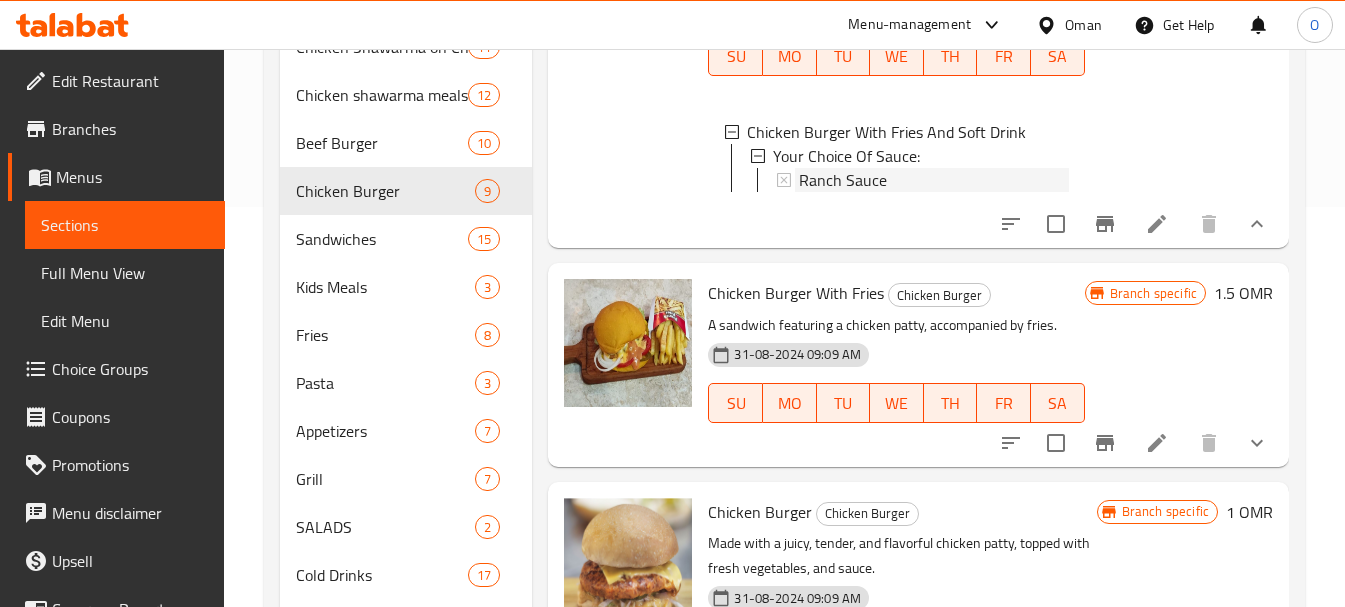 click on "Ranch Sauce" at bounding box center [843, 180] 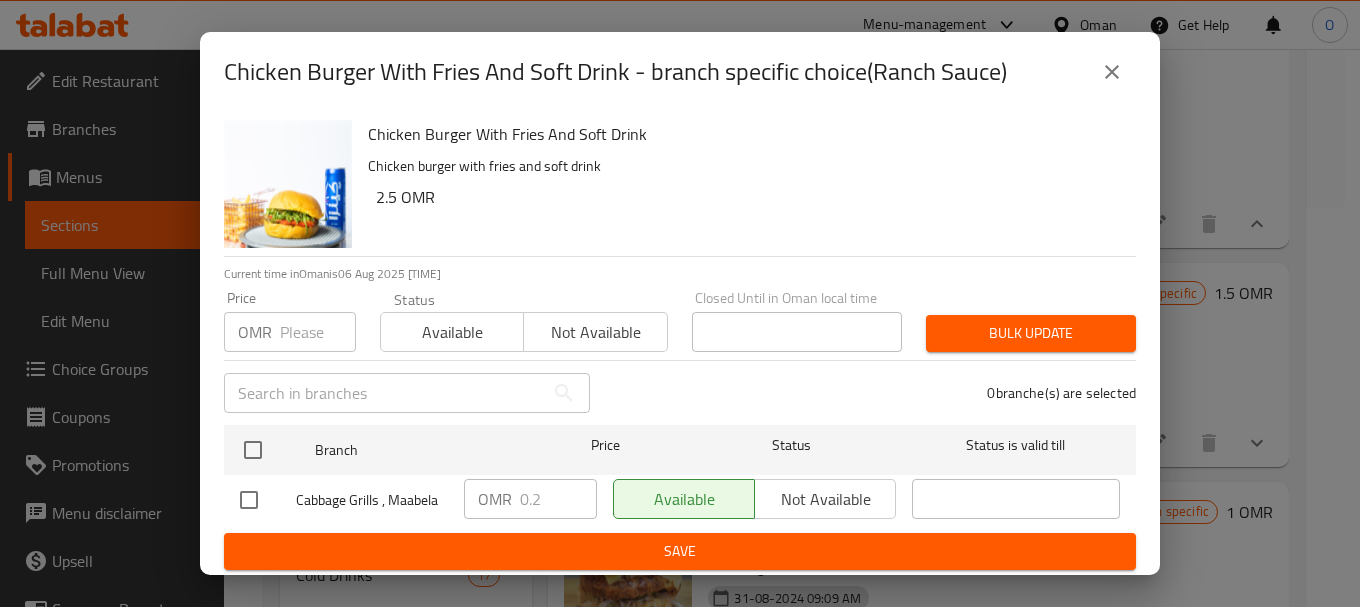 click at bounding box center [1112, 72] 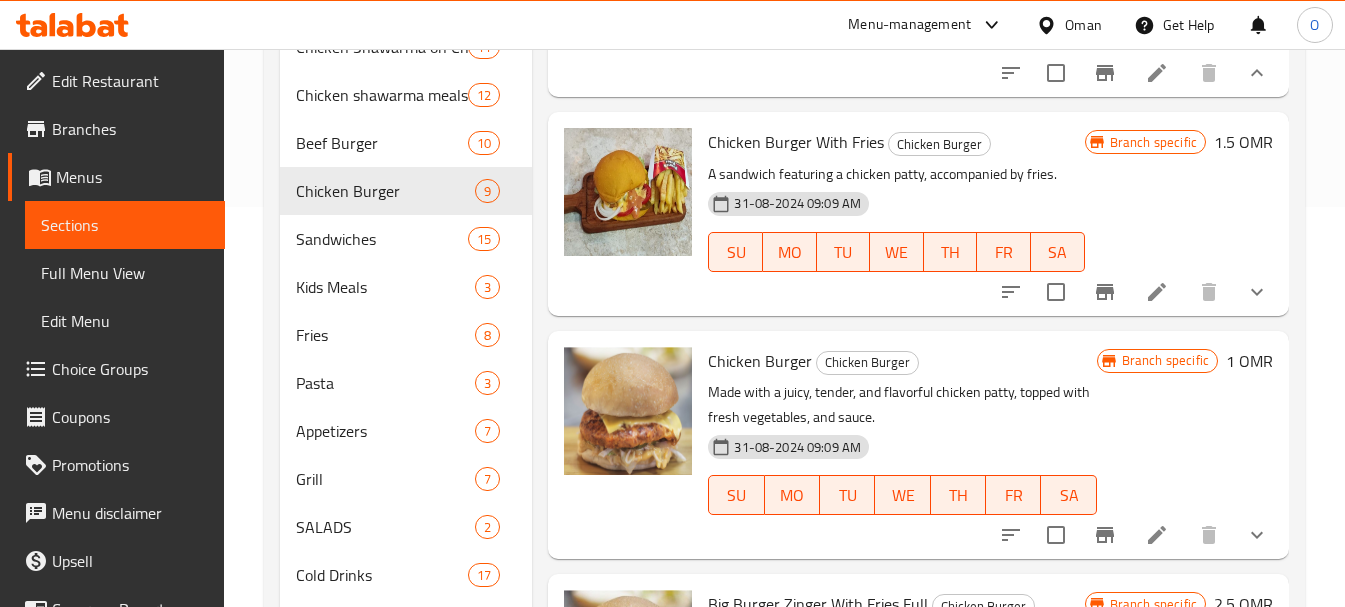 scroll, scrollTop: 200, scrollLeft: 0, axis: vertical 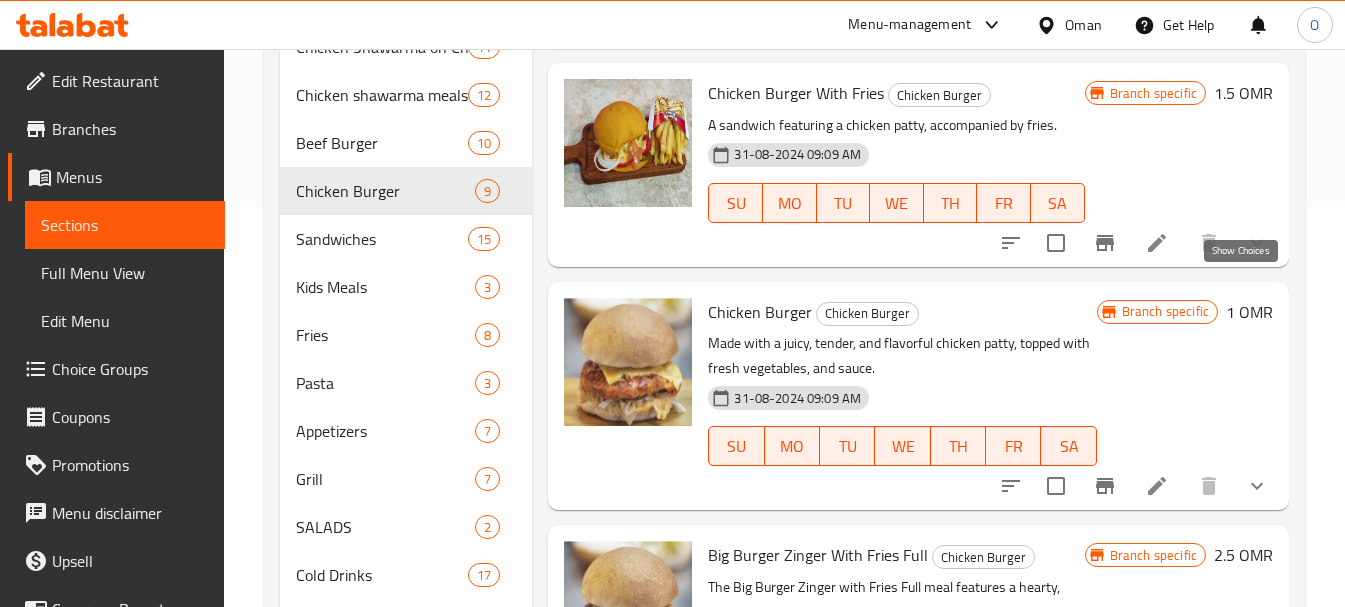 click 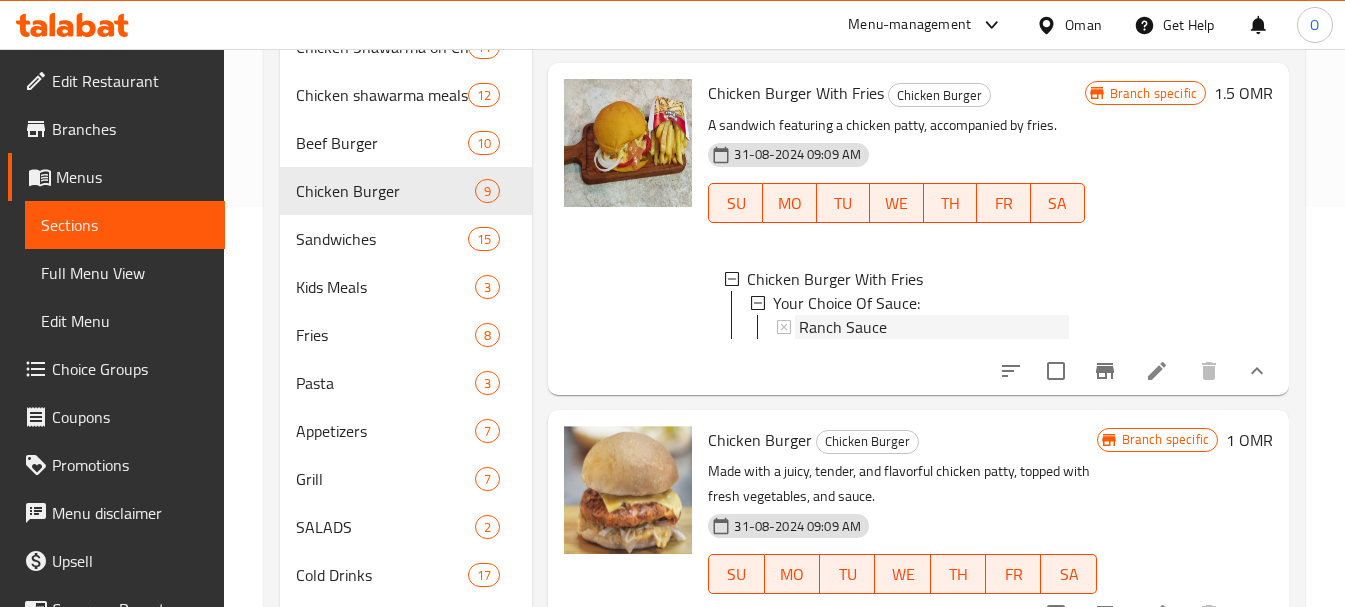 click on "Ranch Sauce" at bounding box center [843, 327] 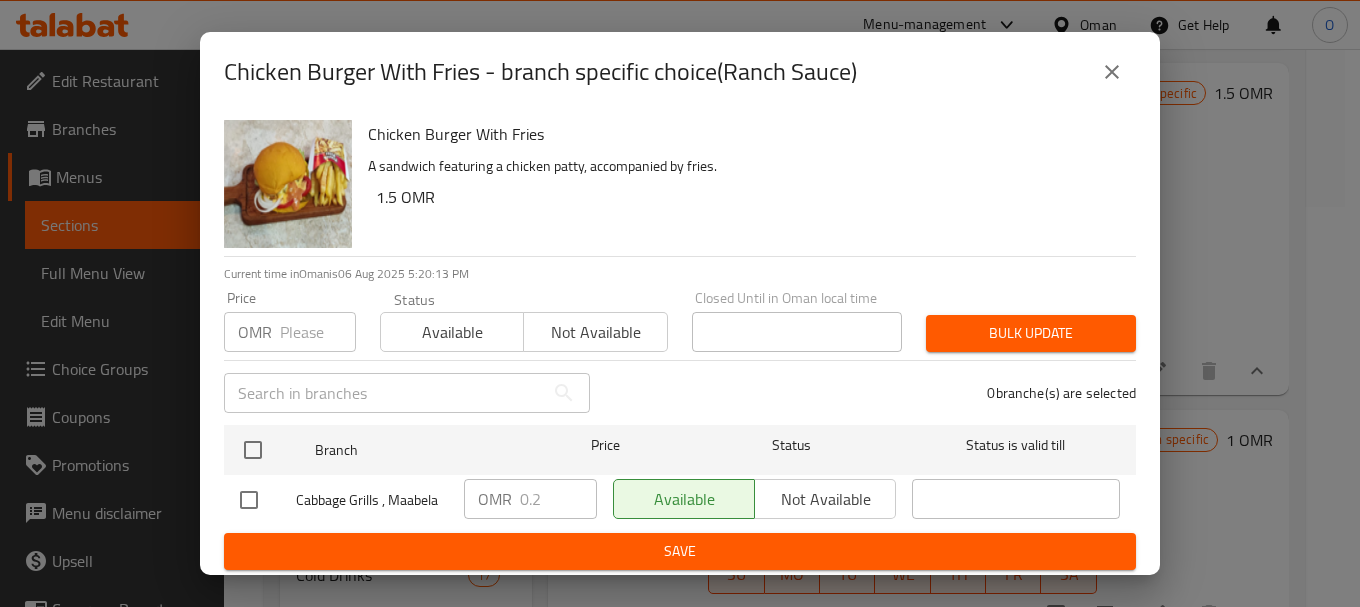 click at bounding box center [1112, 72] 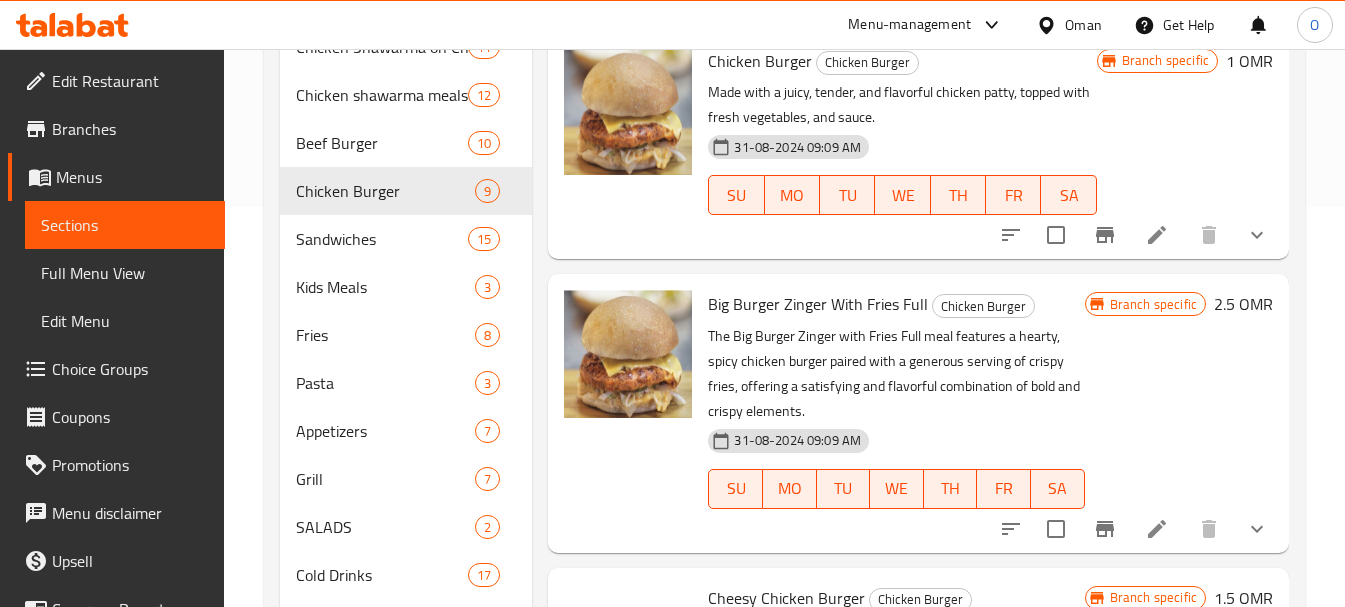 scroll, scrollTop: 600, scrollLeft: 0, axis: vertical 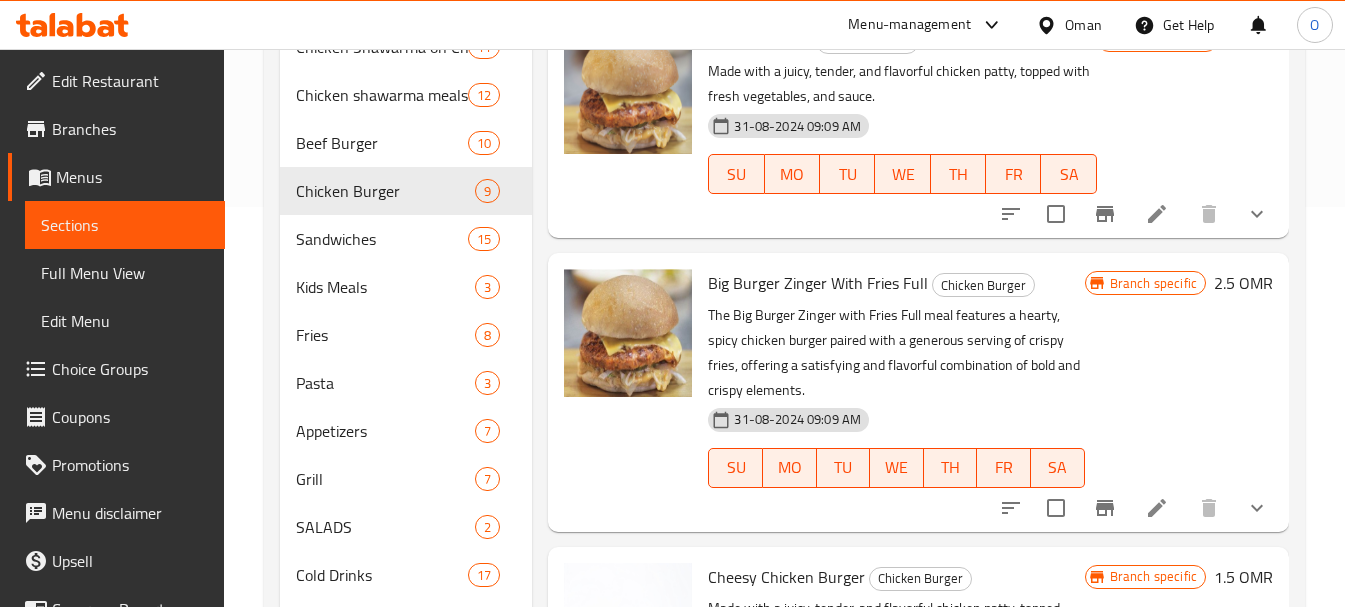 click at bounding box center [1257, 214] 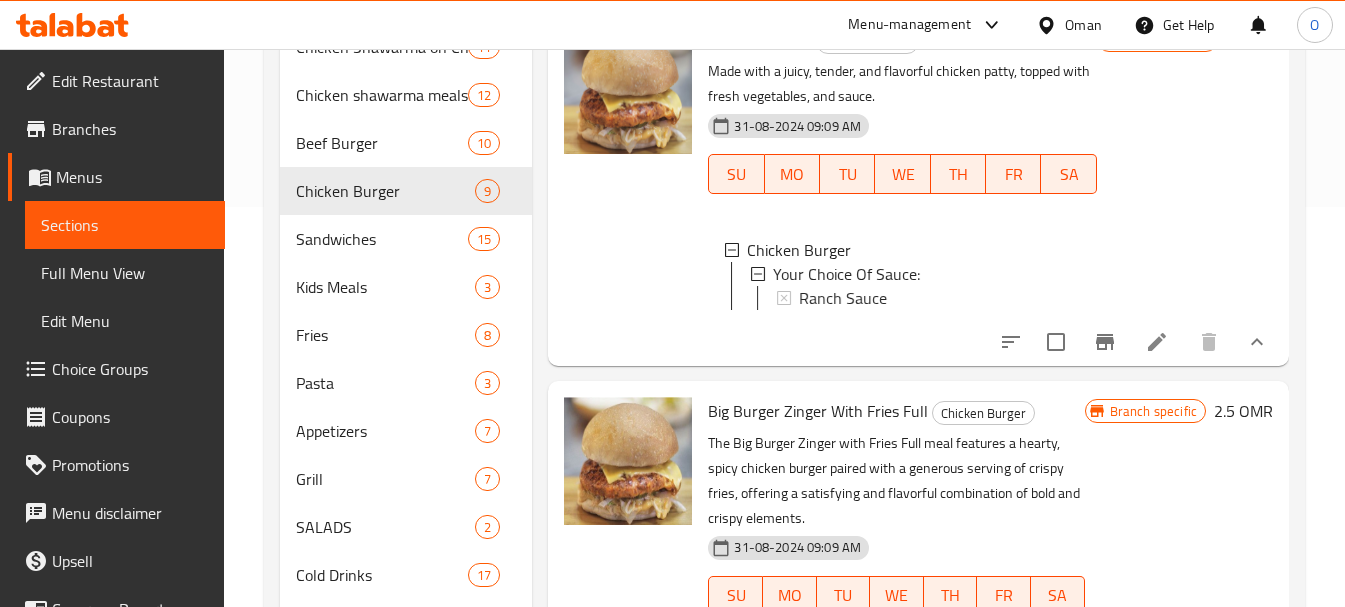 scroll, scrollTop: 3, scrollLeft: 0, axis: vertical 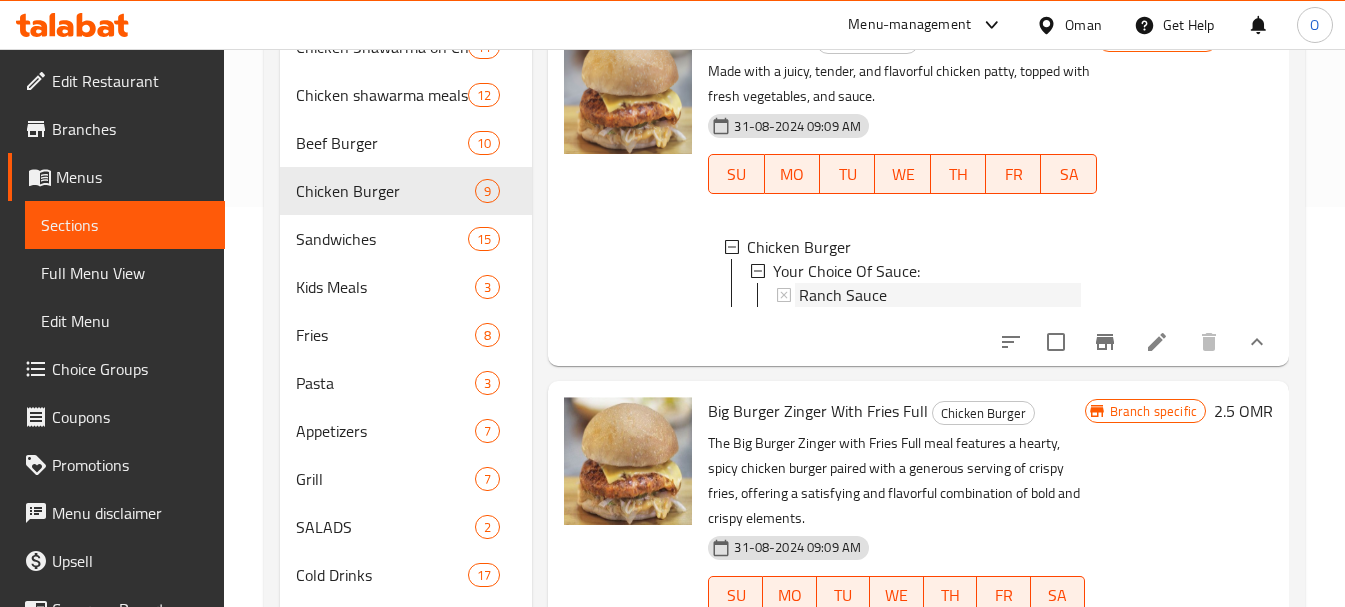 click on "Ranch Sauce" at bounding box center (843, 295) 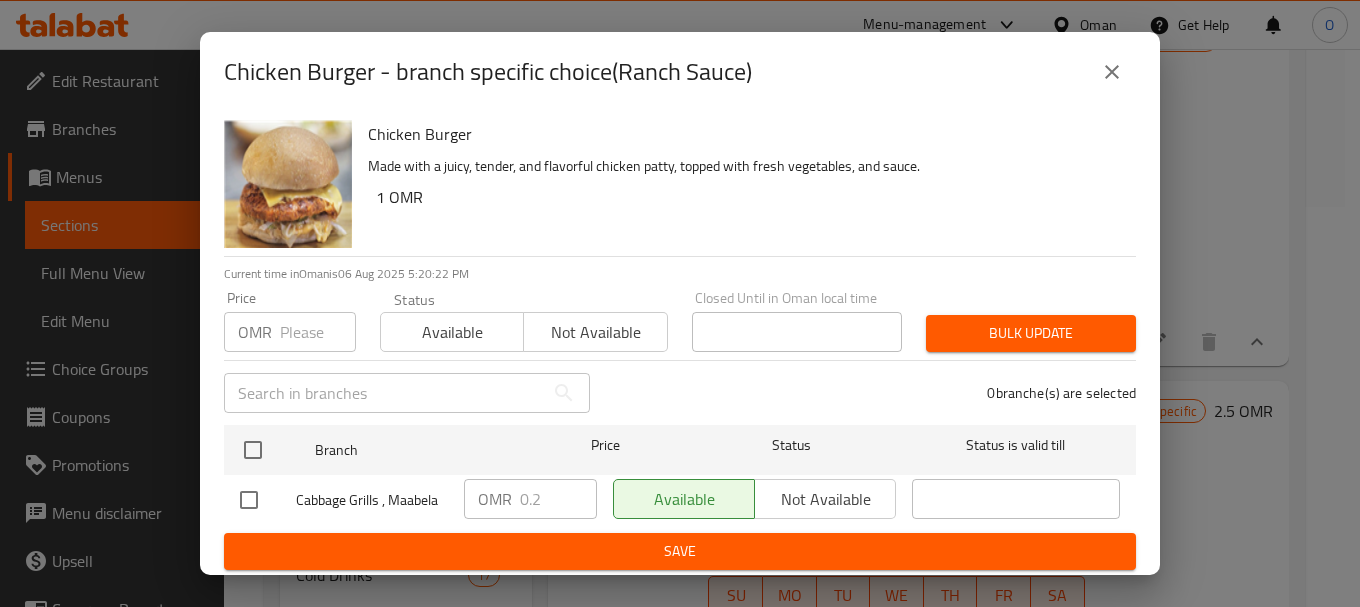 click at bounding box center (1112, 72) 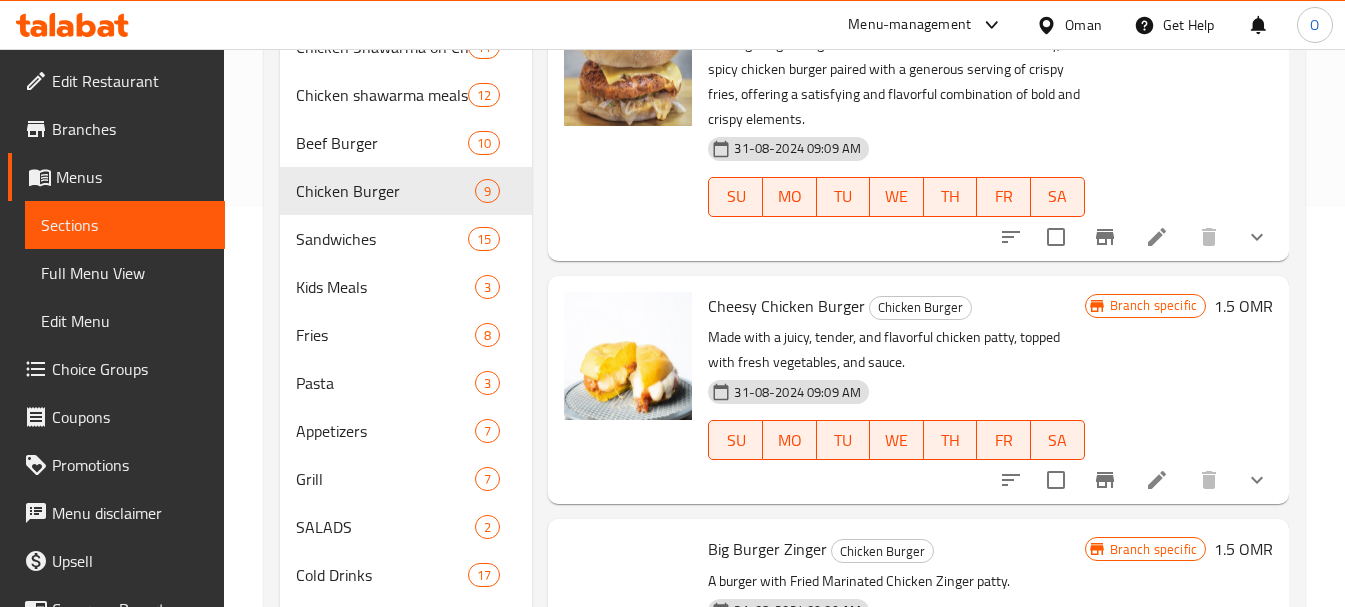 scroll, scrollTop: 1000, scrollLeft: 0, axis: vertical 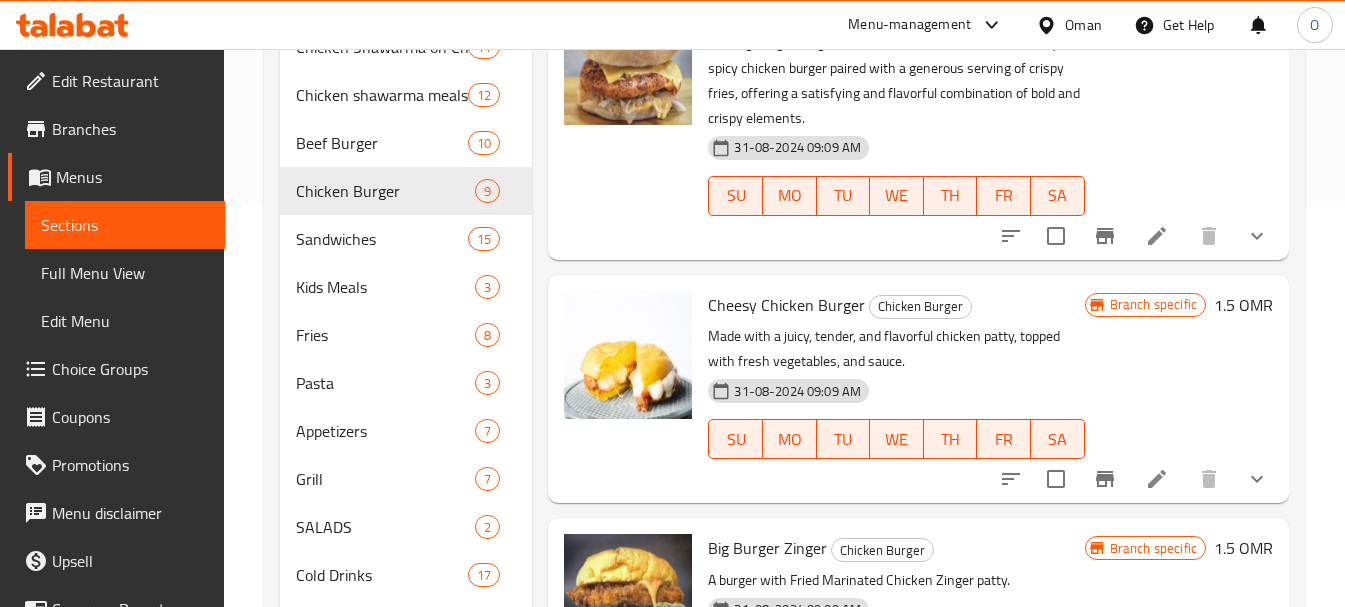 click 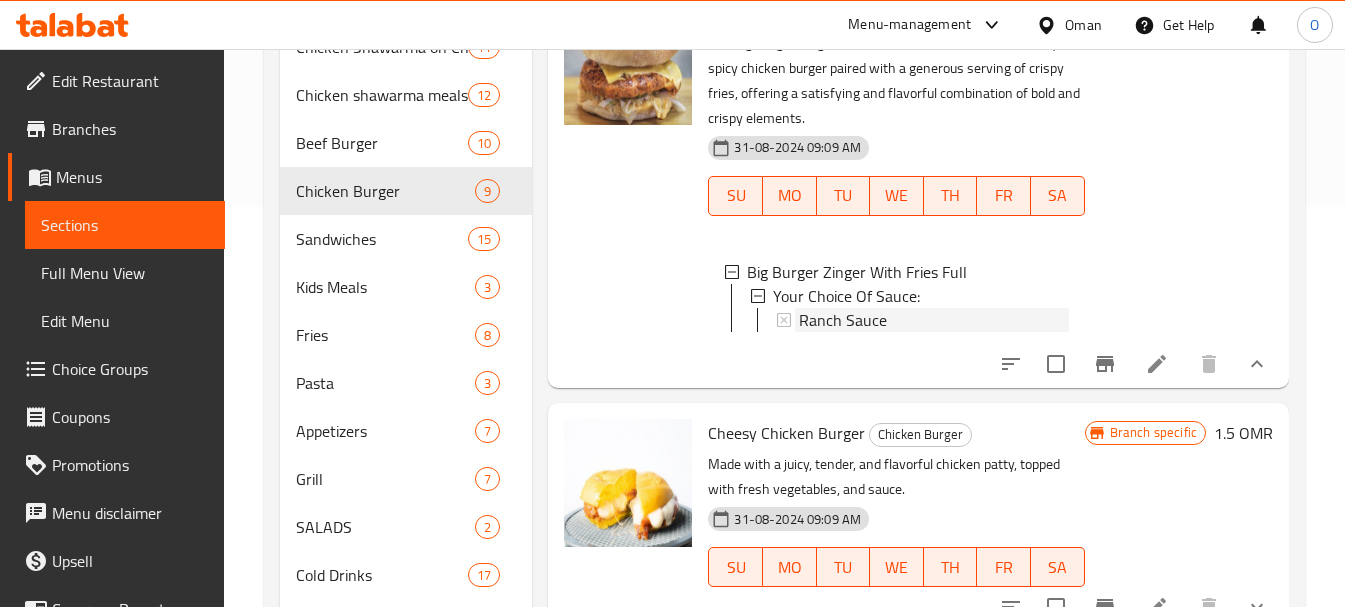 click on "Ranch Sauce" at bounding box center [843, 320] 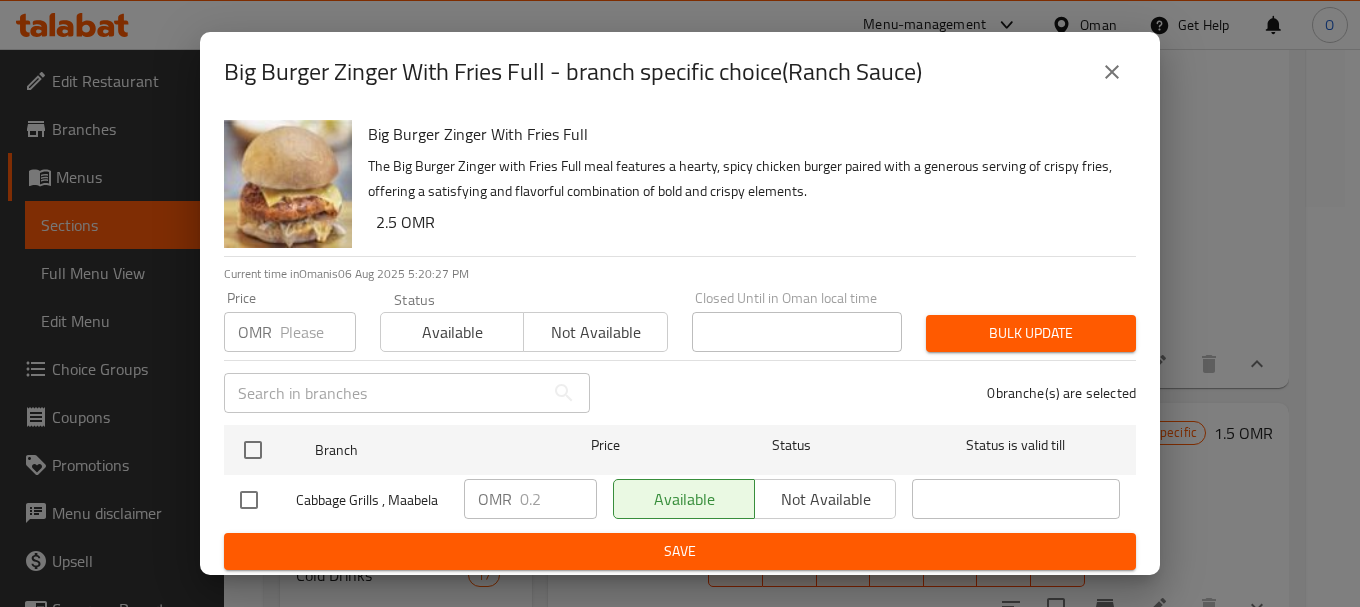 click at bounding box center (1112, 72) 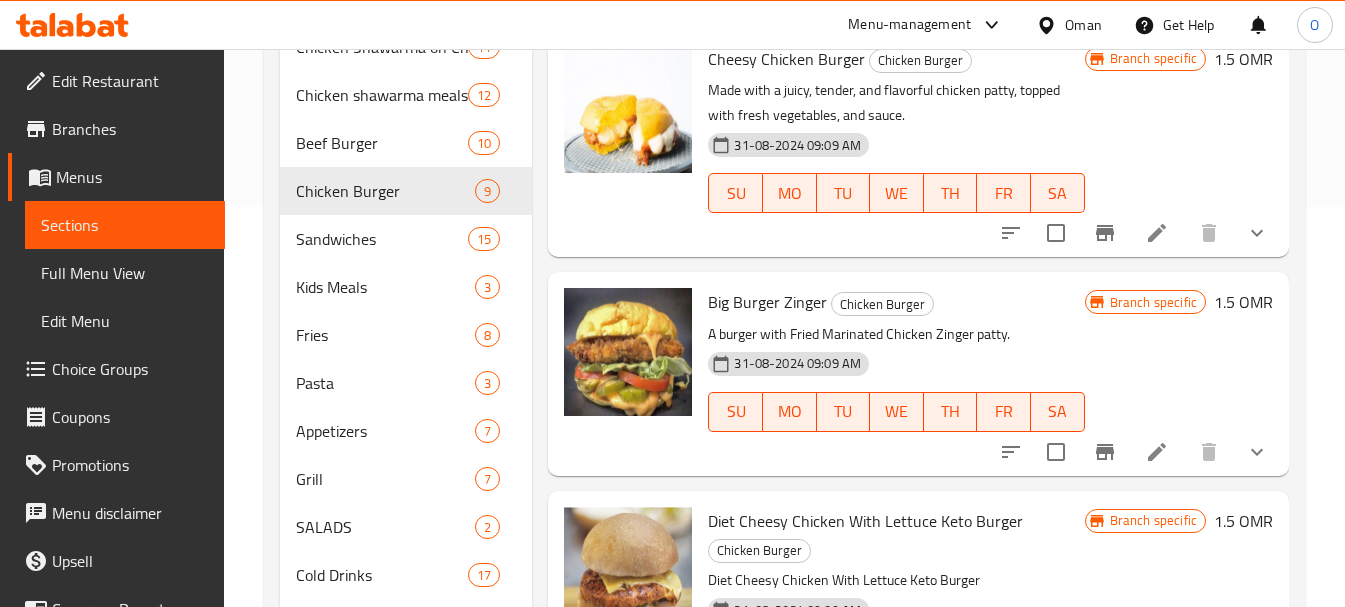 scroll, scrollTop: 1400, scrollLeft: 0, axis: vertical 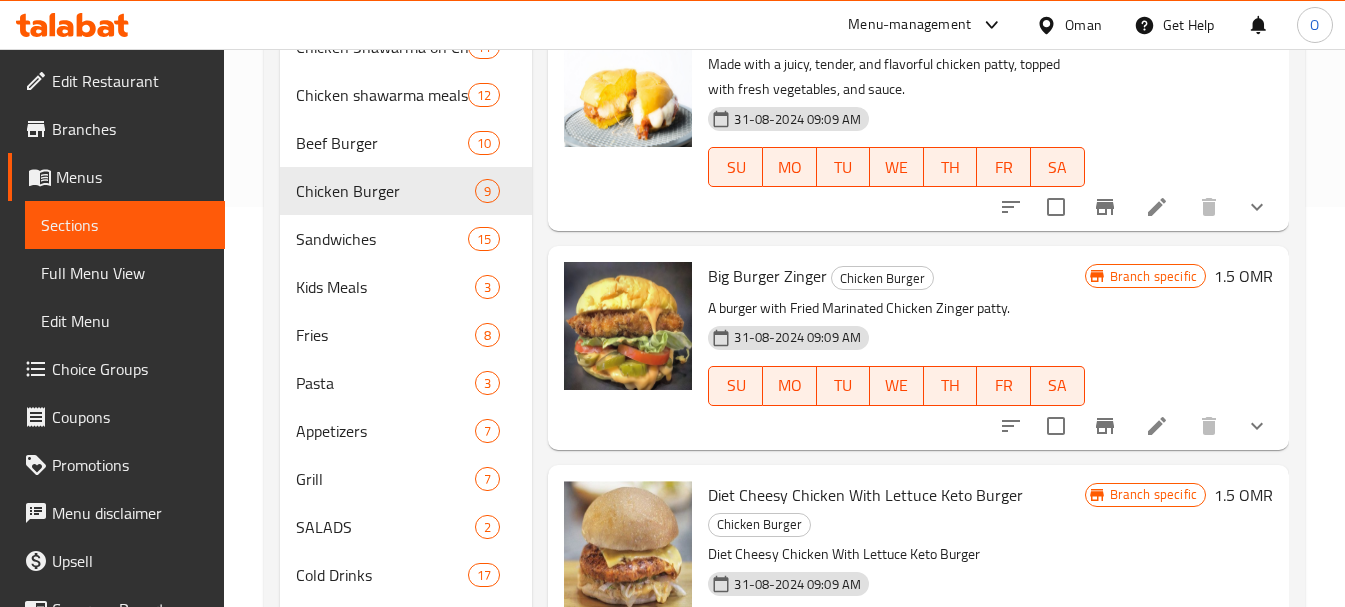click 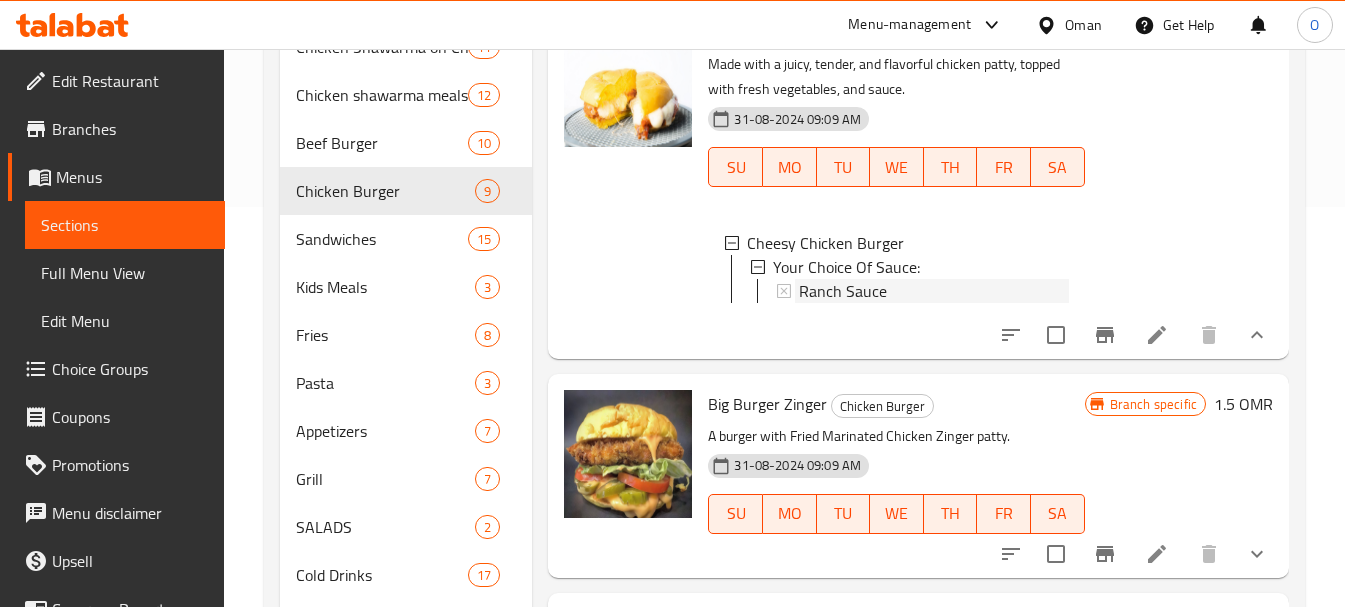 click on "Ranch Sauce" at bounding box center (843, 291) 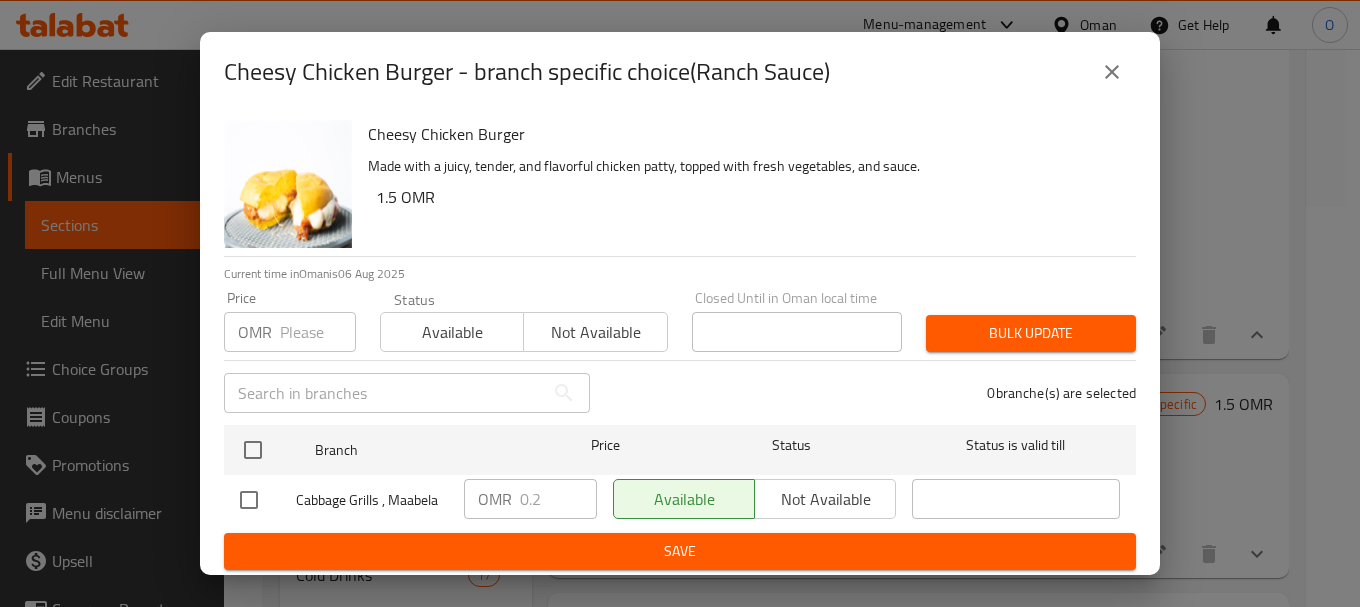 click 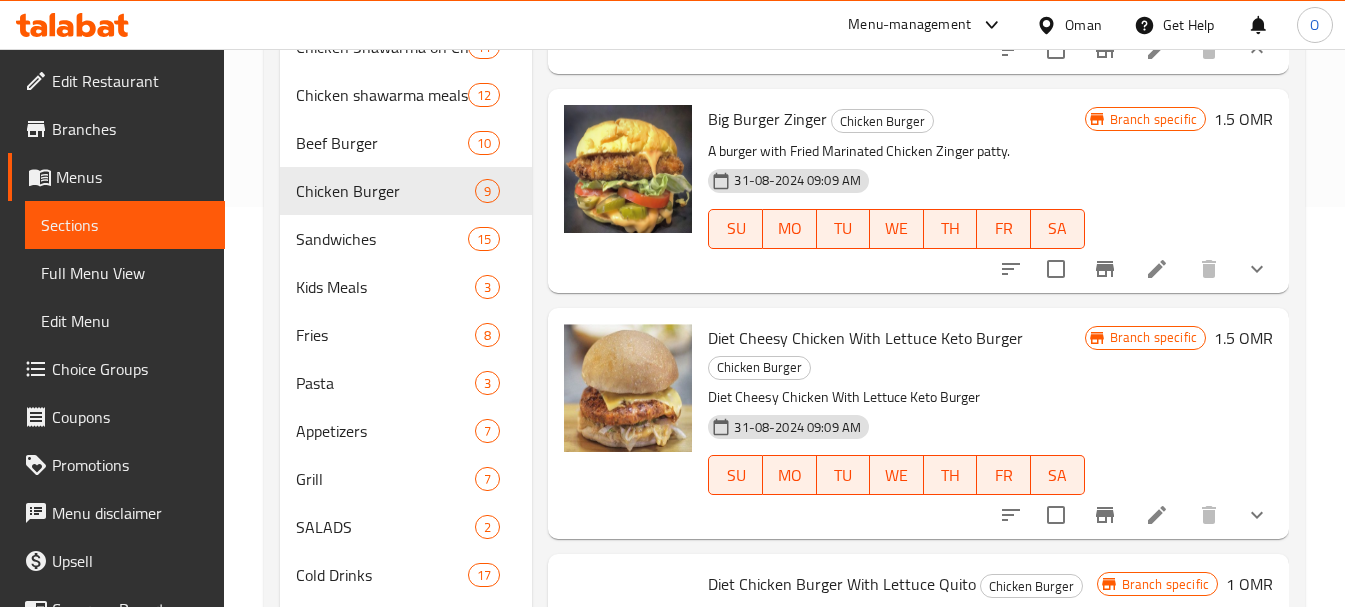 scroll, scrollTop: 1700, scrollLeft: 0, axis: vertical 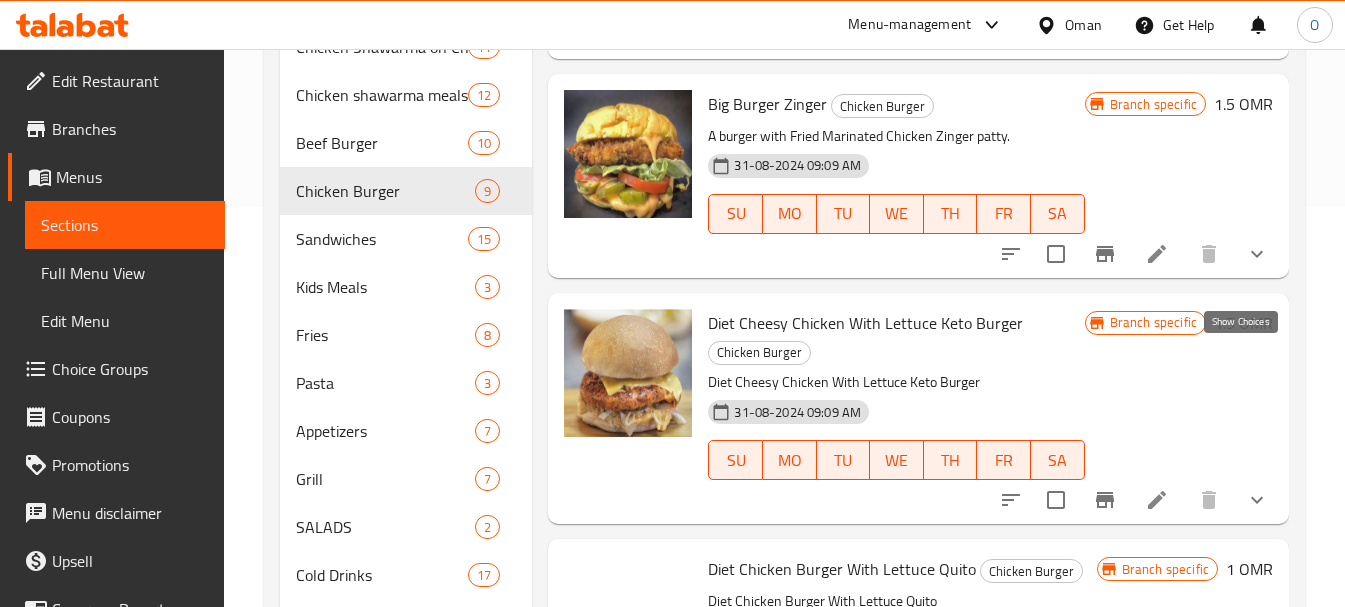 click 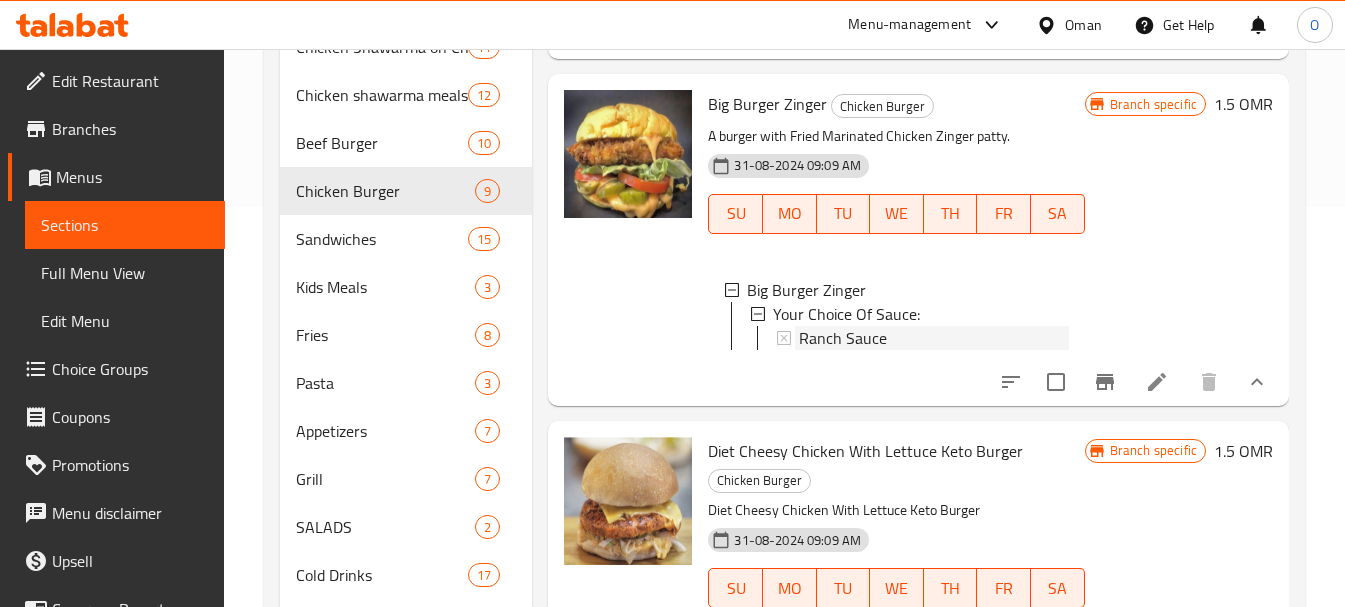 click on "Ranch Sauce" at bounding box center [843, 338] 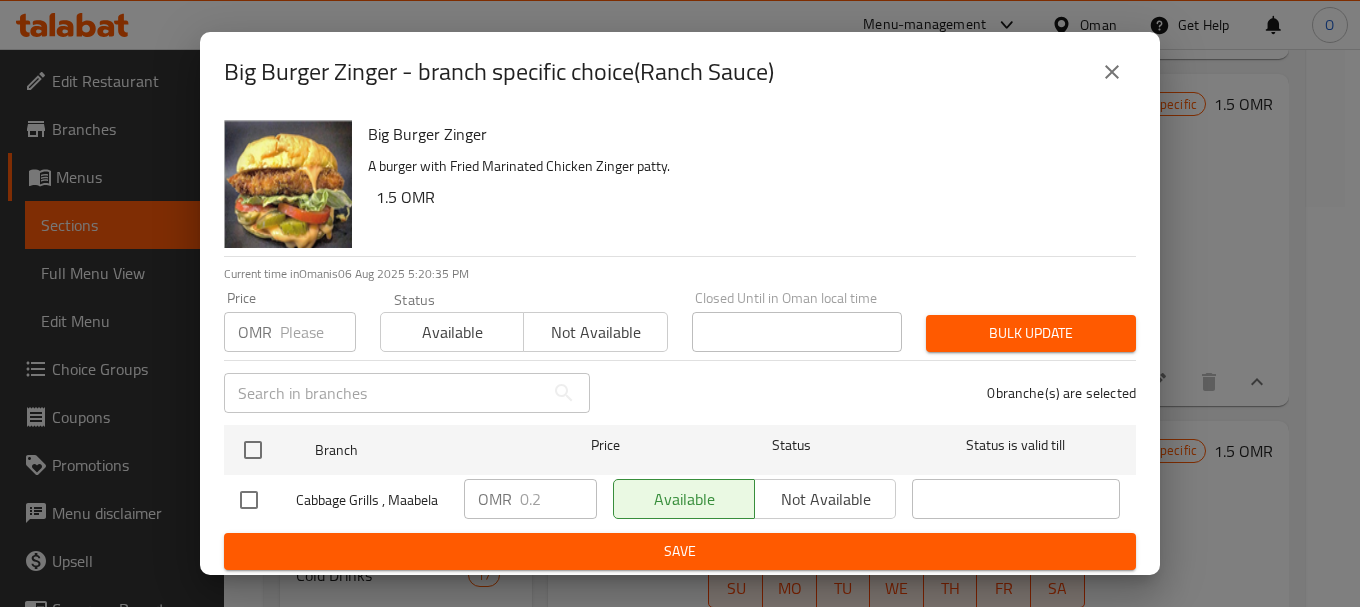 click at bounding box center (1112, 72) 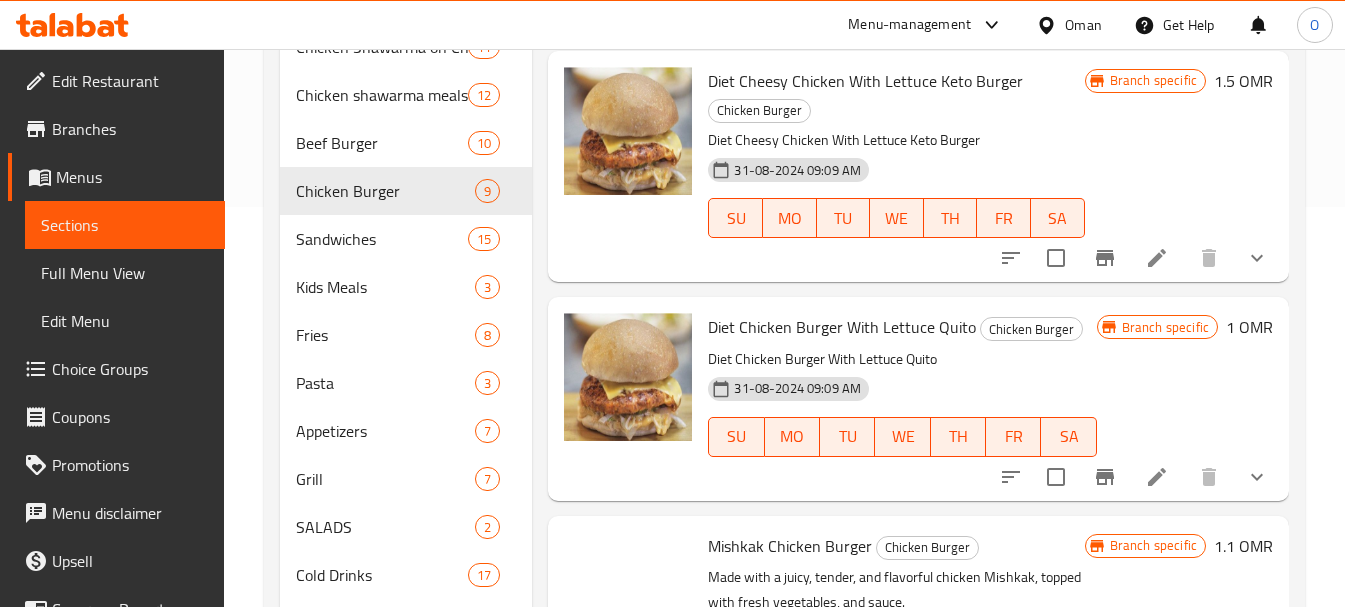 scroll, scrollTop: 2100, scrollLeft: 0, axis: vertical 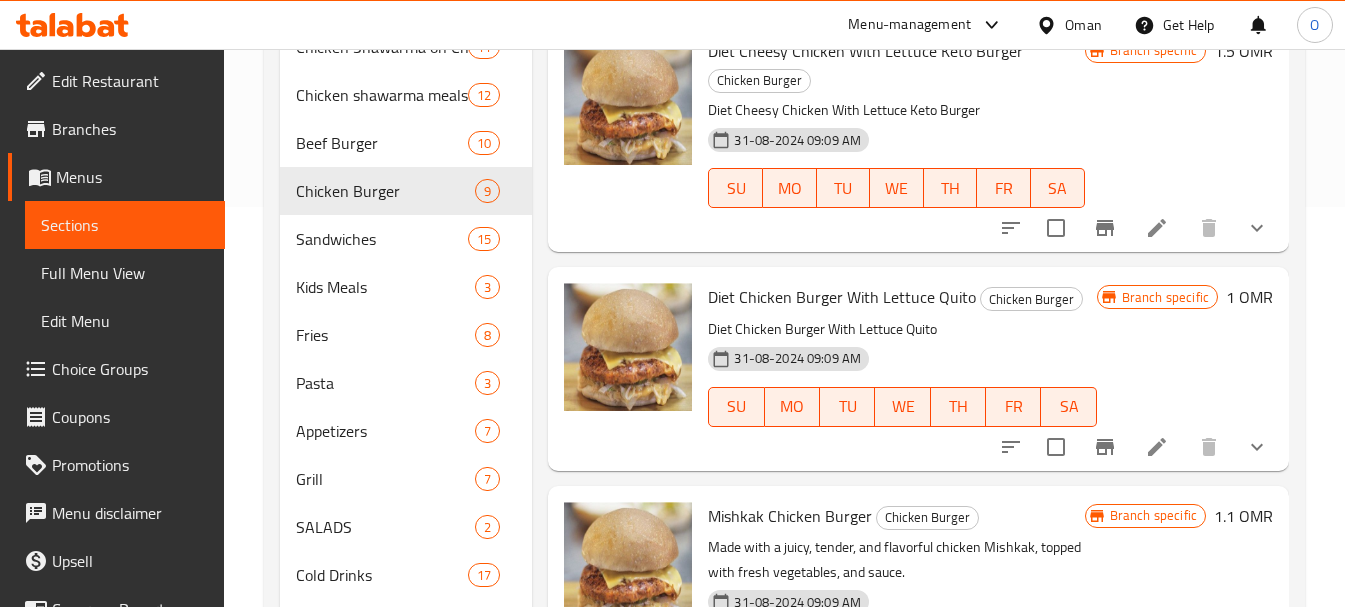 click at bounding box center (1257, 228) 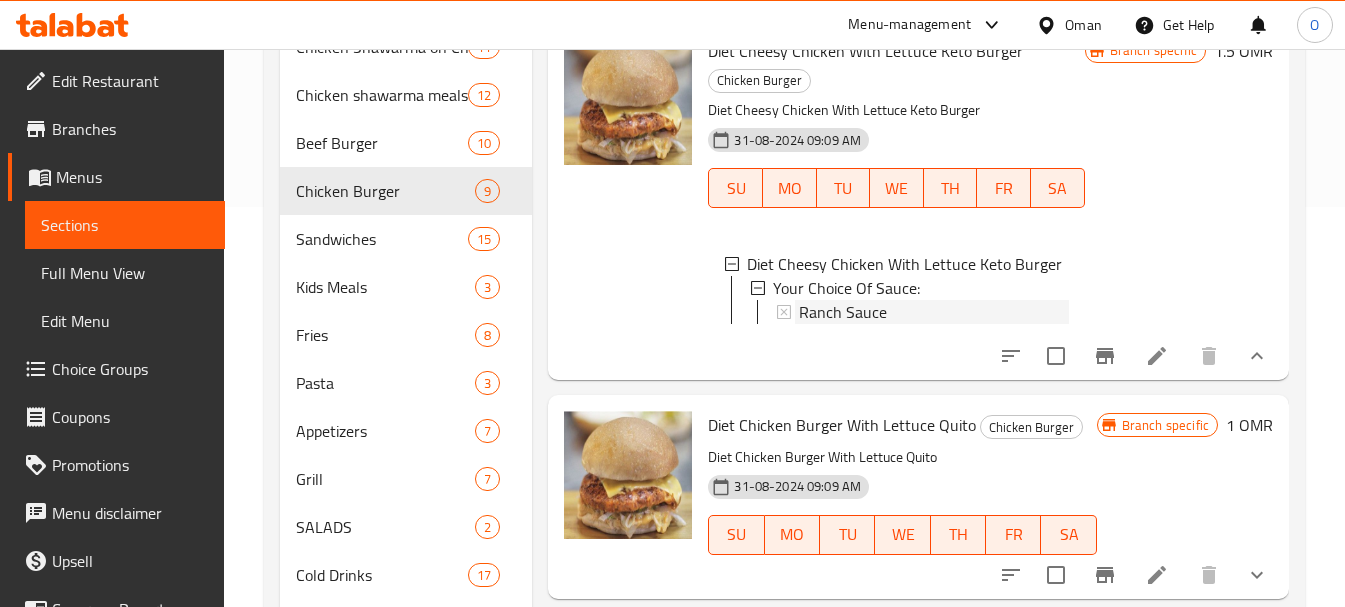 click on "Ranch Sauce" at bounding box center (843, 312) 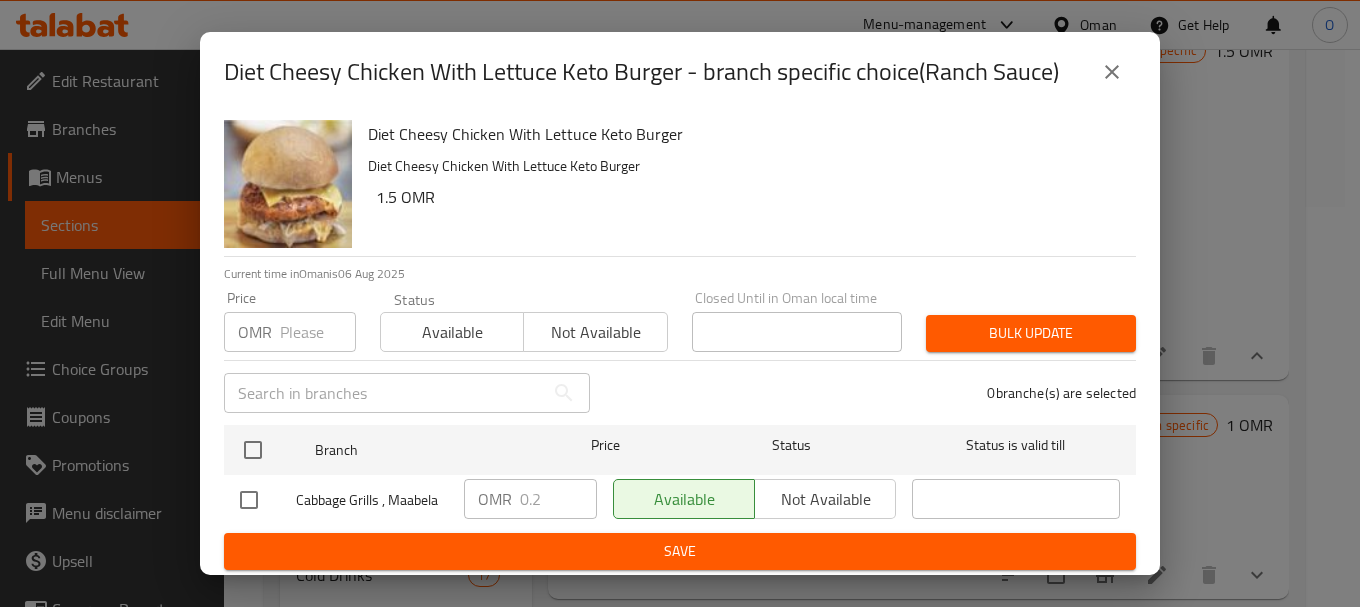 click at bounding box center [1112, 72] 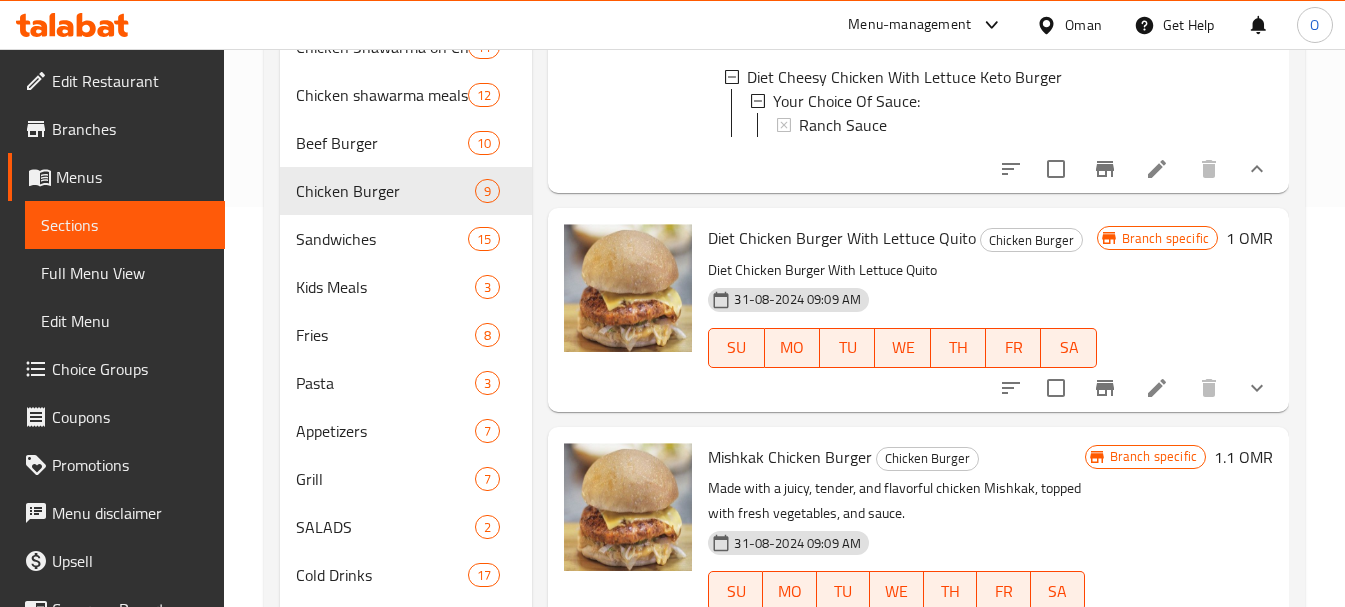 scroll, scrollTop: 2446, scrollLeft: 0, axis: vertical 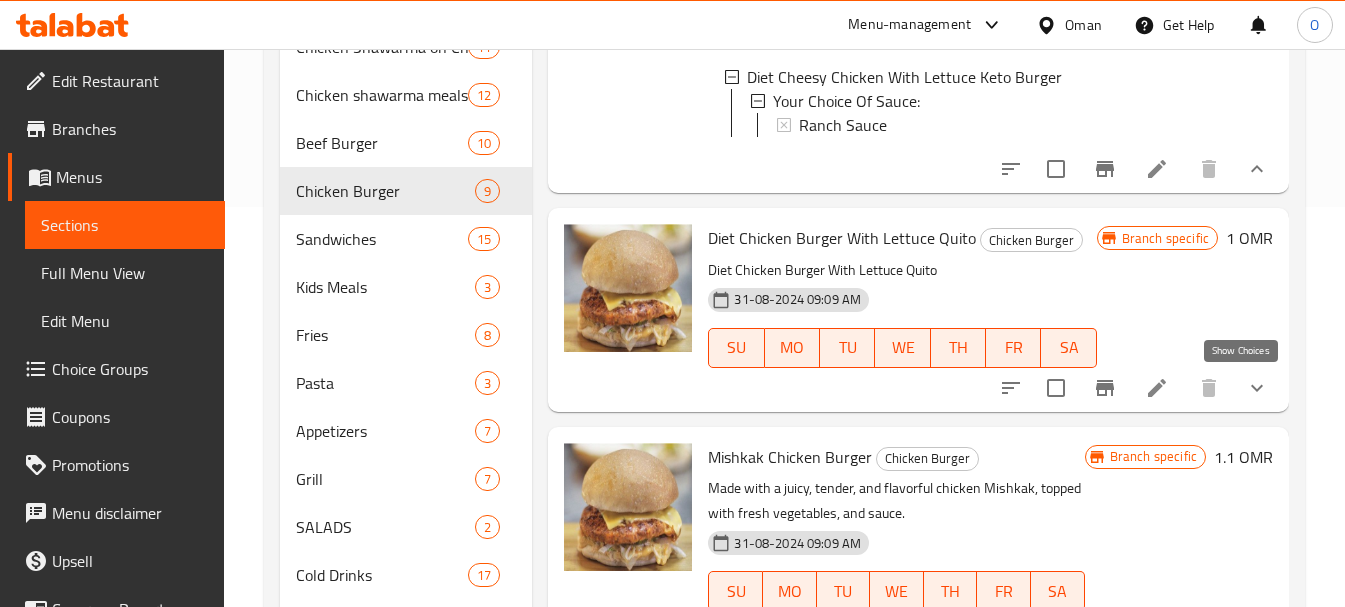 click 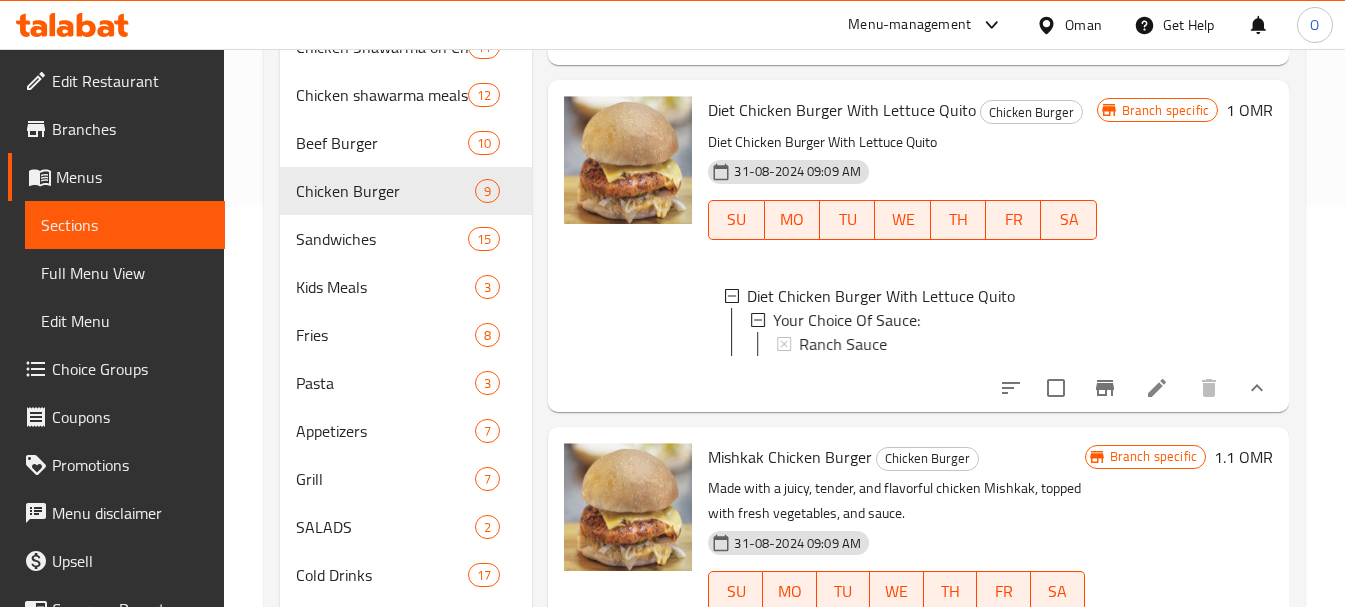 scroll, scrollTop: 2546, scrollLeft: 0, axis: vertical 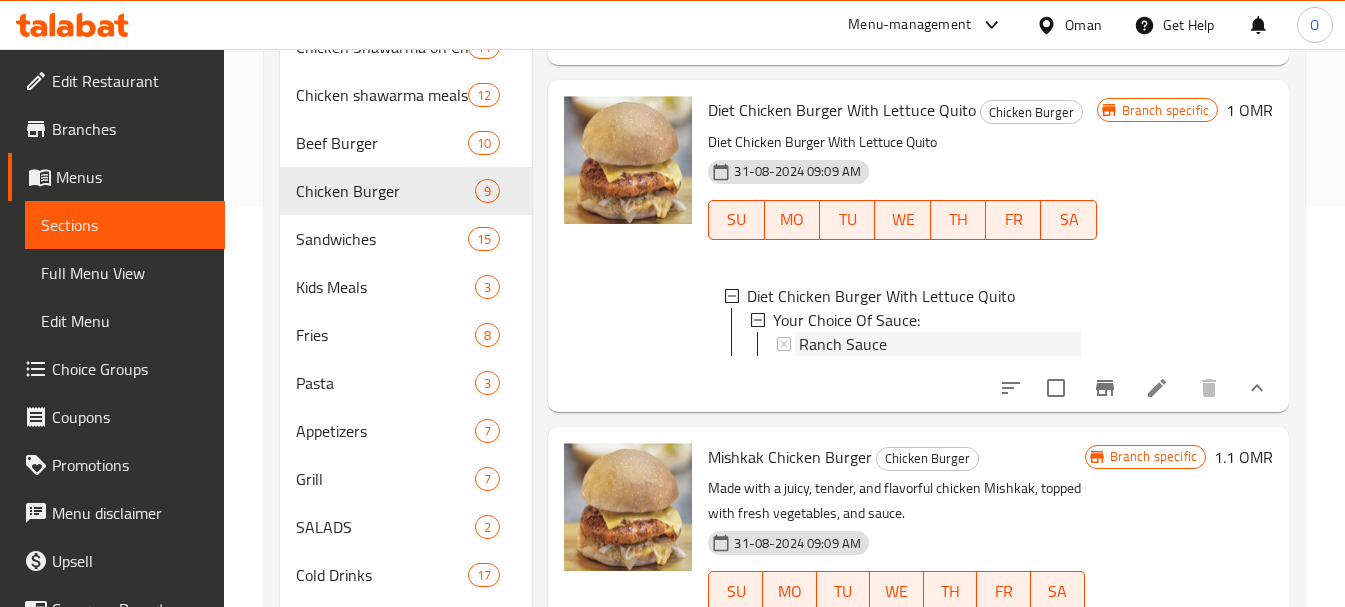 click on "Ranch Sauce" at bounding box center [843, 344] 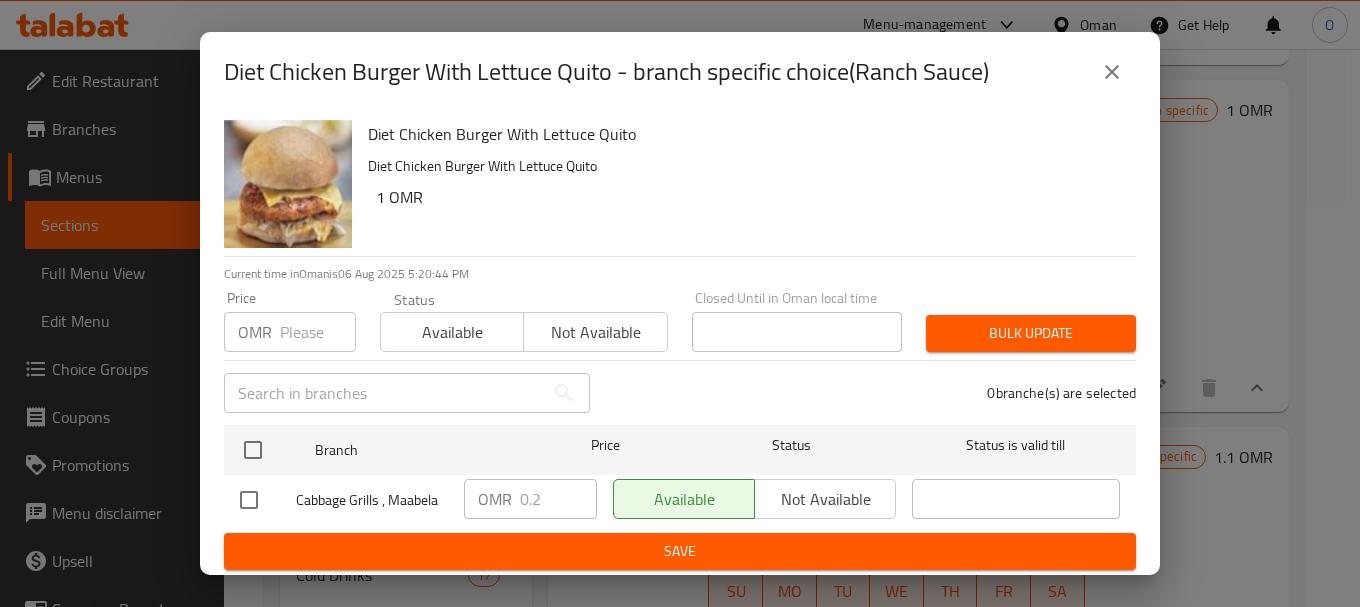 click at bounding box center [1112, 72] 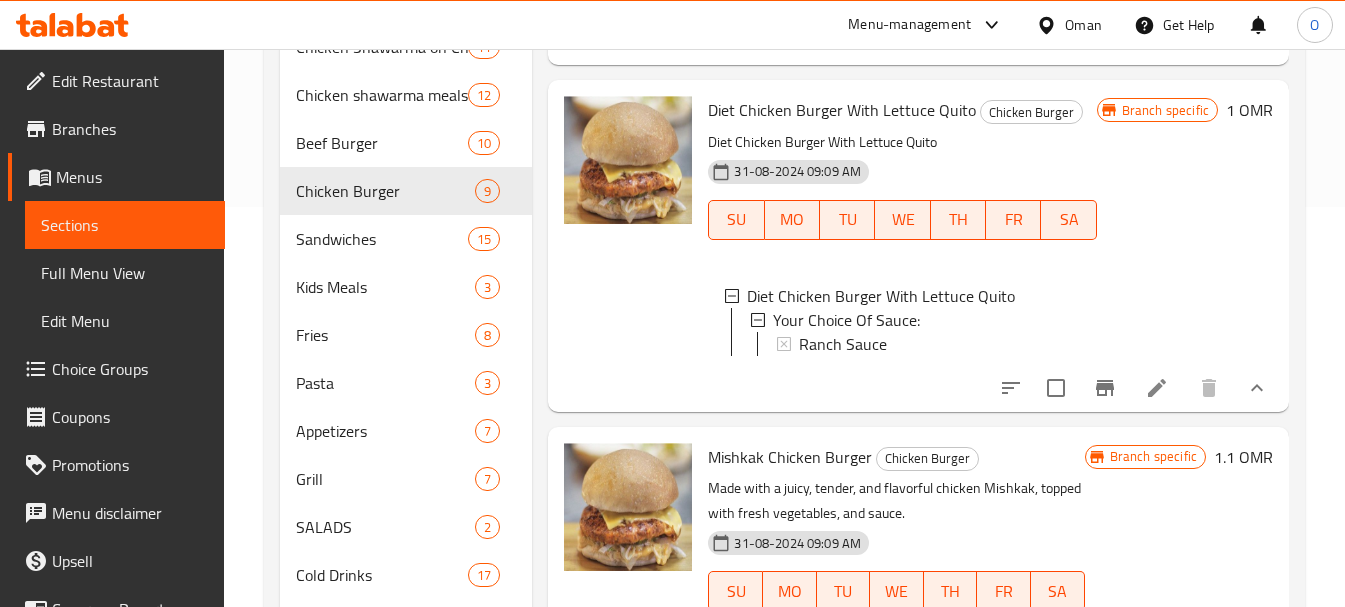 scroll, scrollTop: 2589, scrollLeft: 0, axis: vertical 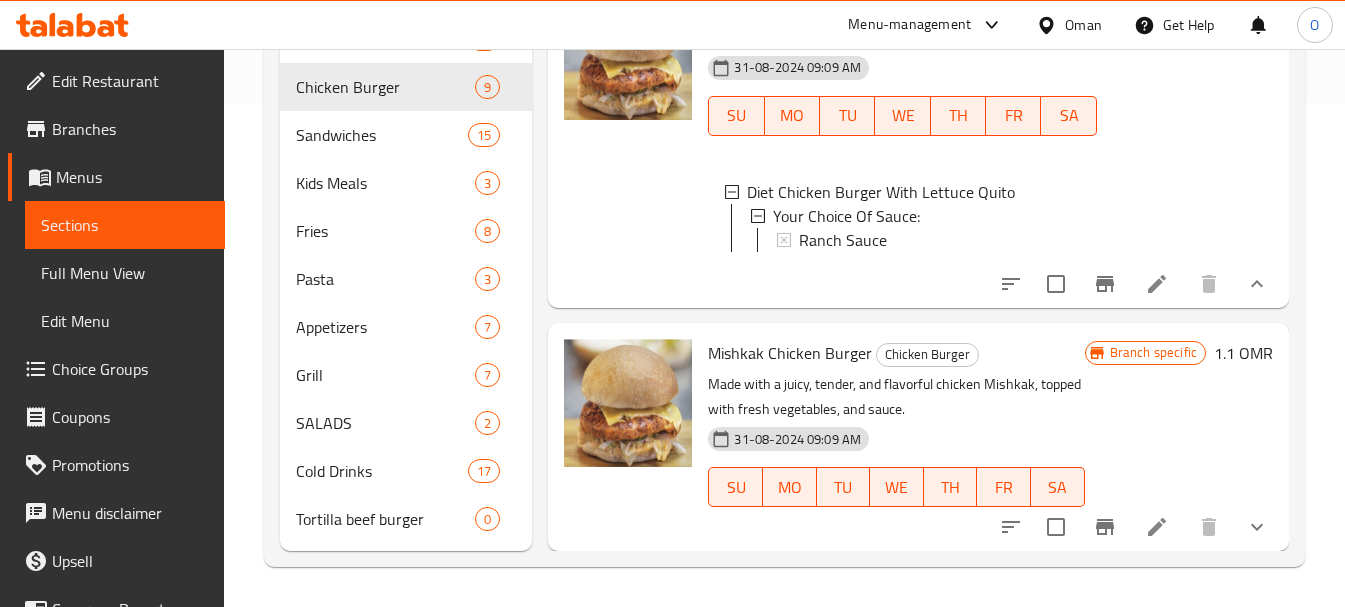click 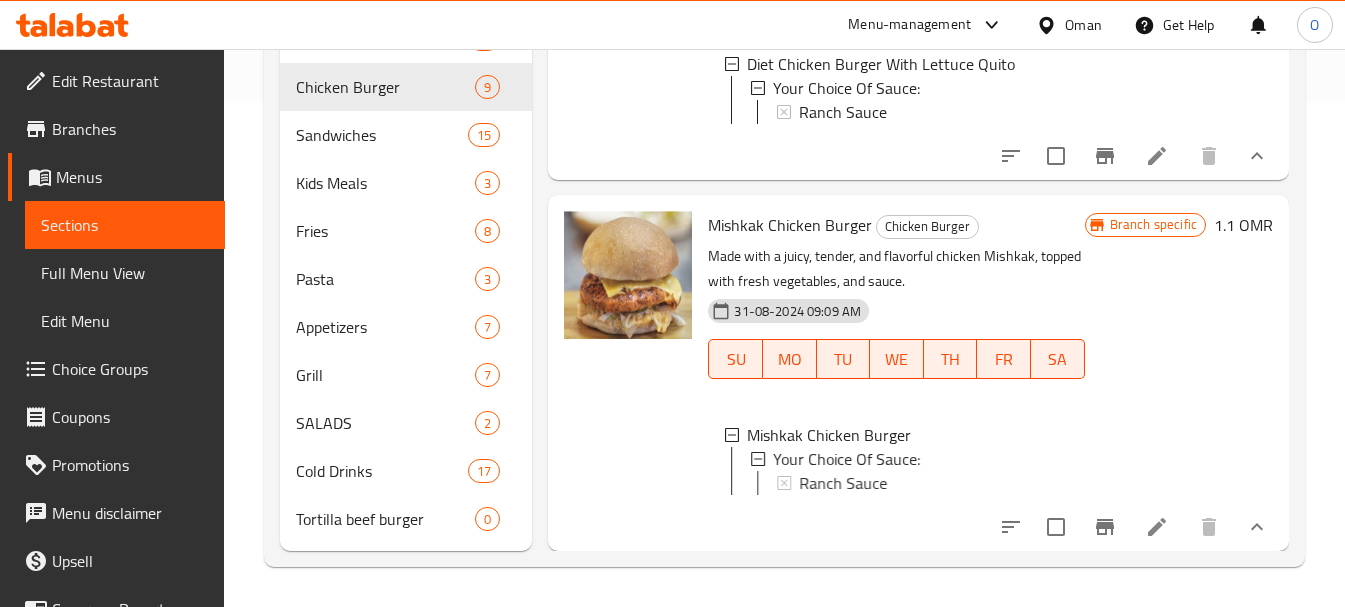 scroll, scrollTop: 2732, scrollLeft: 0, axis: vertical 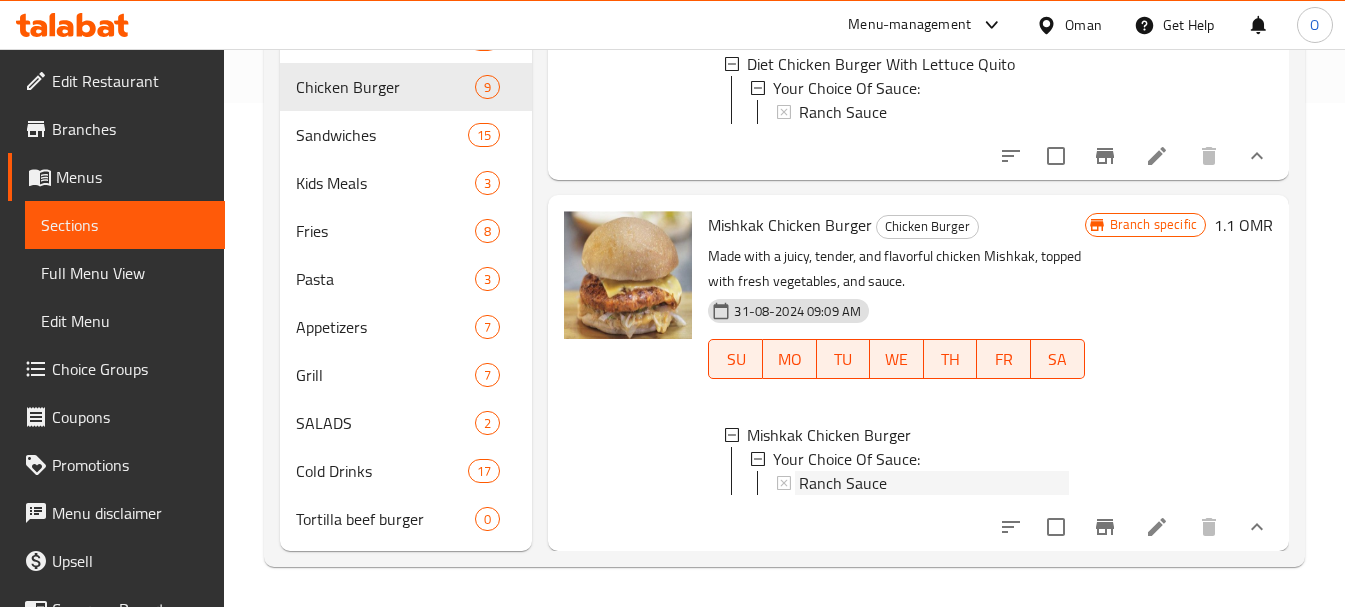 click on "Ranch Sauce" at bounding box center [843, 483] 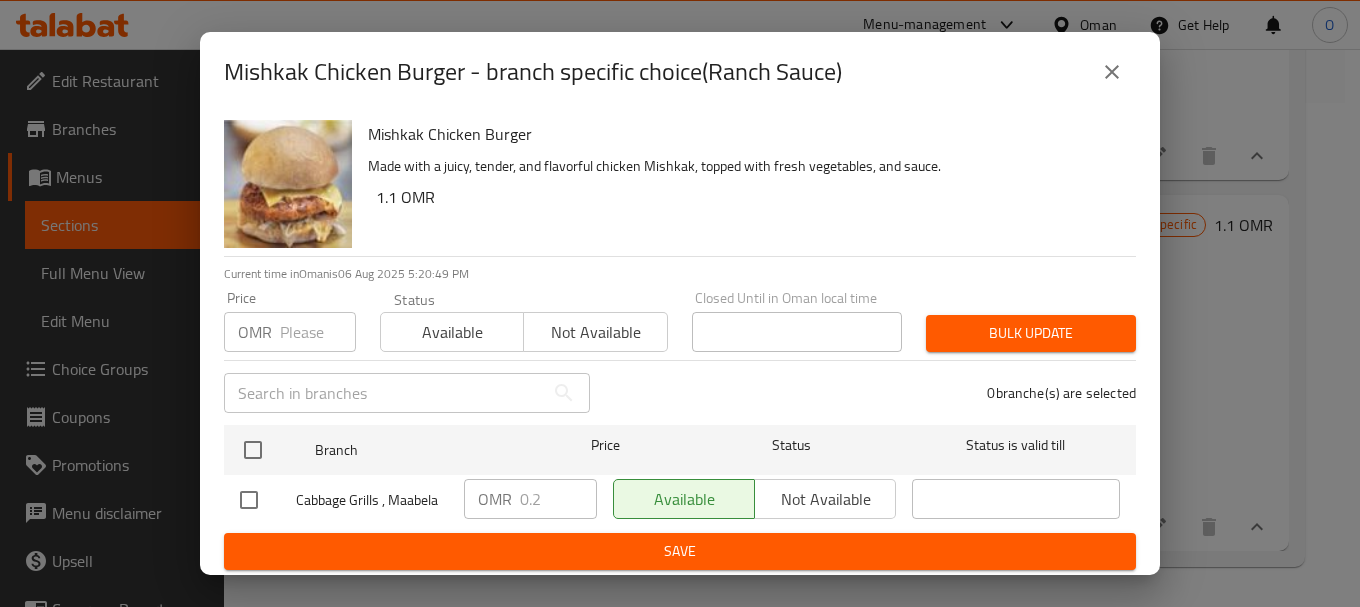 click 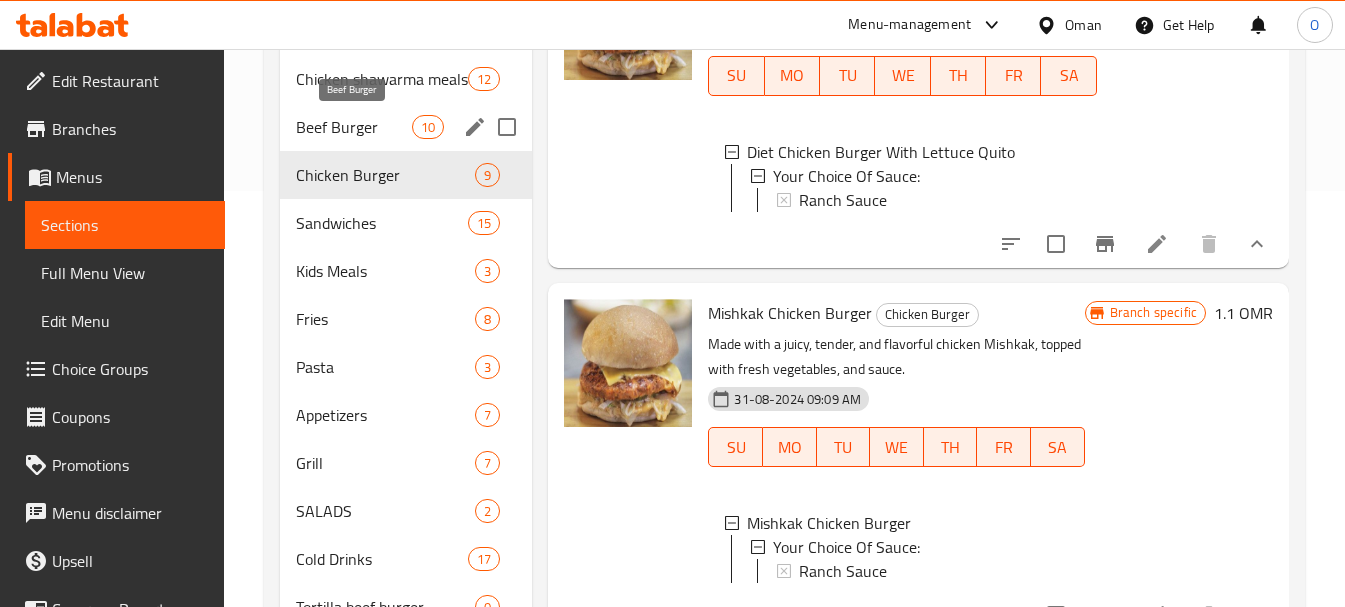 scroll, scrollTop: 404, scrollLeft: 0, axis: vertical 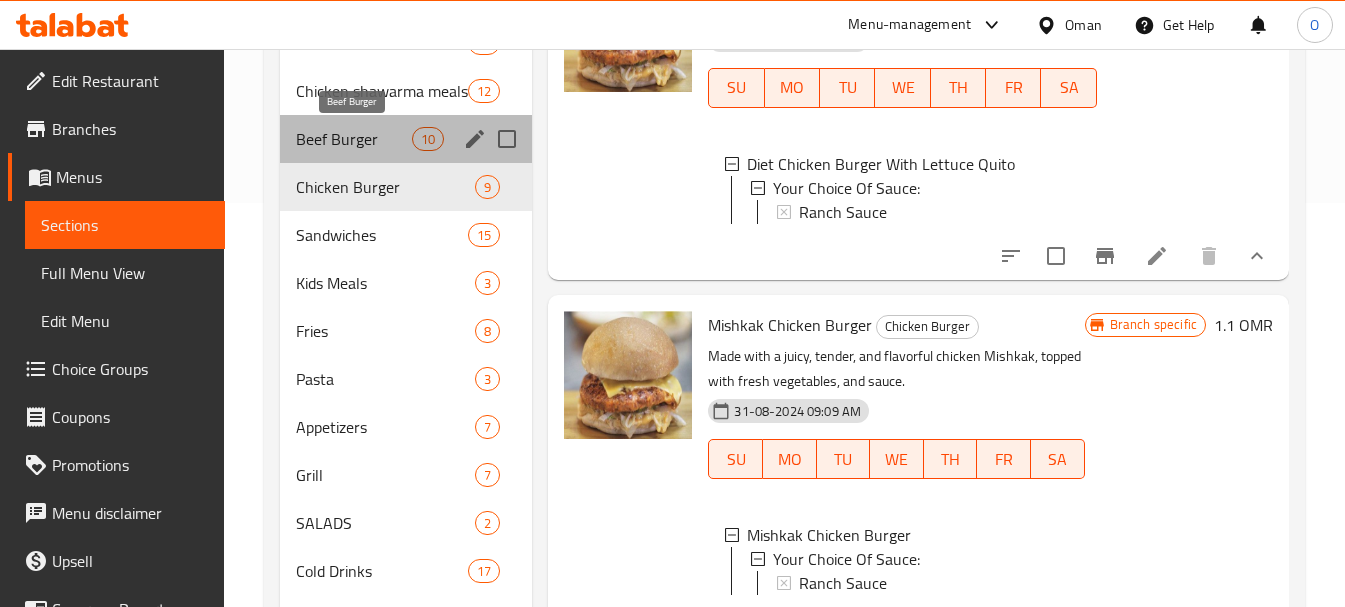 click on "Beef Burger" at bounding box center (354, 139) 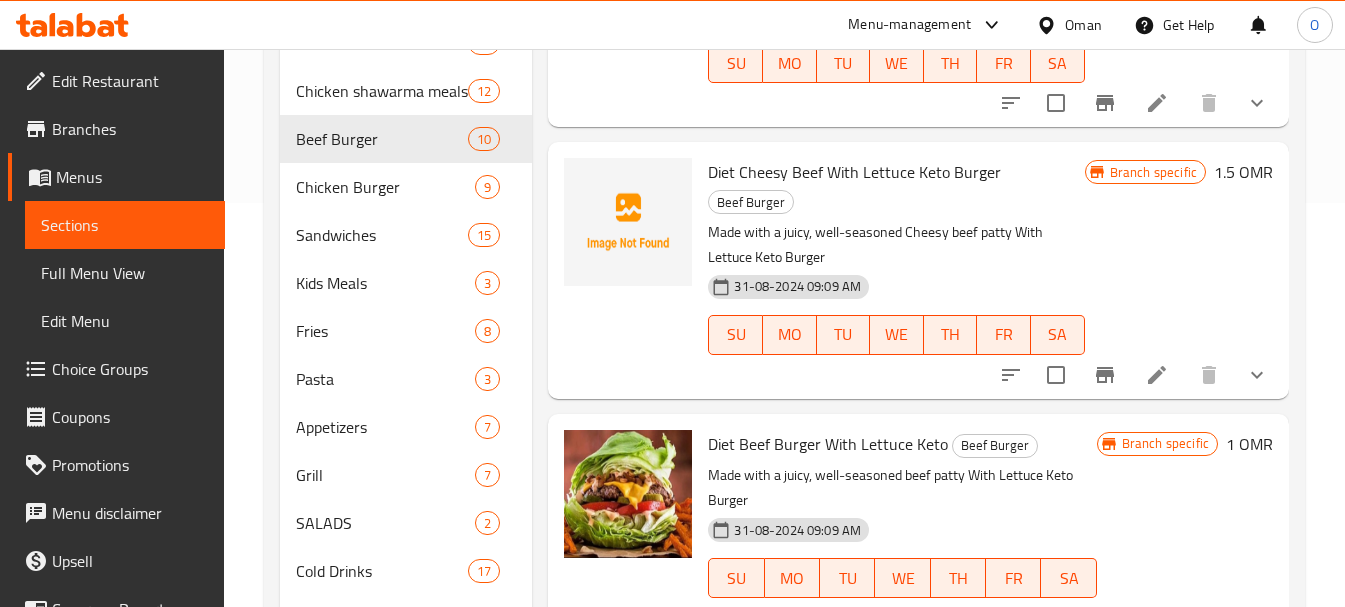 scroll, scrollTop: 1261, scrollLeft: 0, axis: vertical 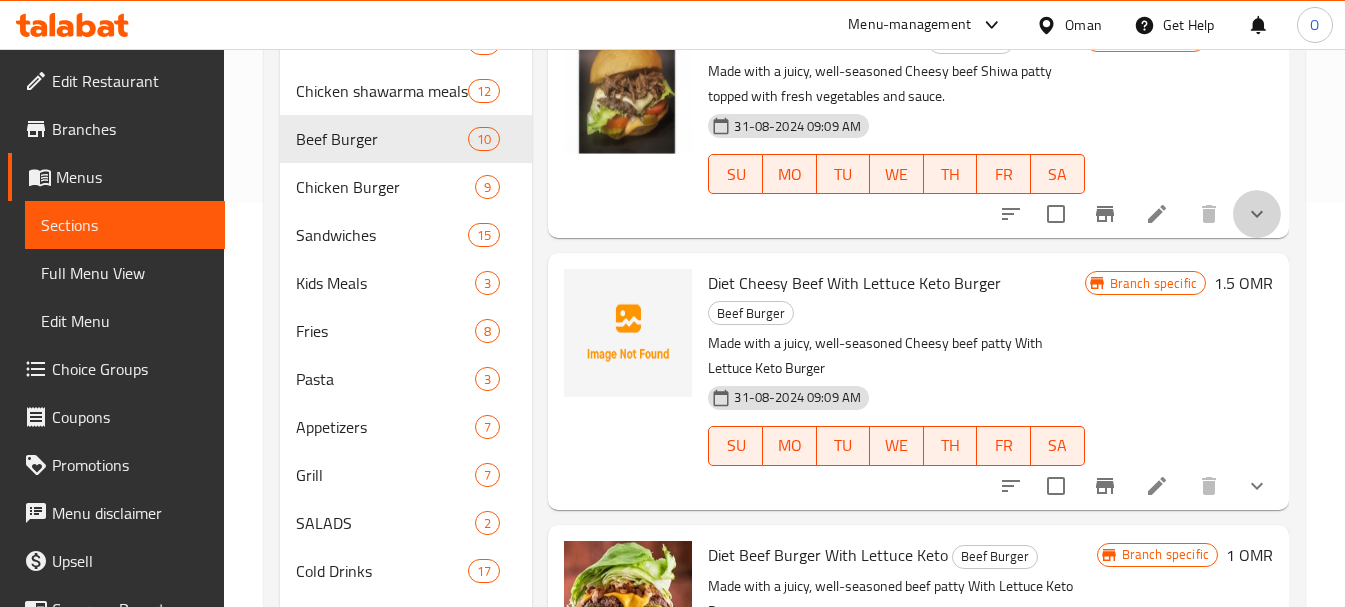 click at bounding box center (1257, 214) 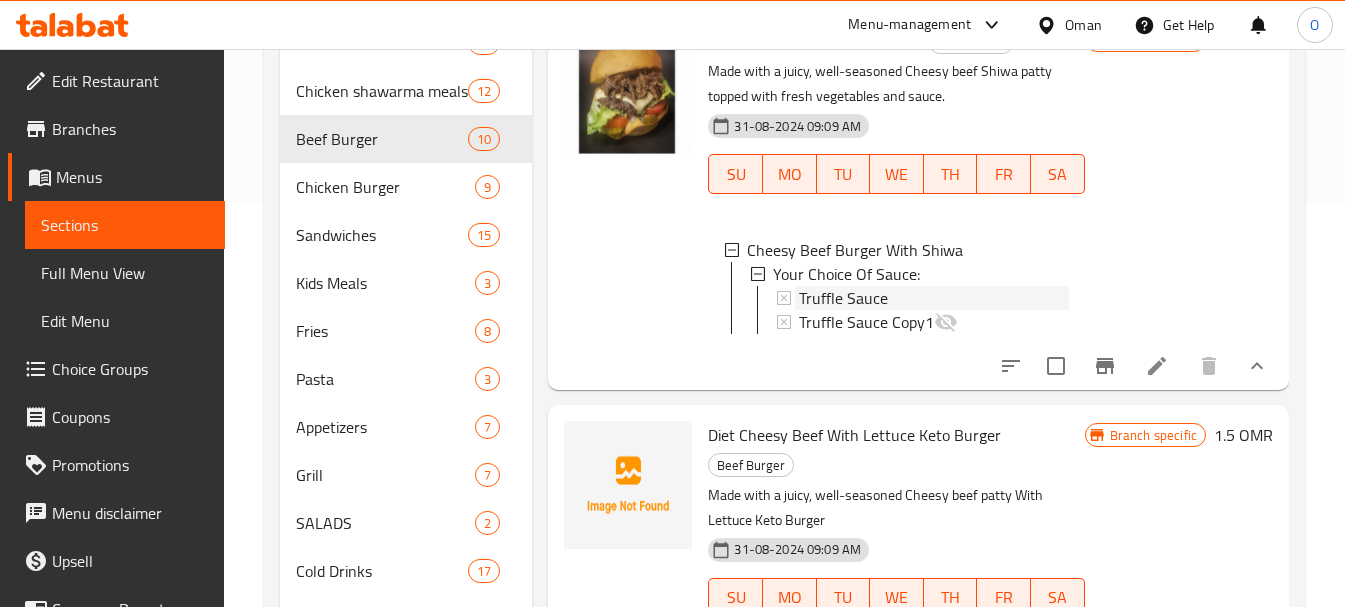 click on "Truffle Sauce" at bounding box center [843, 298] 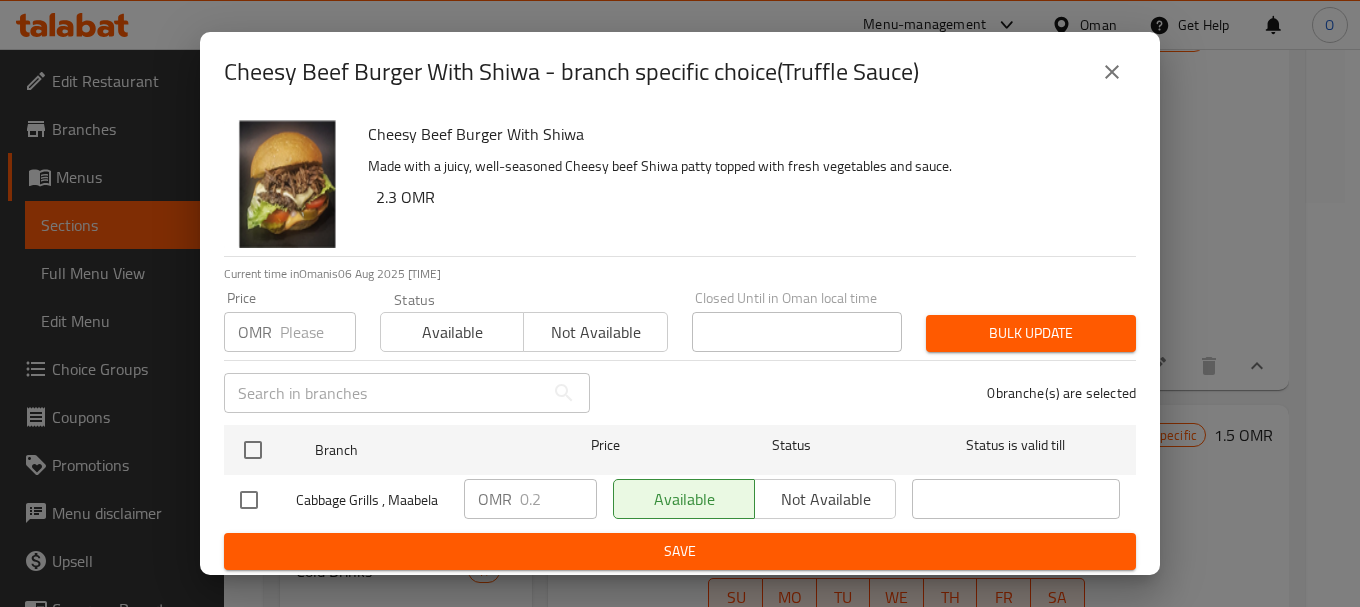click at bounding box center (1112, 72) 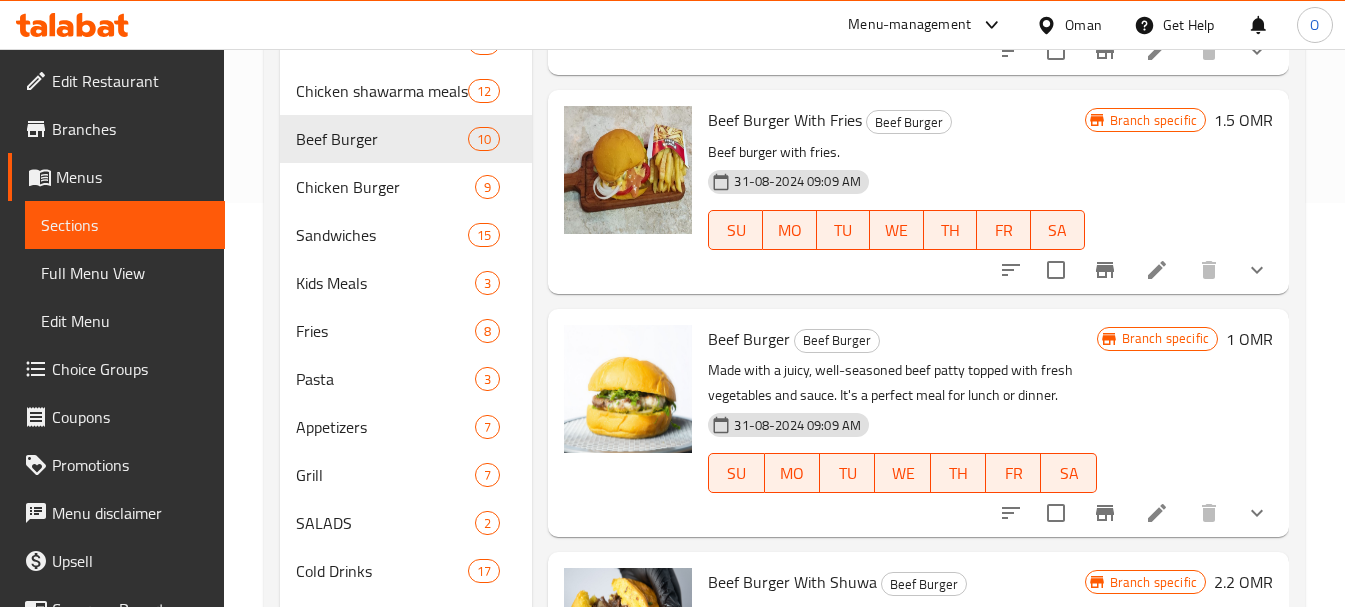 scroll, scrollTop: 0, scrollLeft: 0, axis: both 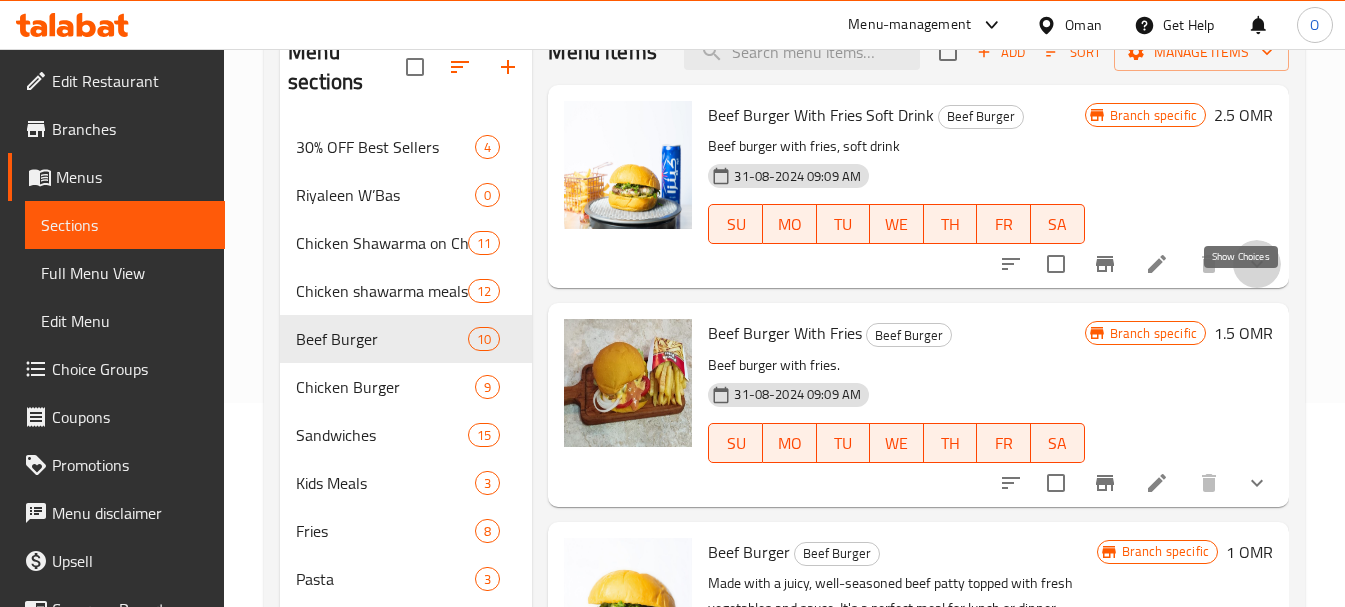 click 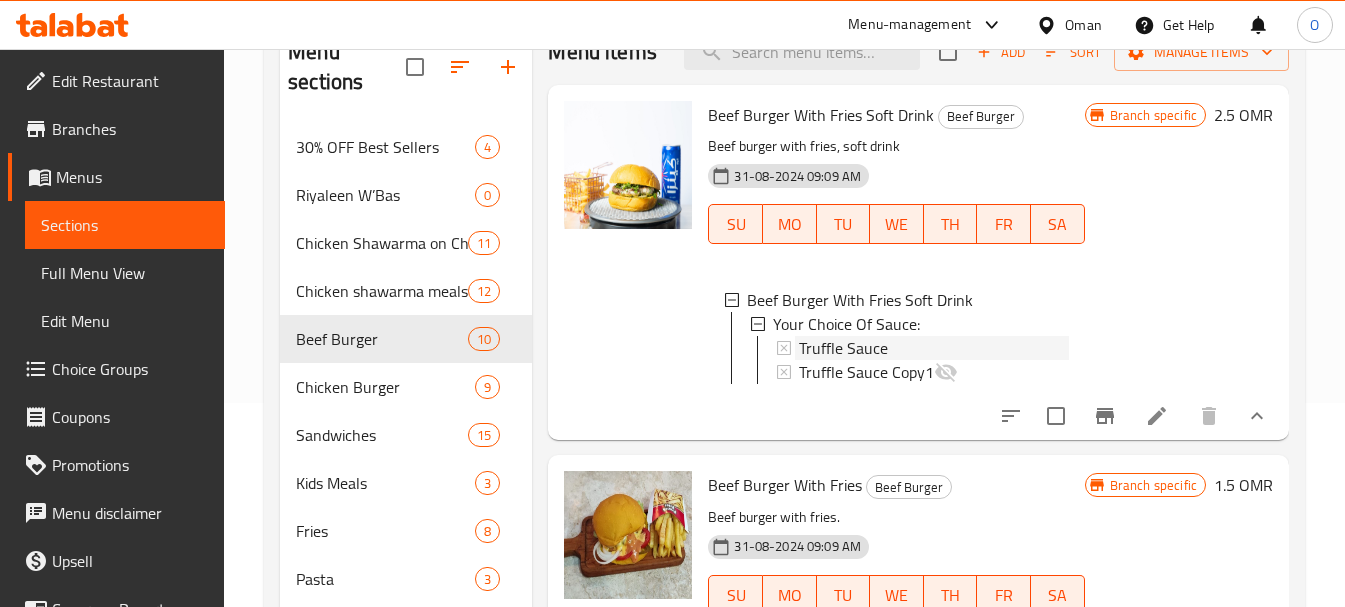 click on "Truffle Sauce" at bounding box center [843, 348] 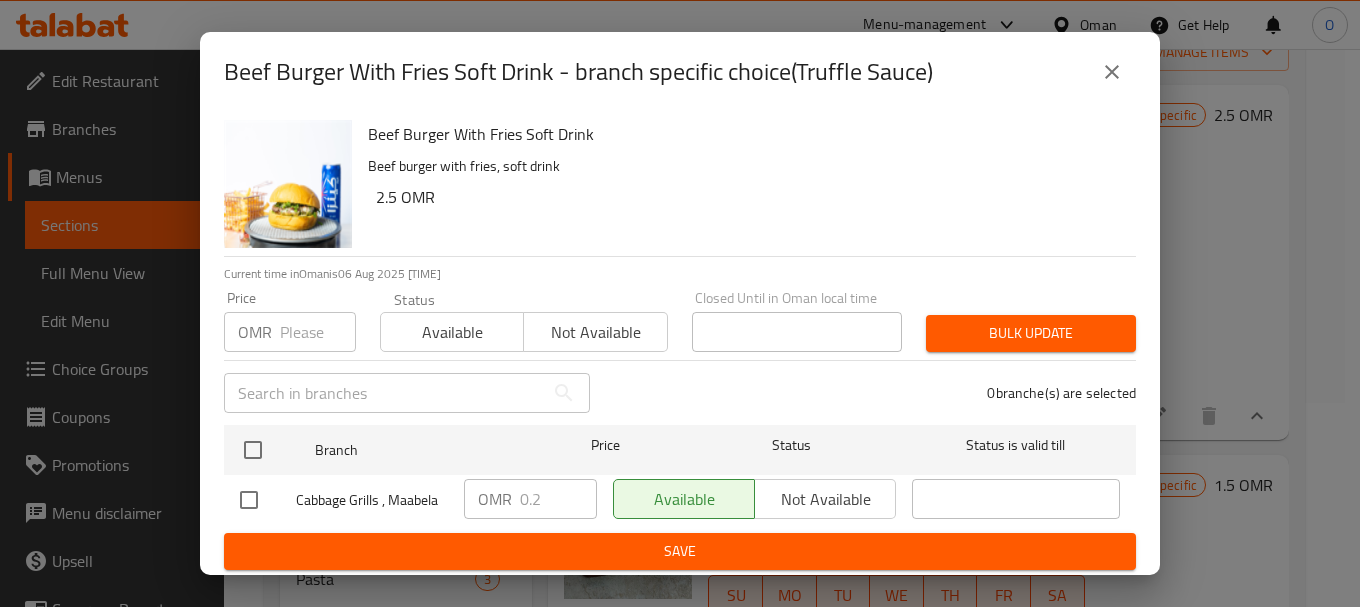 click at bounding box center (1112, 72) 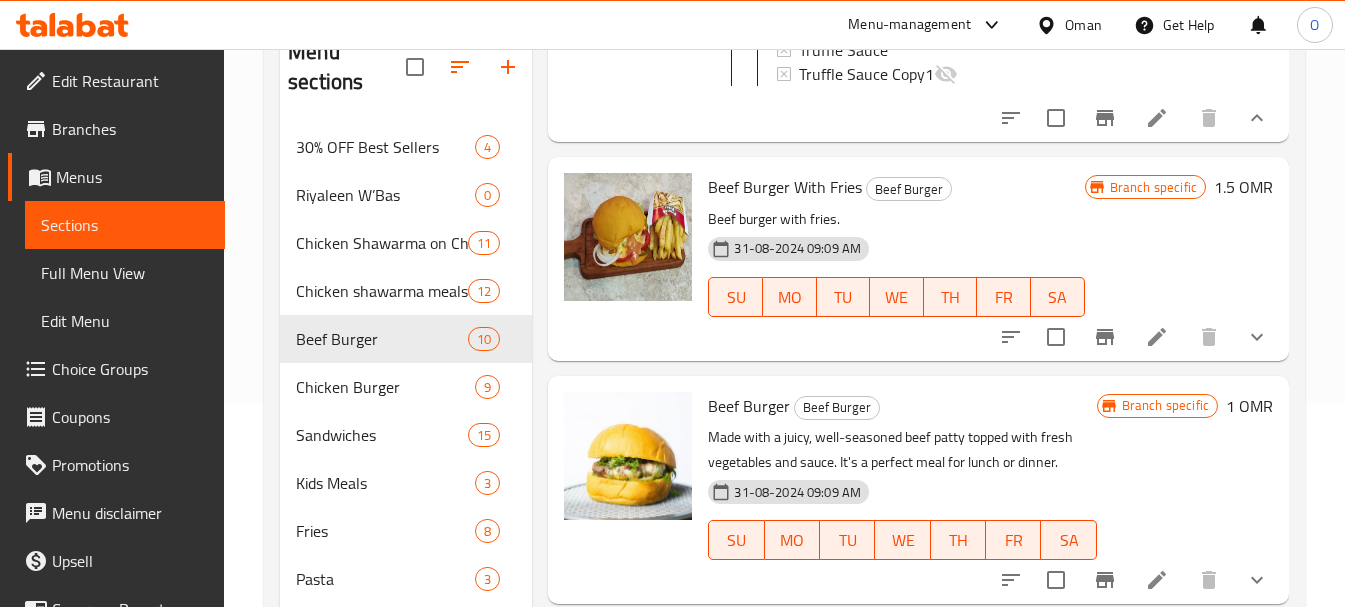 scroll, scrollTop: 300, scrollLeft: 0, axis: vertical 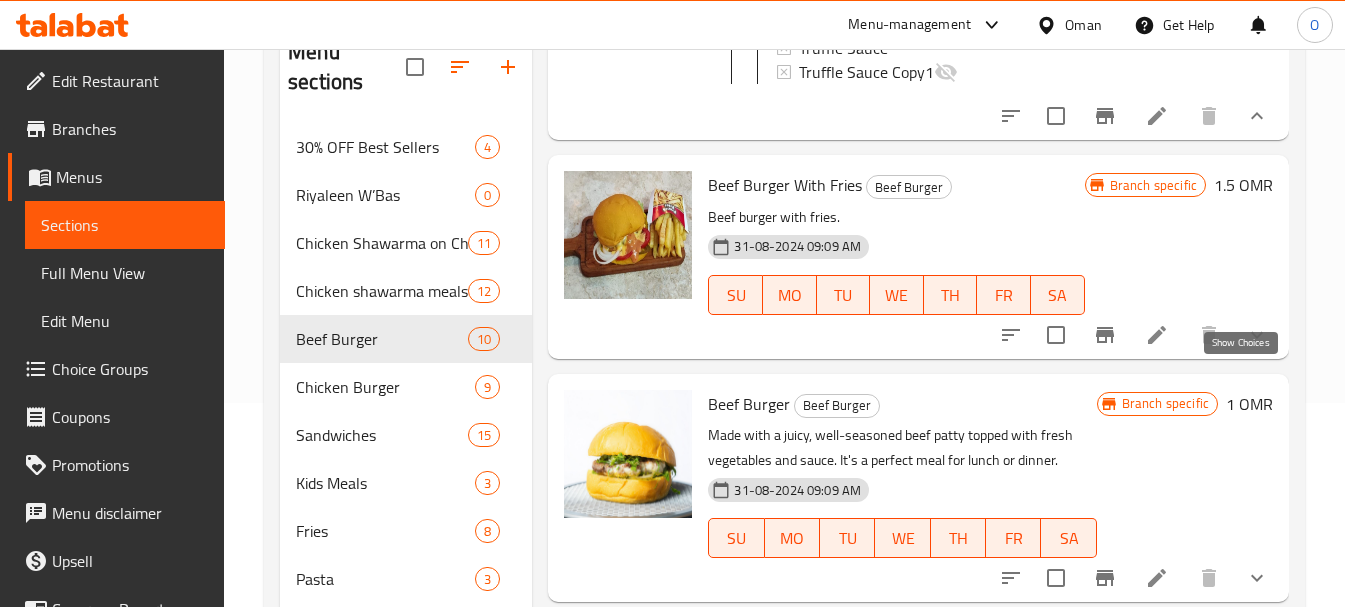 click 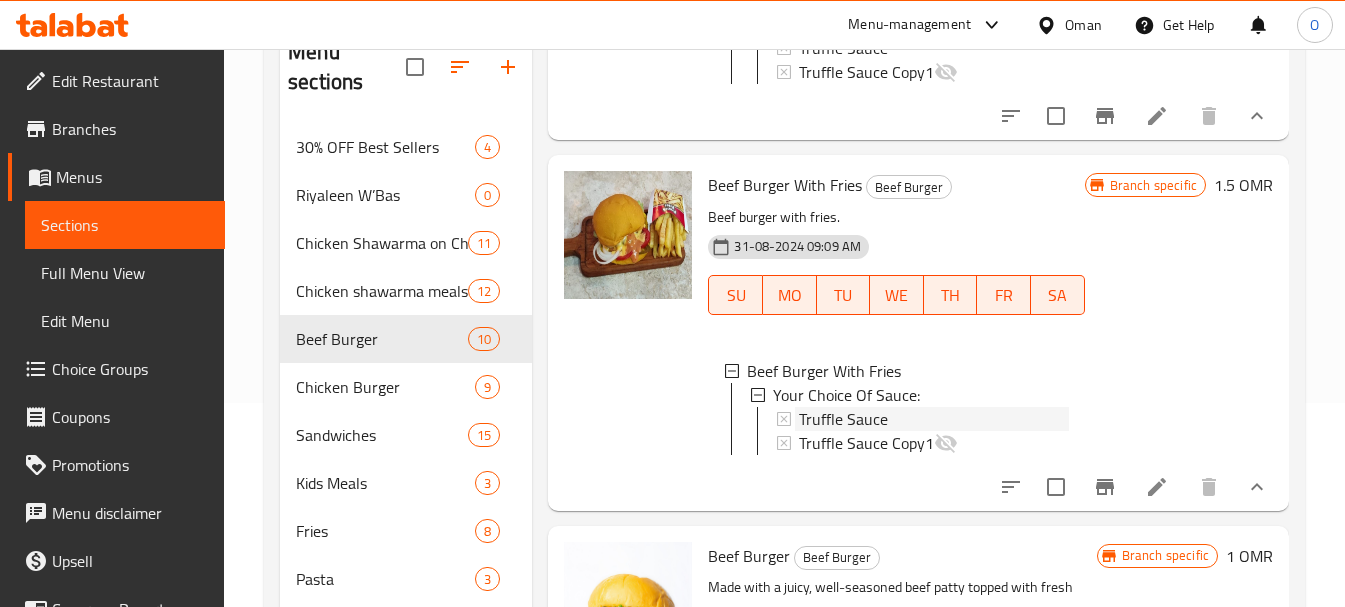 click on "Truffle Sauce" at bounding box center (933, 419) 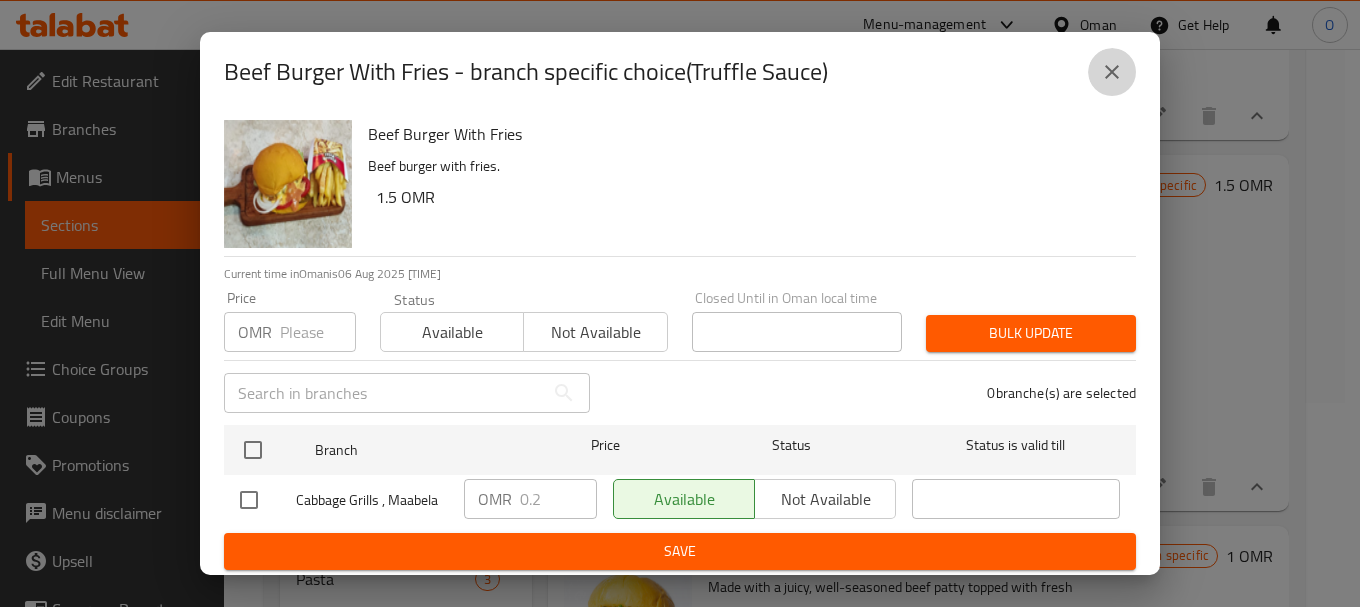 click 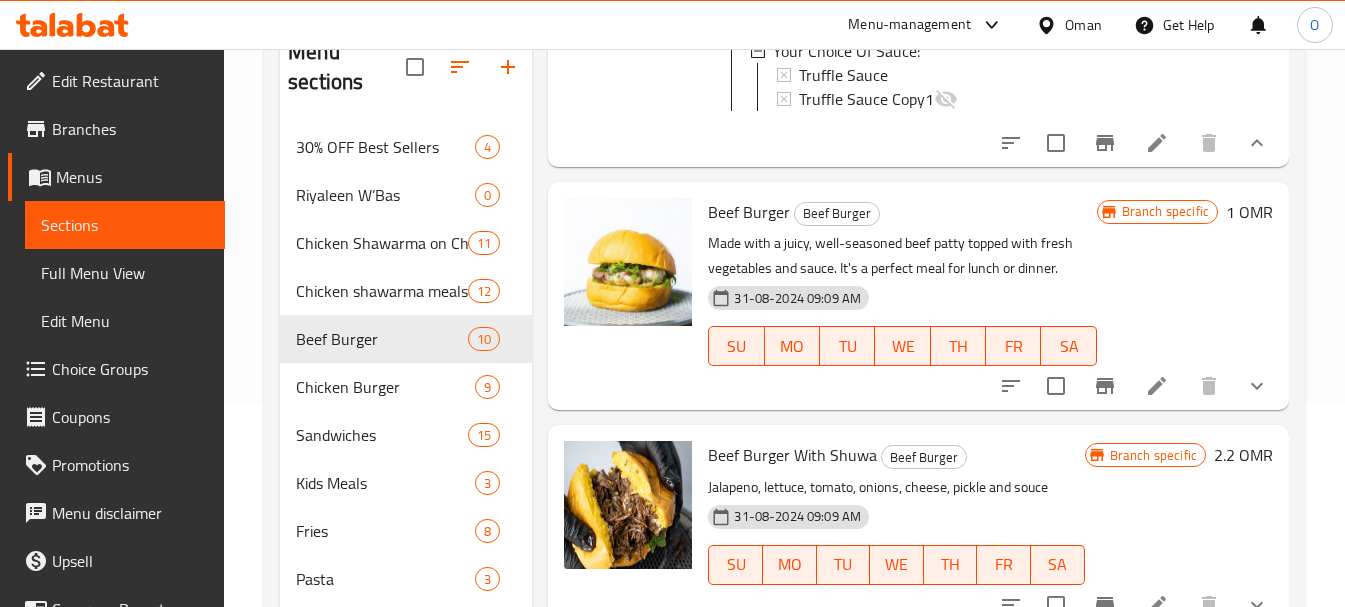 scroll, scrollTop: 700, scrollLeft: 0, axis: vertical 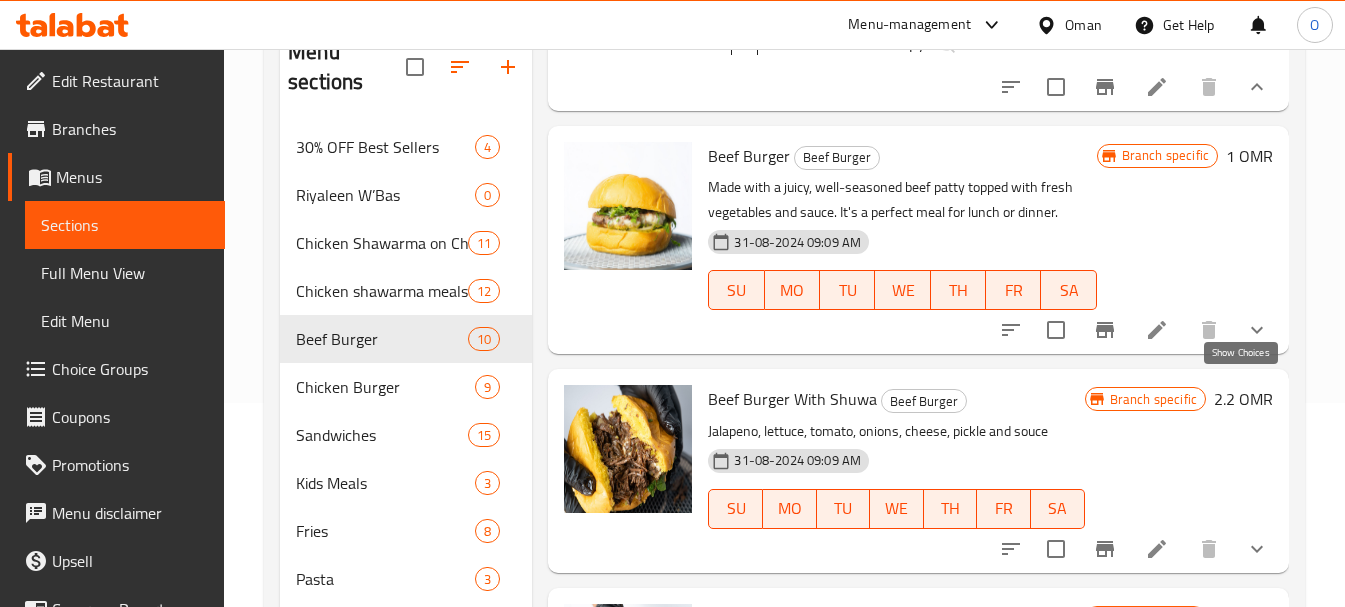 click 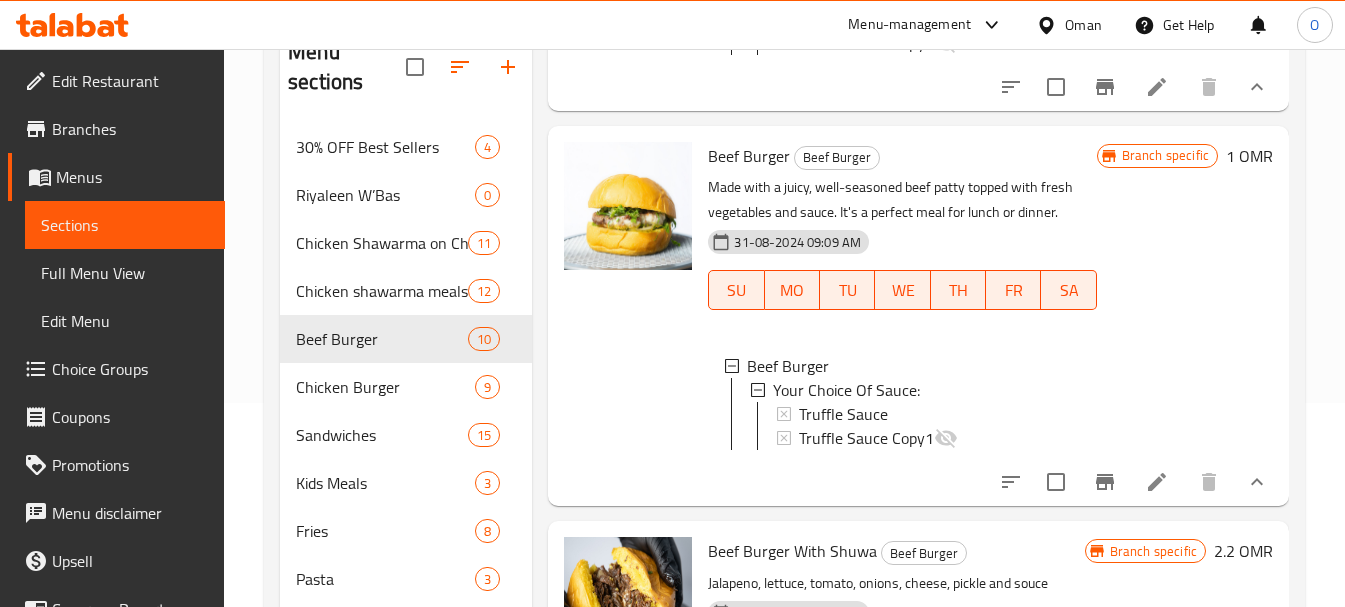 scroll, scrollTop: 800, scrollLeft: 0, axis: vertical 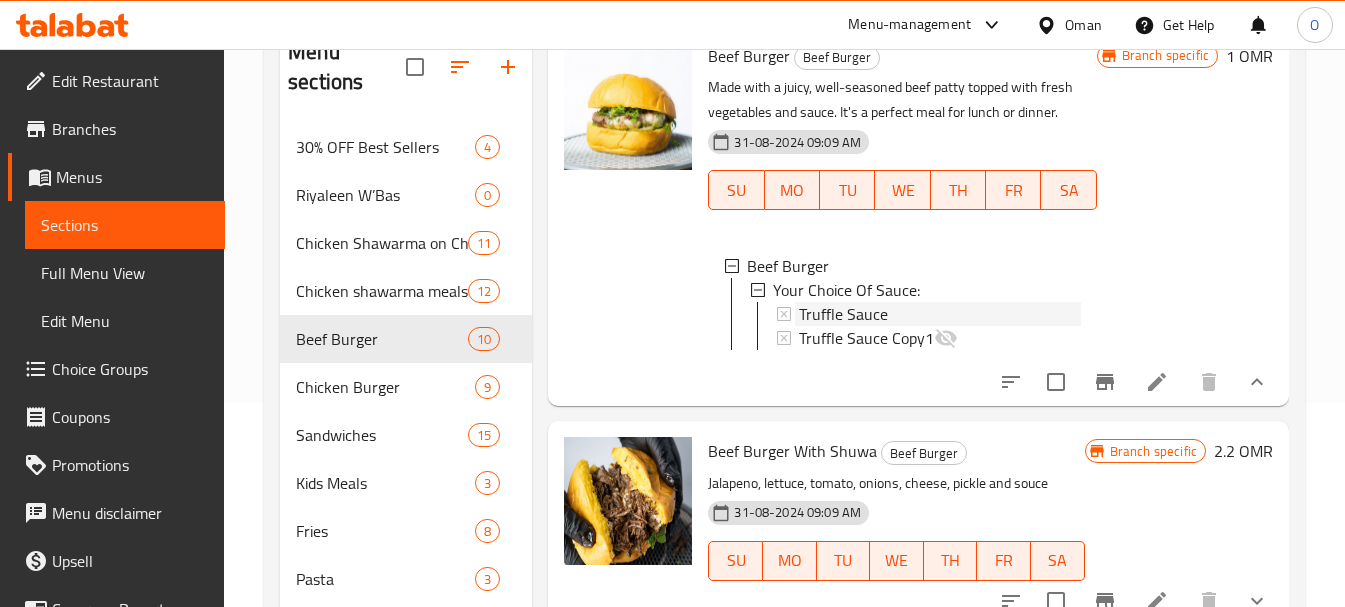 click on "Truffle Sauce" at bounding box center [843, 314] 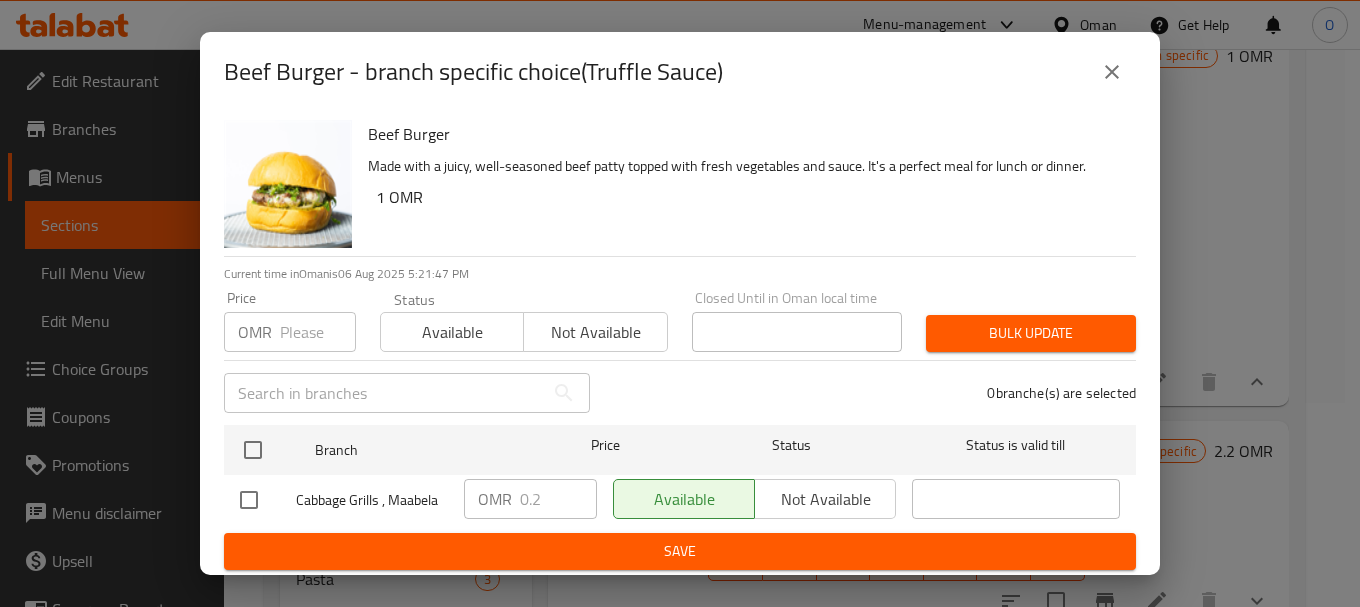 click 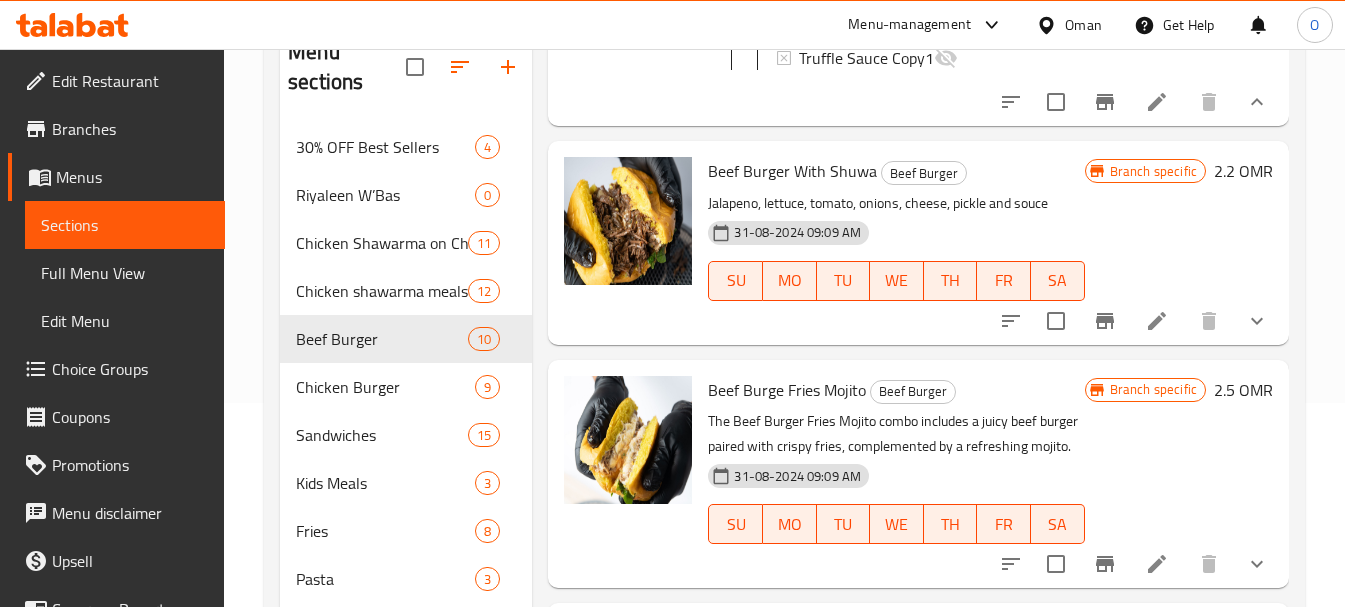 scroll, scrollTop: 1100, scrollLeft: 0, axis: vertical 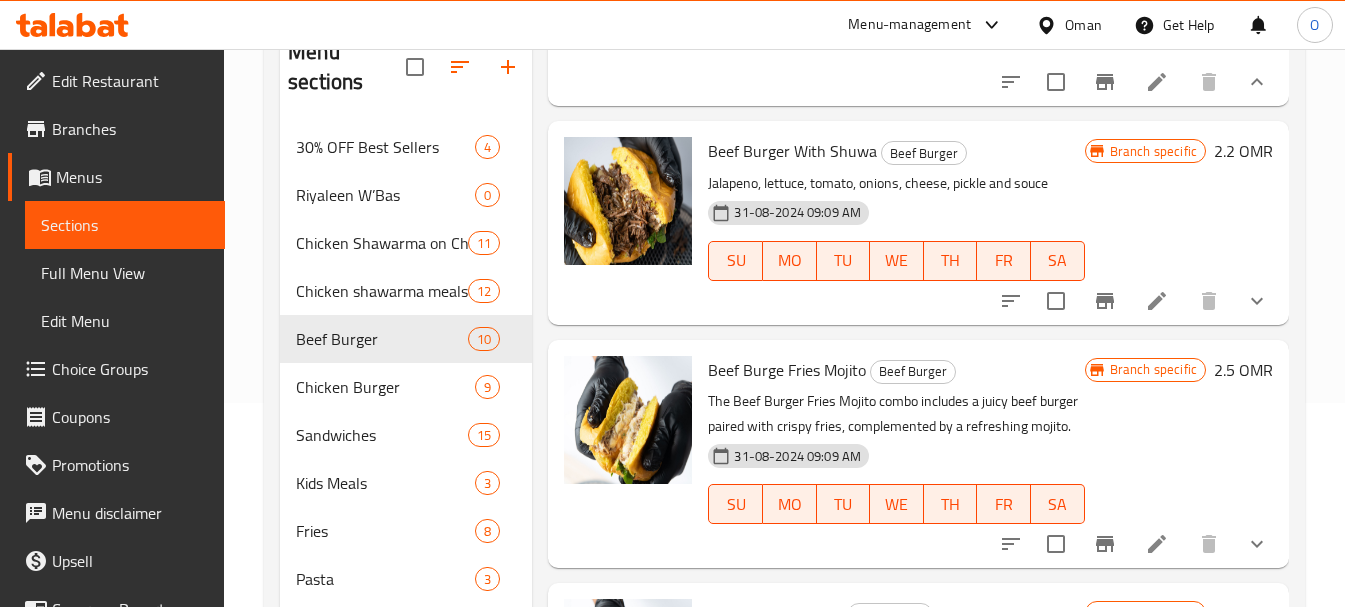 click 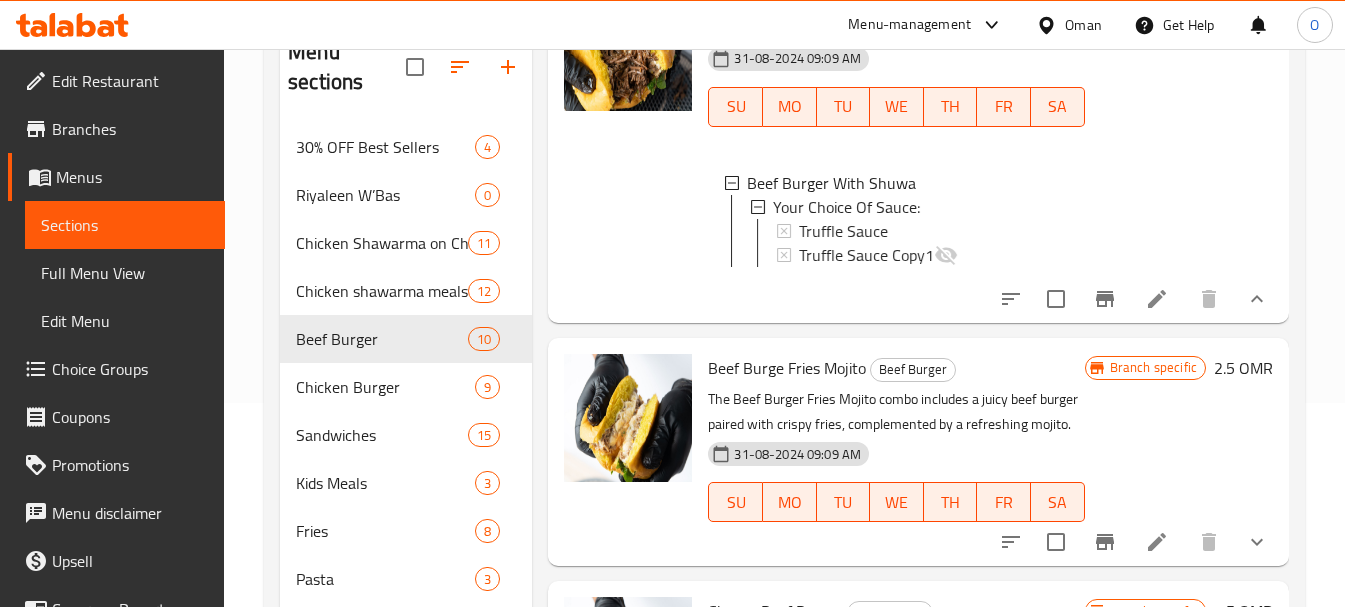 scroll, scrollTop: 1300, scrollLeft: 0, axis: vertical 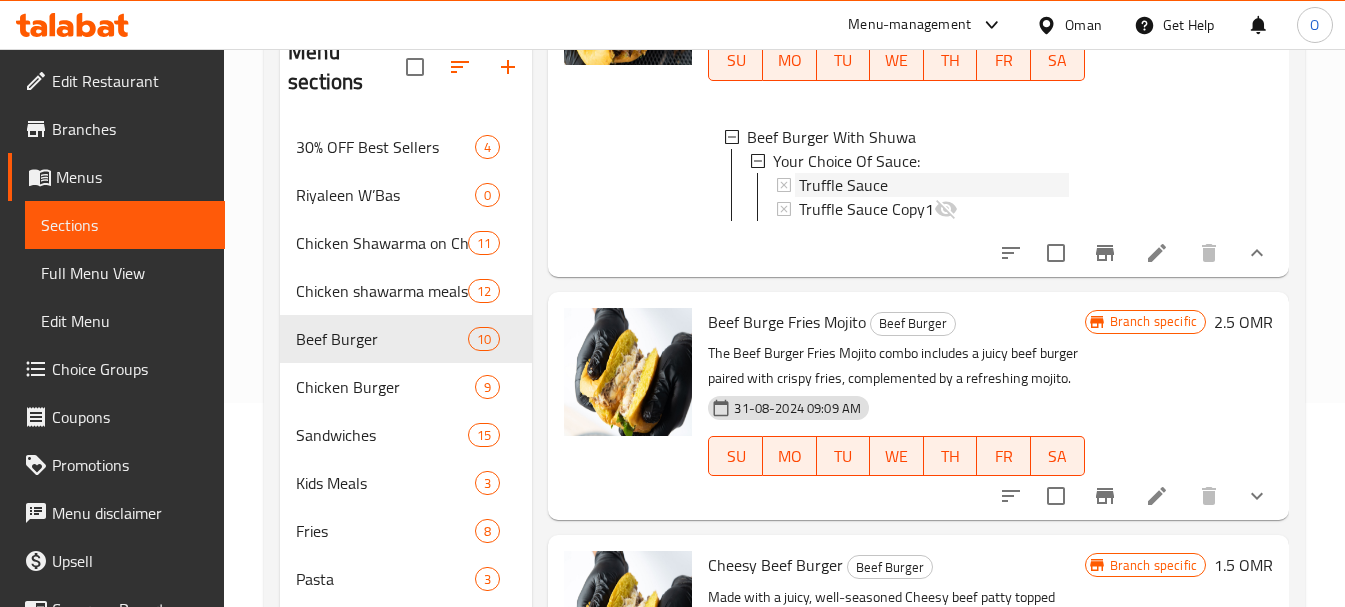 click on "Truffle Sauce" at bounding box center [843, 185] 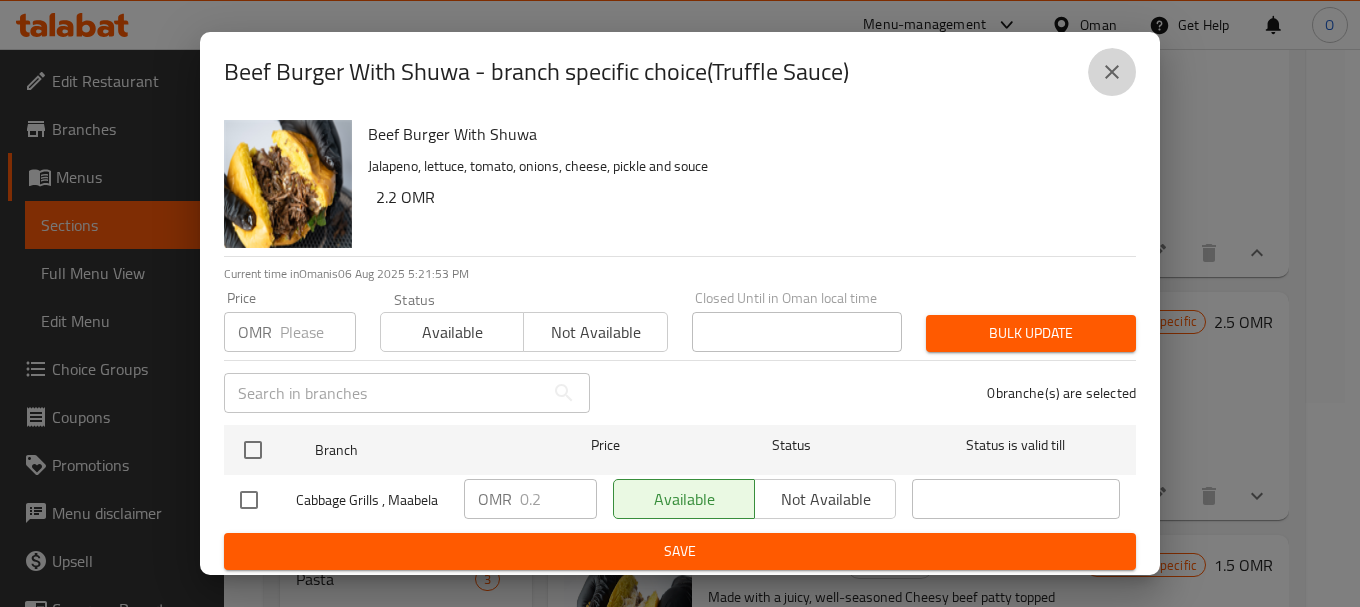 click at bounding box center (1112, 72) 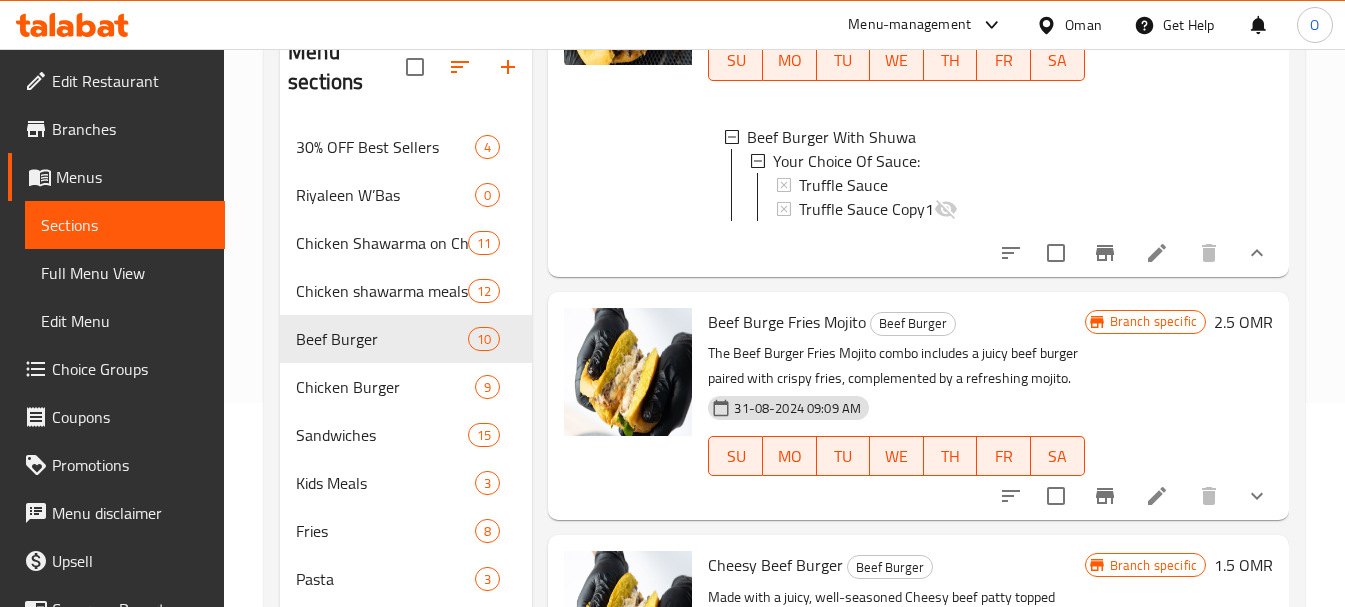 scroll, scrollTop: 3, scrollLeft: 0, axis: vertical 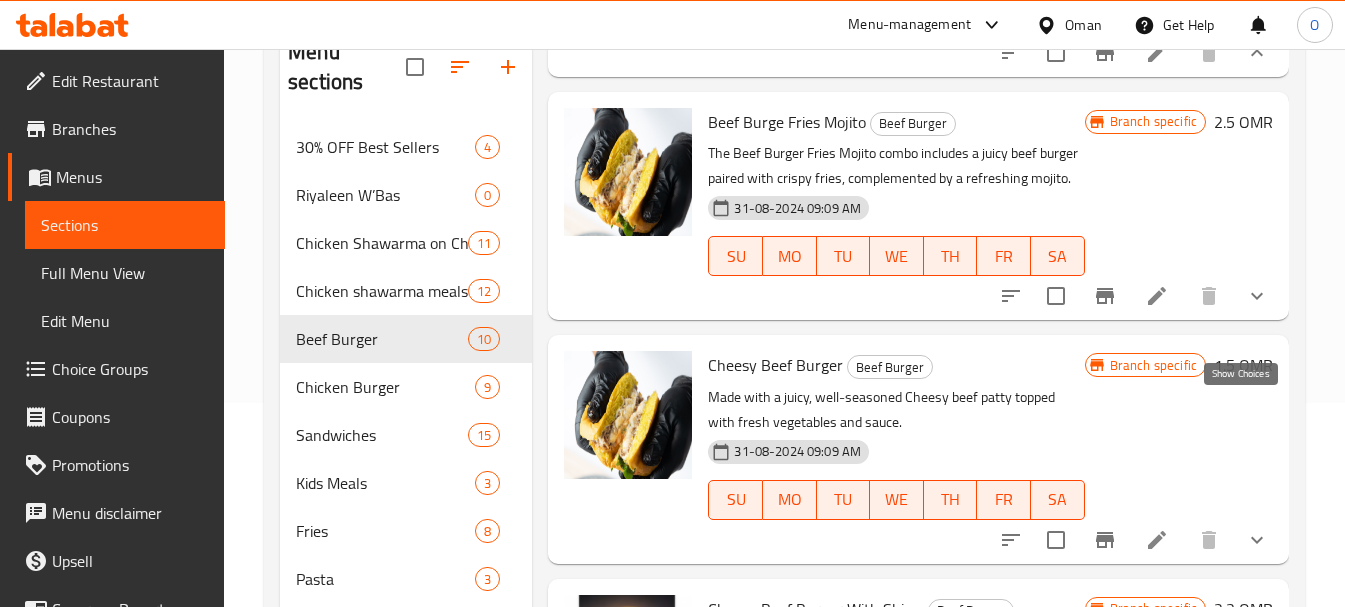 click 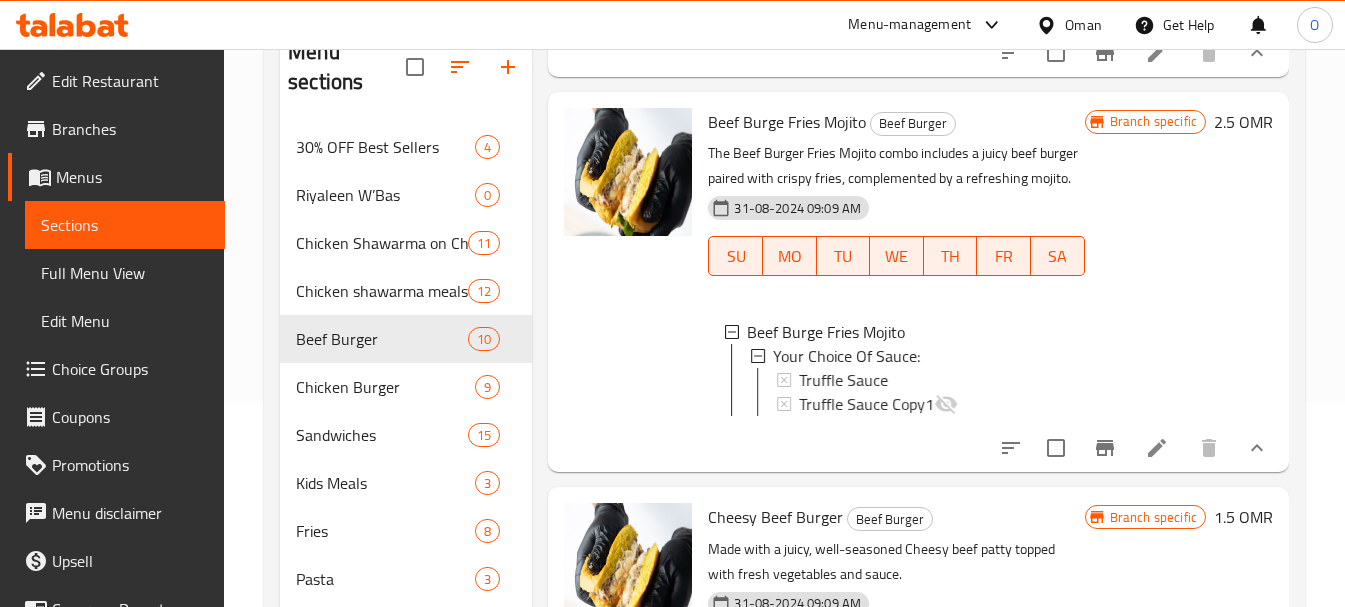scroll, scrollTop: 1600, scrollLeft: 0, axis: vertical 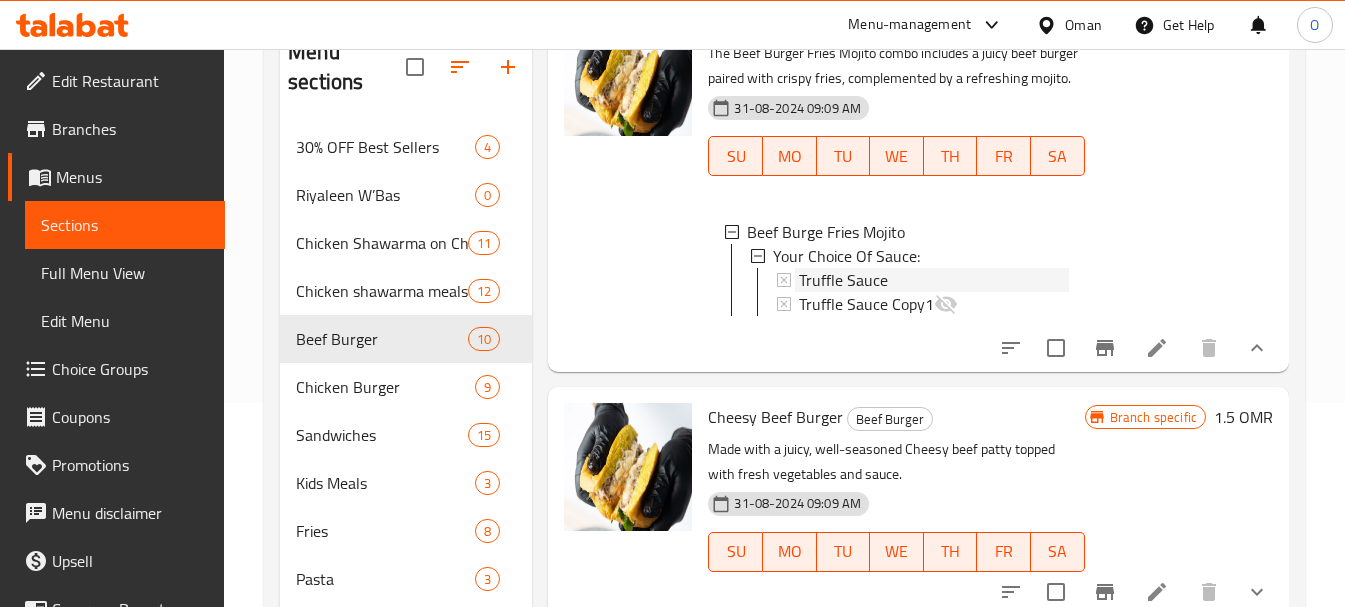 click on "Truffle Sauce" at bounding box center (843, 280) 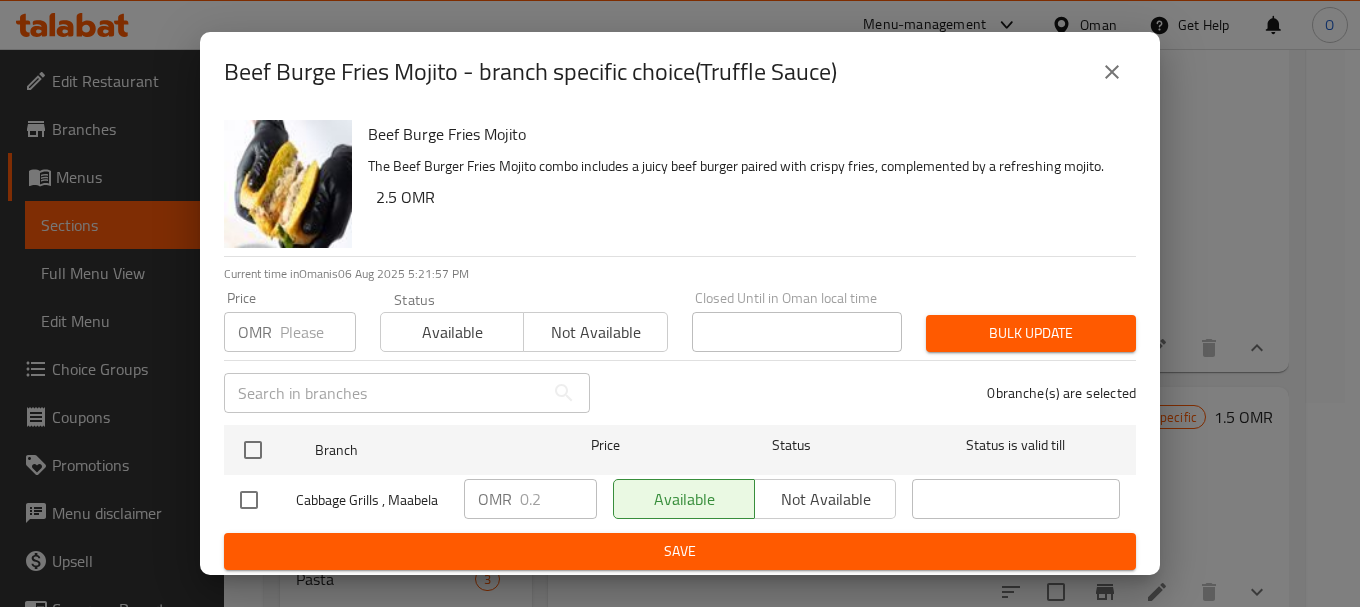 click on "Beef Burge Fries Mojito - branch specific choice(Truffle Sauce)" at bounding box center (680, 72) 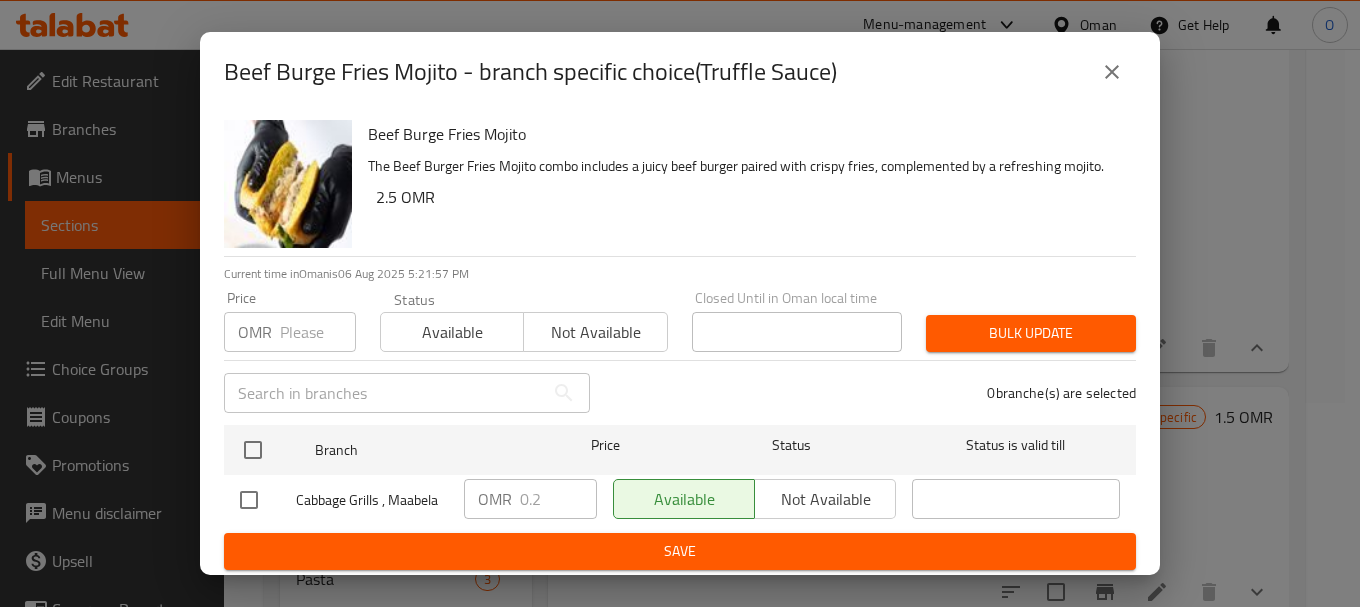 click at bounding box center (1112, 72) 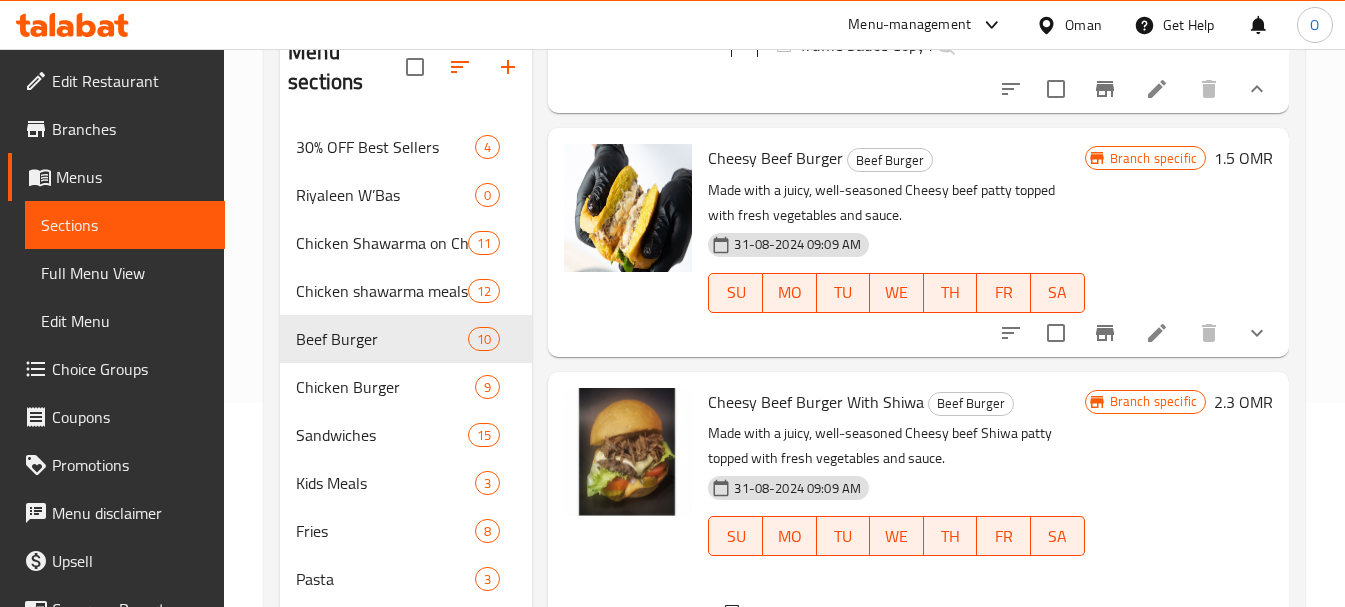 scroll, scrollTop: 1900, scrollLeft: 0, axis: vertical 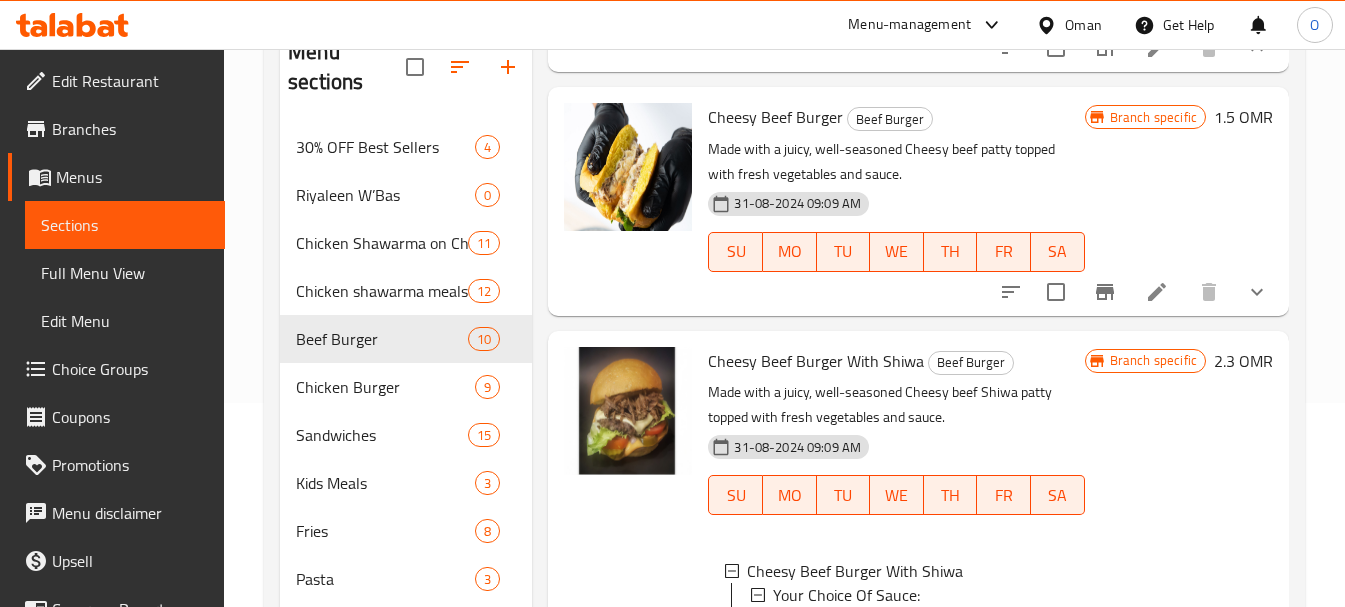 click 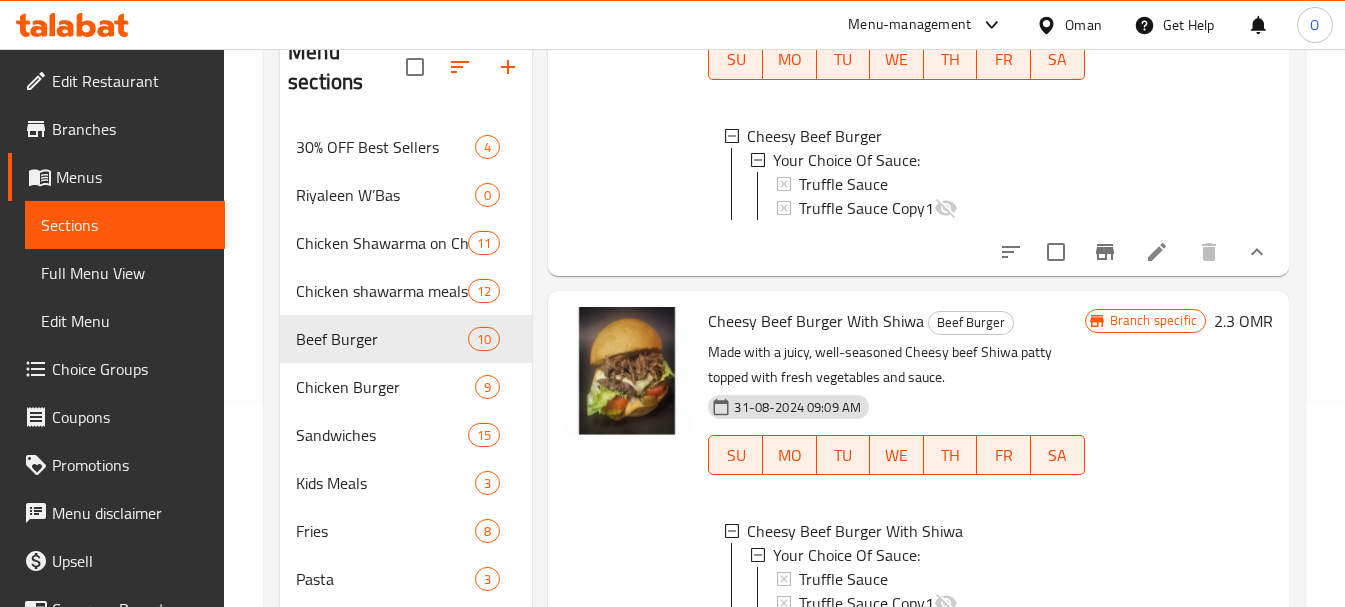 scroll, scrollTop: 2100, scrollLeft: 0, axis: vertical 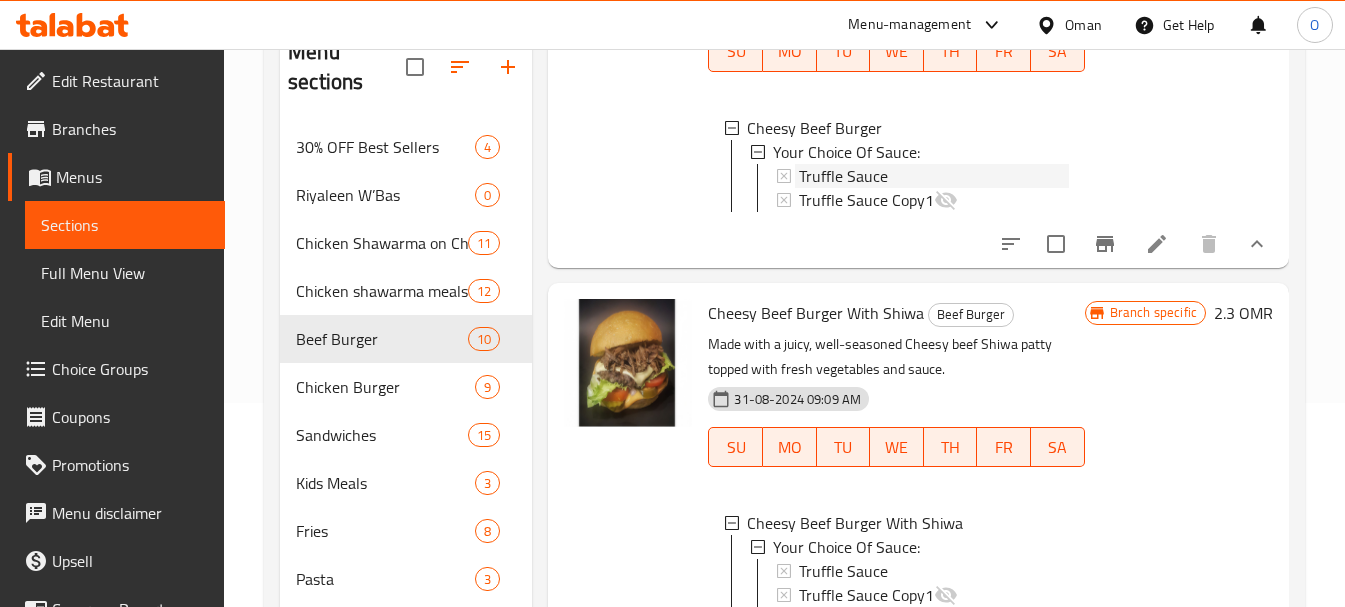 click on "Truffle Sauce" at bounding box center [843, 176] 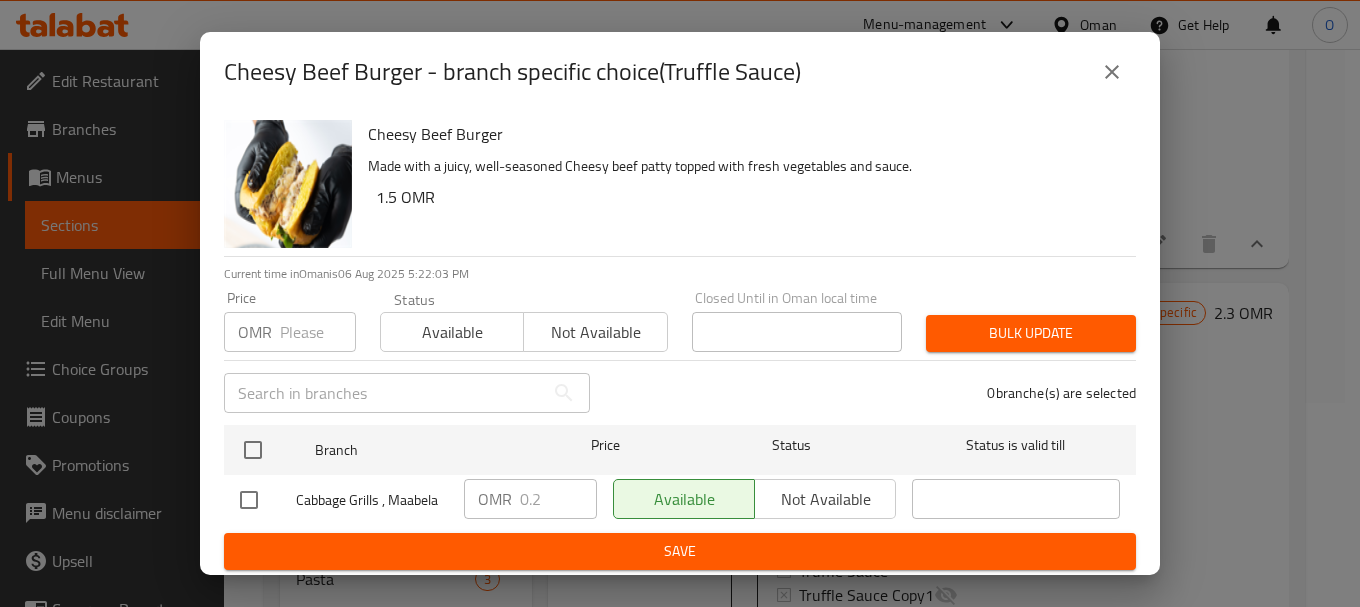 click 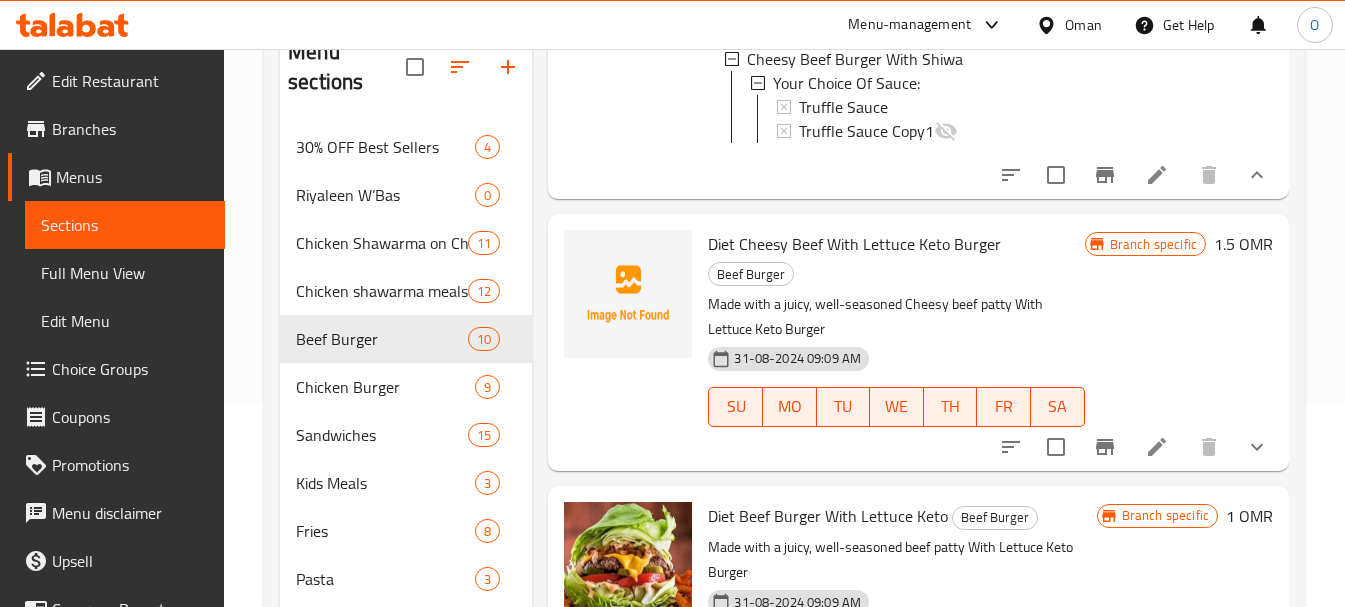 scroll, scrollTop: 2600, scrollLeft: 0, axis: vertical 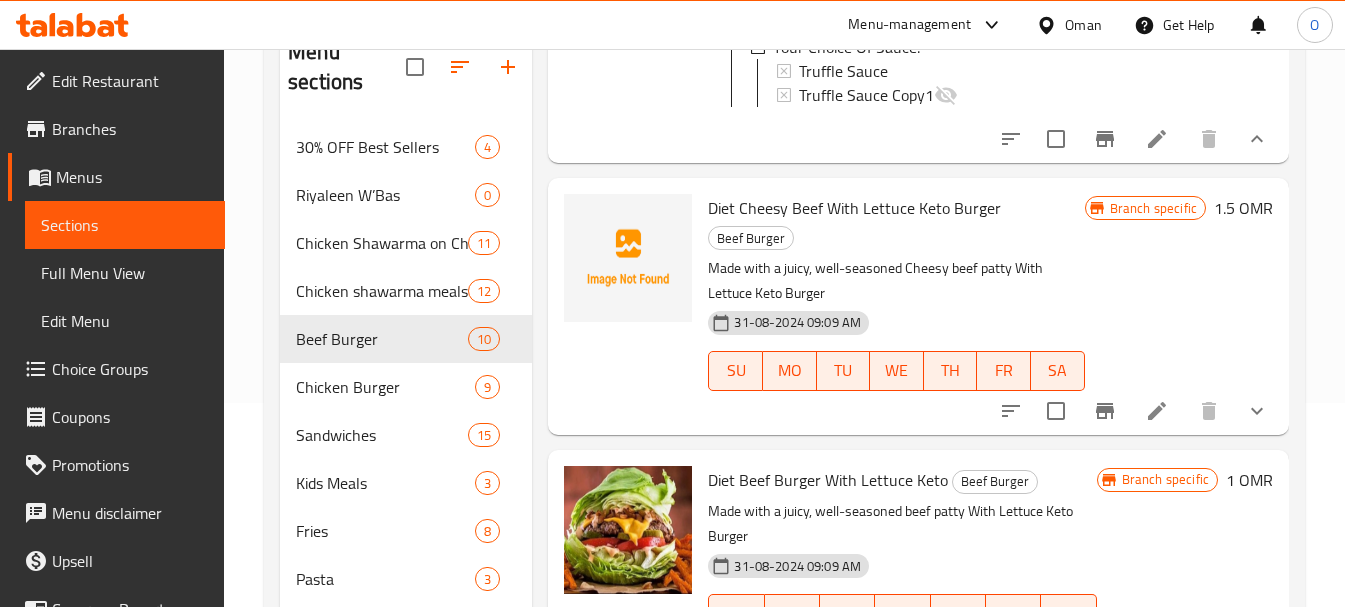 click on "Truffle Sauce" at bounding box center (933, 71) 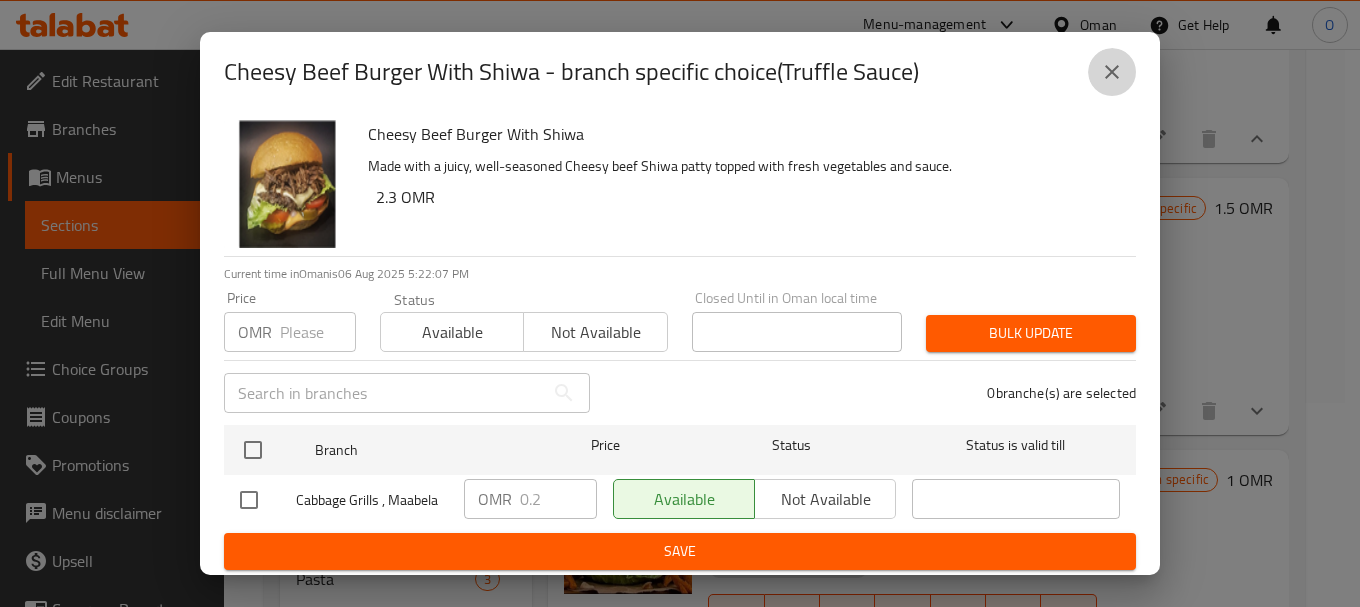 click 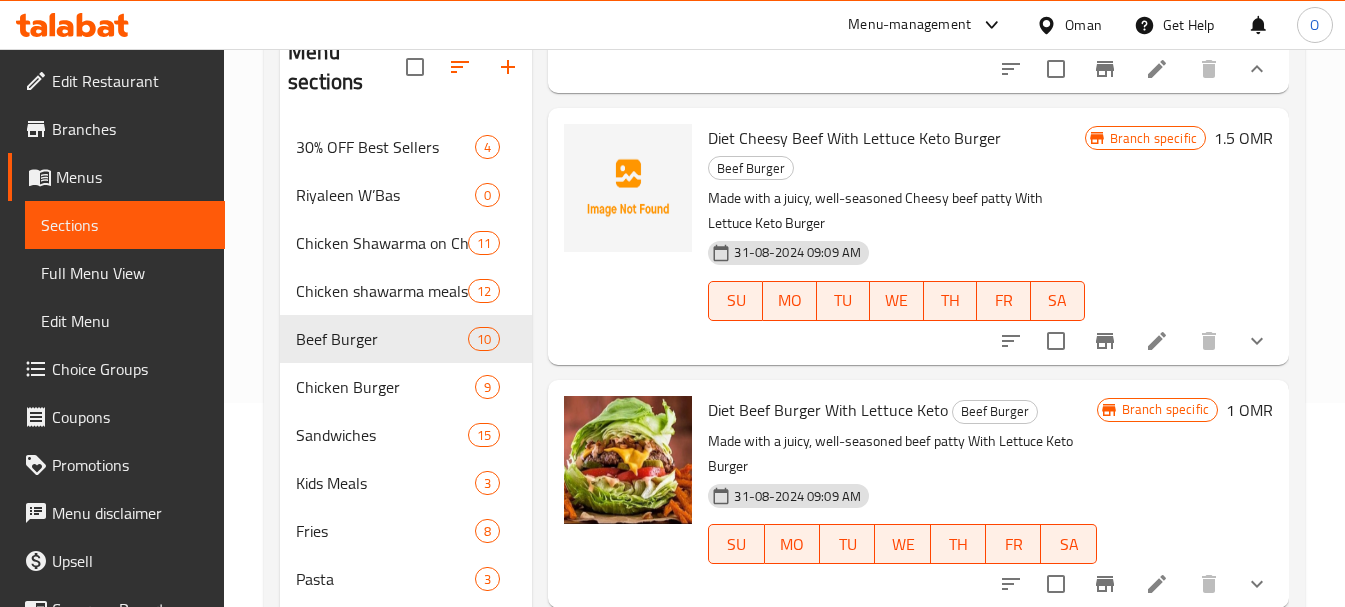 scroll, scrollTop: 2830, scrollLeft: 0, axis: vertical 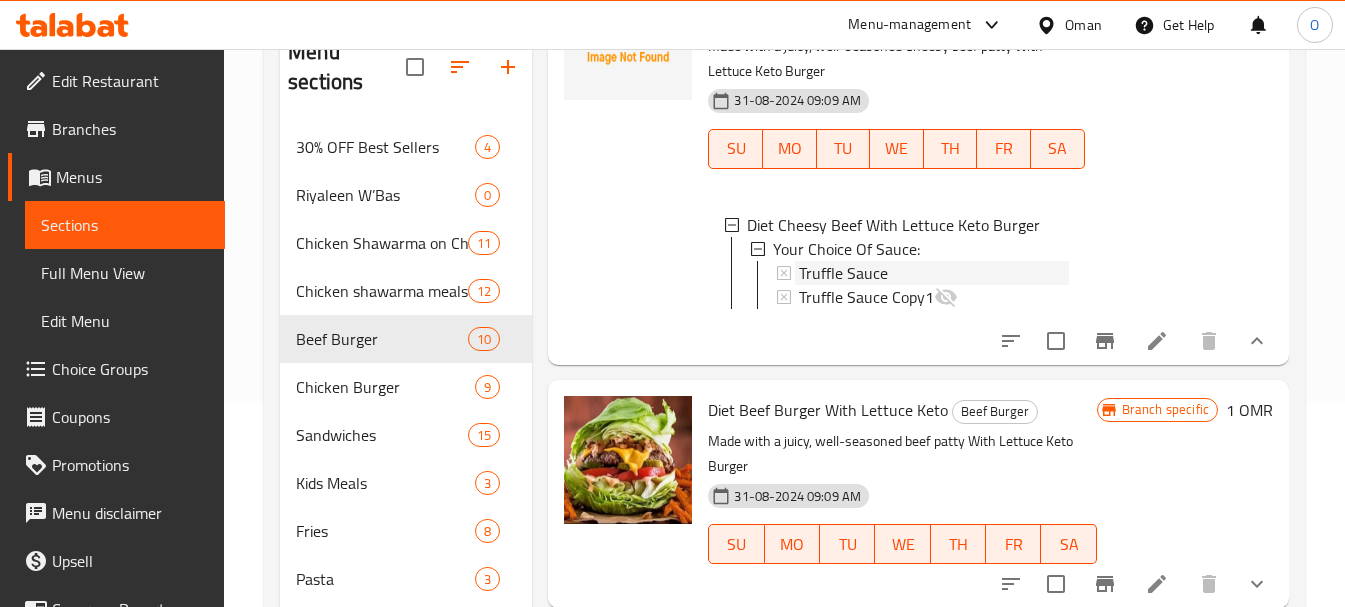 click on "Truffle Sauce" at bounding box center [843, 273] 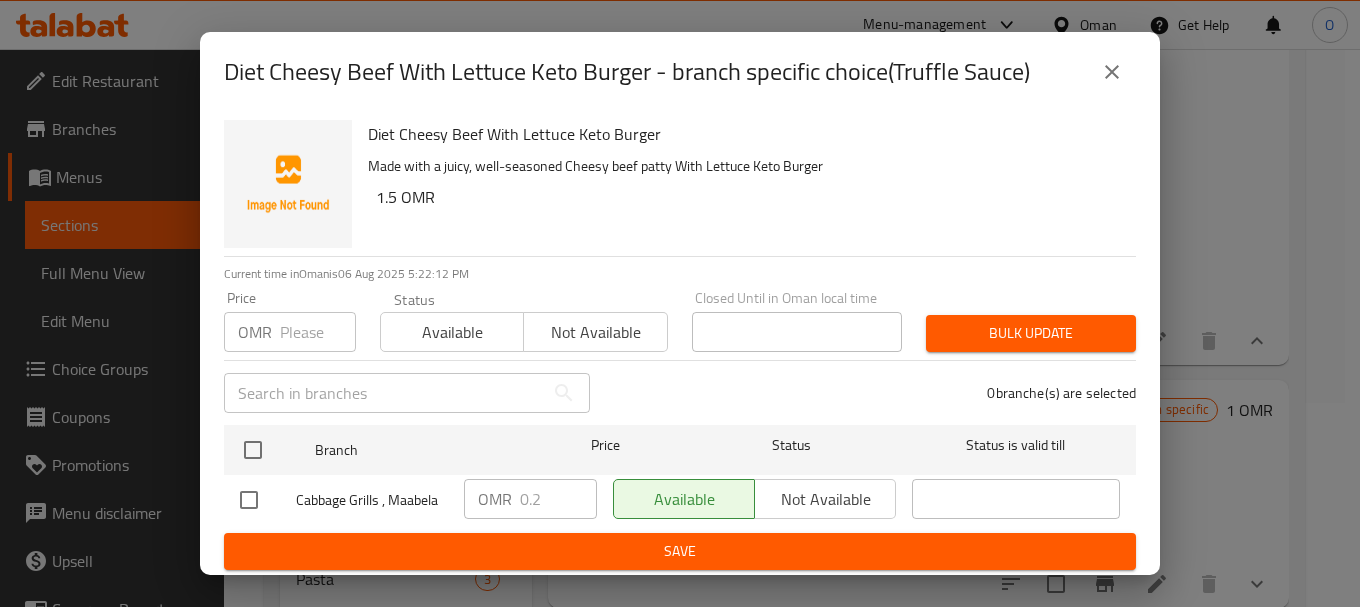 click 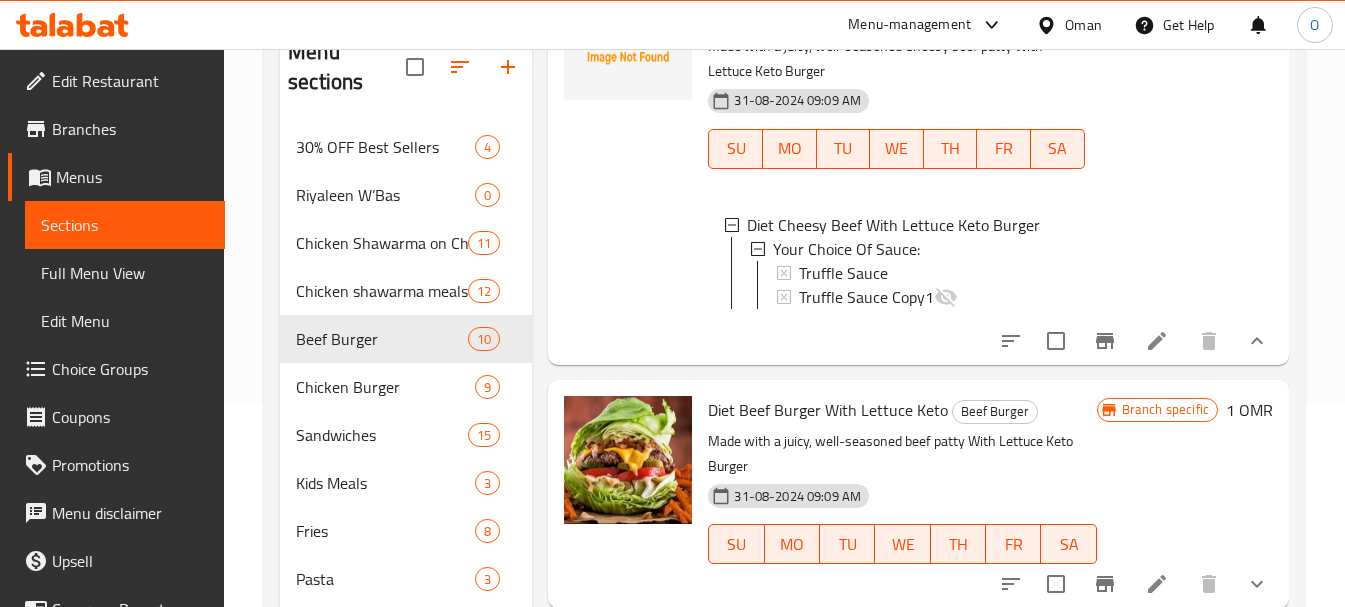 scroll, scrollTop: 2997, scrollLeft: 0, axis: vertical 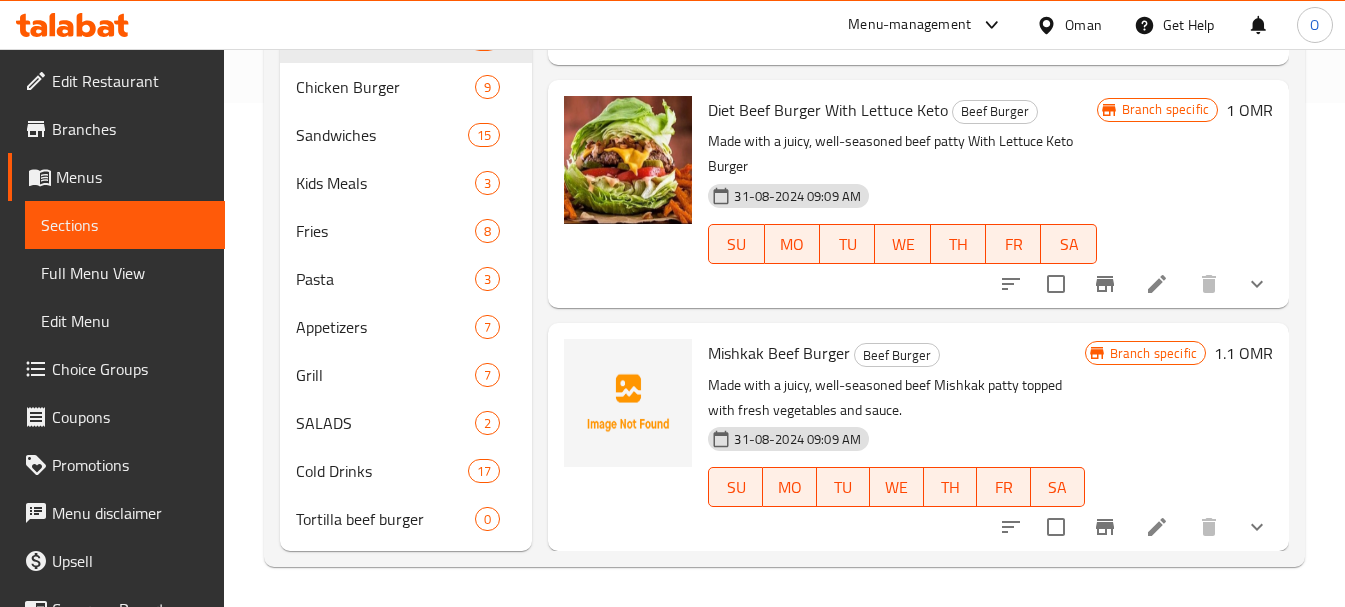 click at bounding box center (1257, 284) 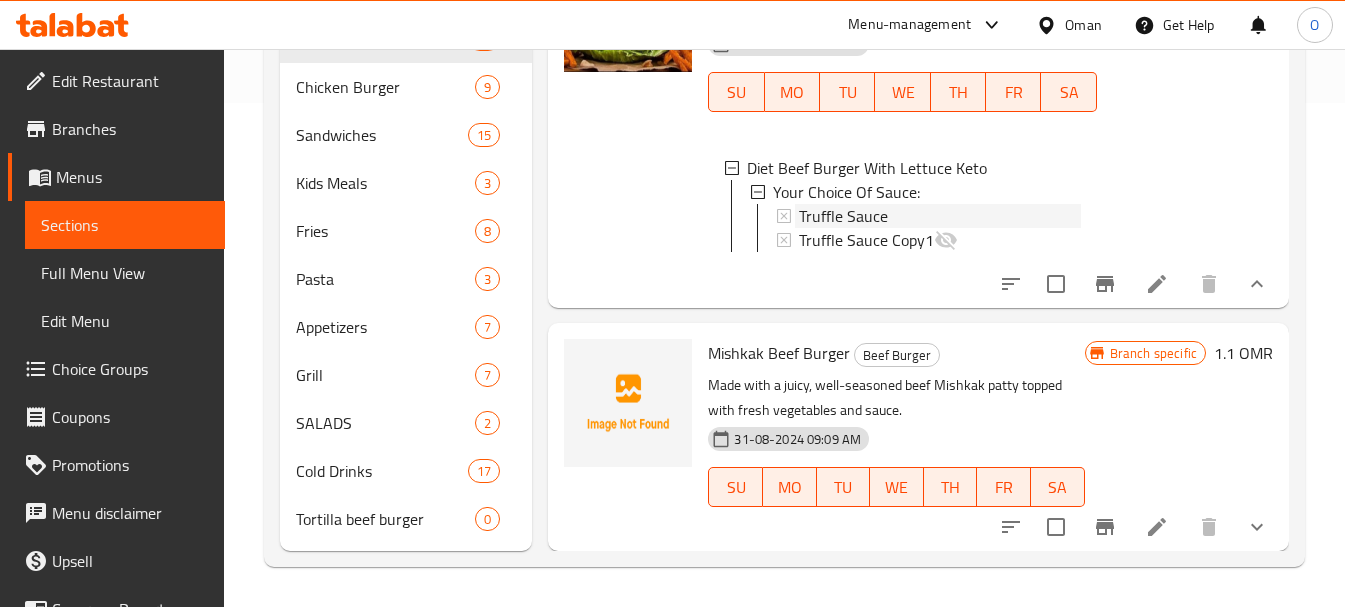 click on "Truffle Sauce" at bounding box center (843, 216) 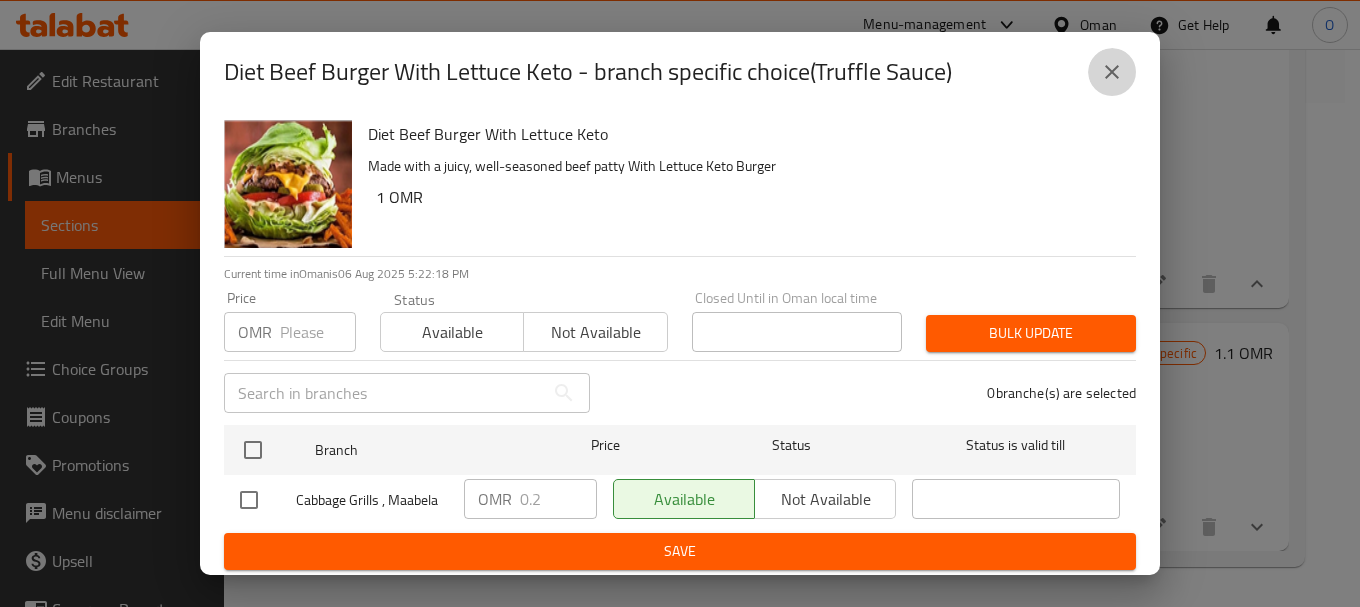 click at bounding box center (1112, 72) 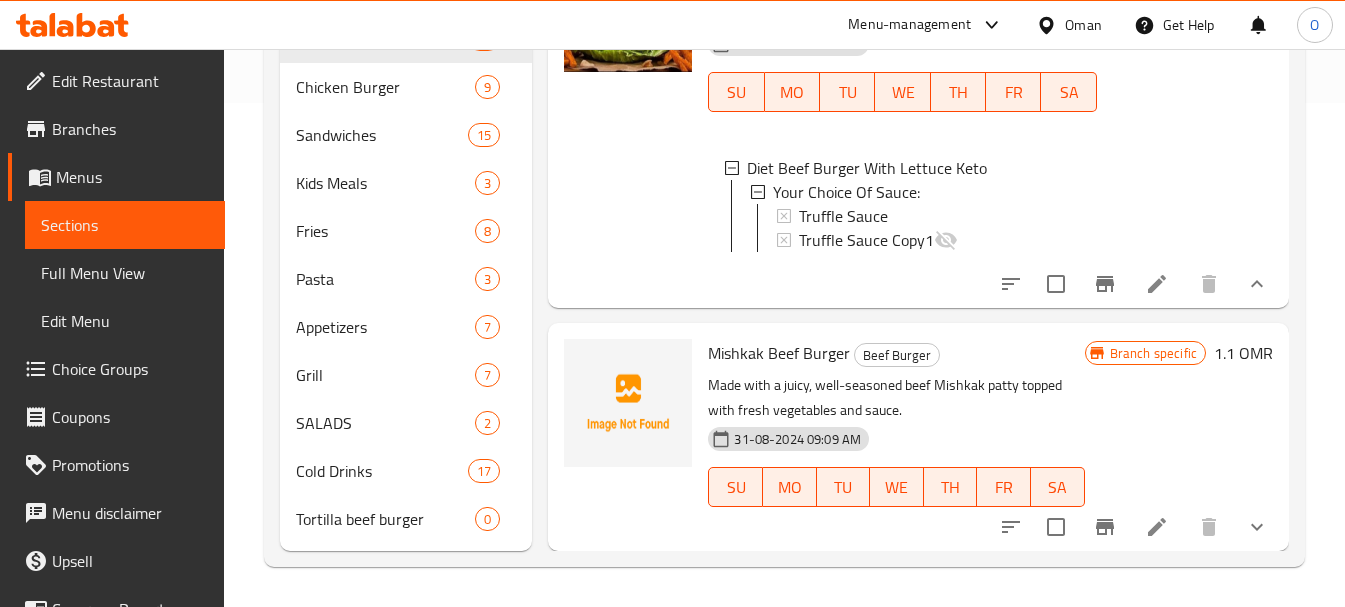 scroll, scrollTop: 3, scrollLeft: 0, axis: vertical 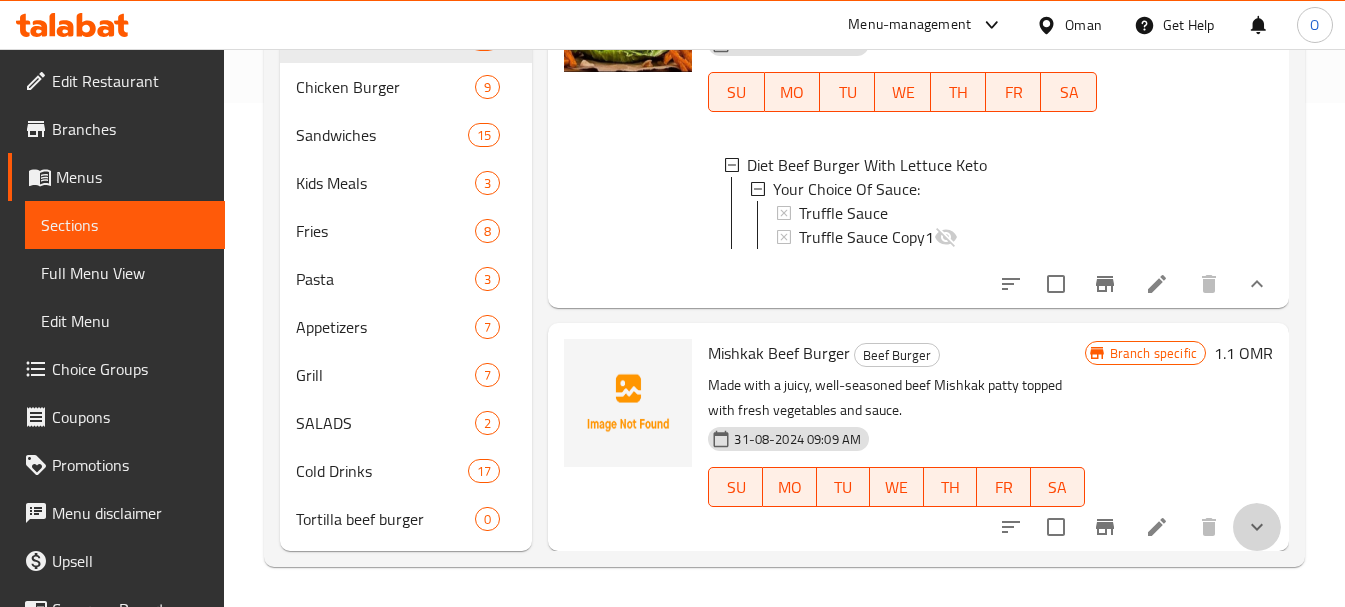 click at bounding box center [1257, 527] 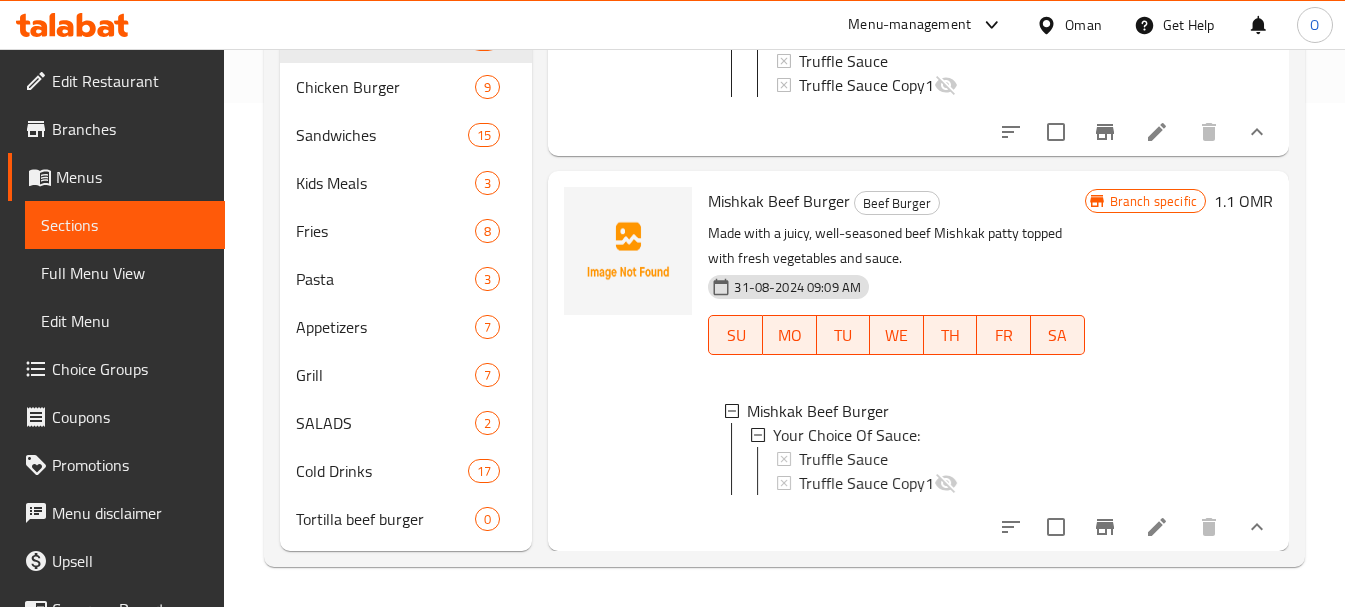 scroll, scrollTop: 3331, scrollLeft: 0, axis: vertical 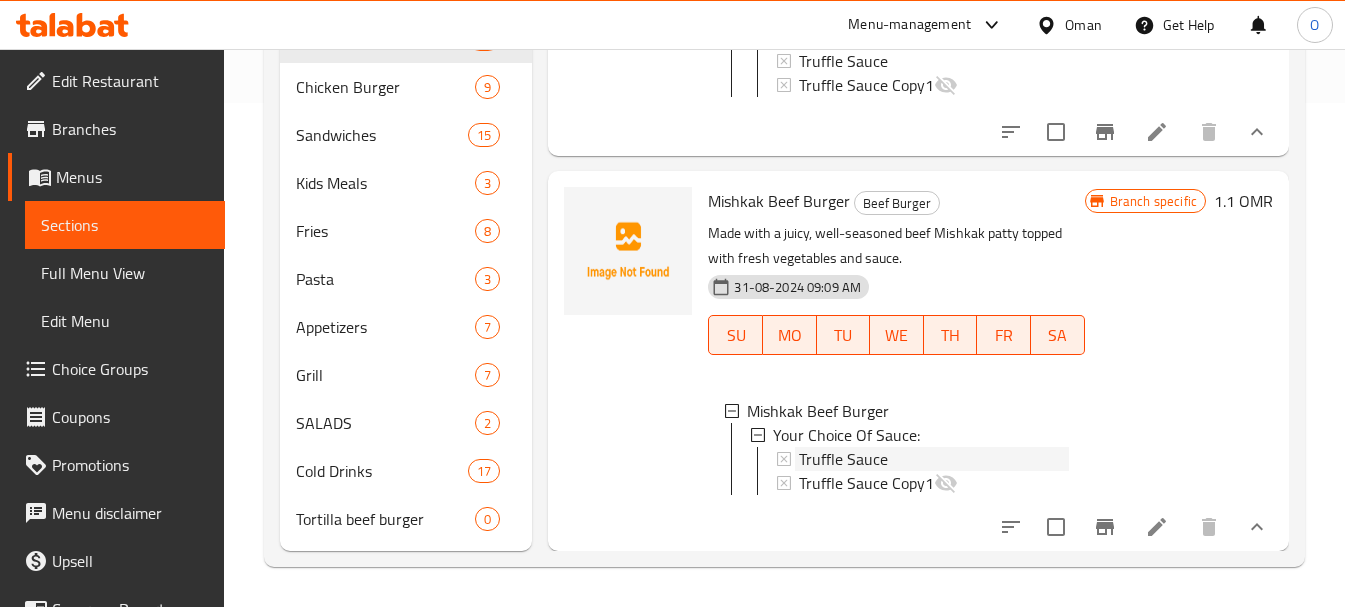 click on "Truffle Sauce" at bounding box center [843, 459] 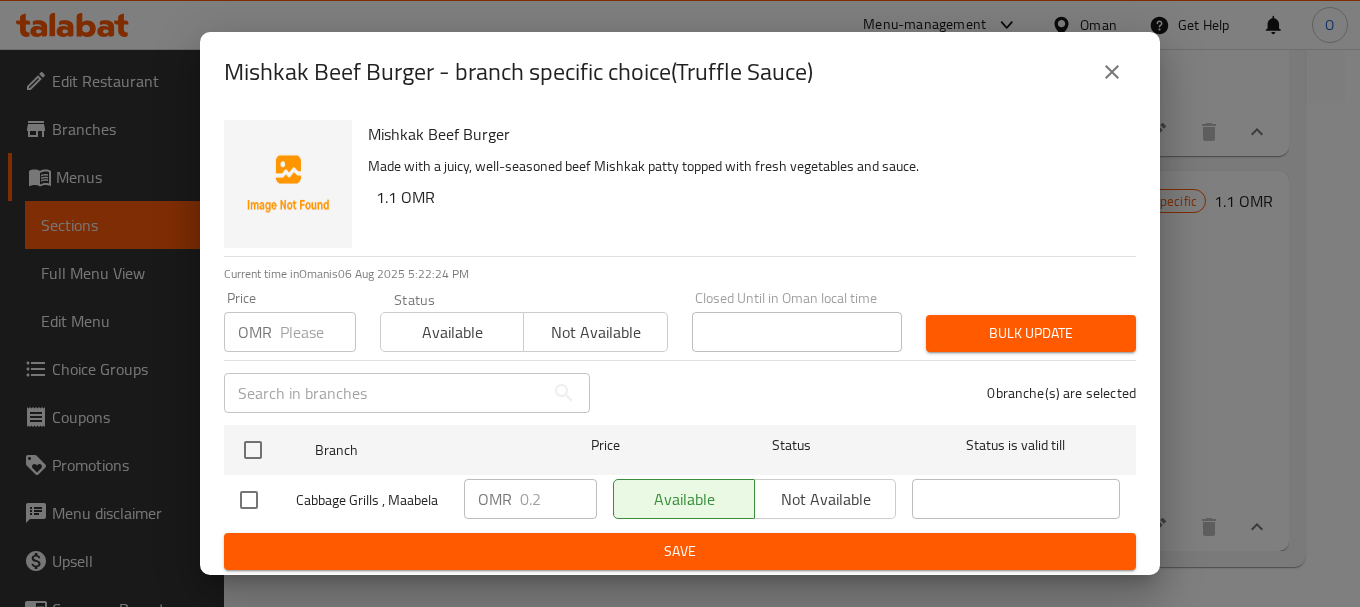 click at bounding box center [1112, 72] 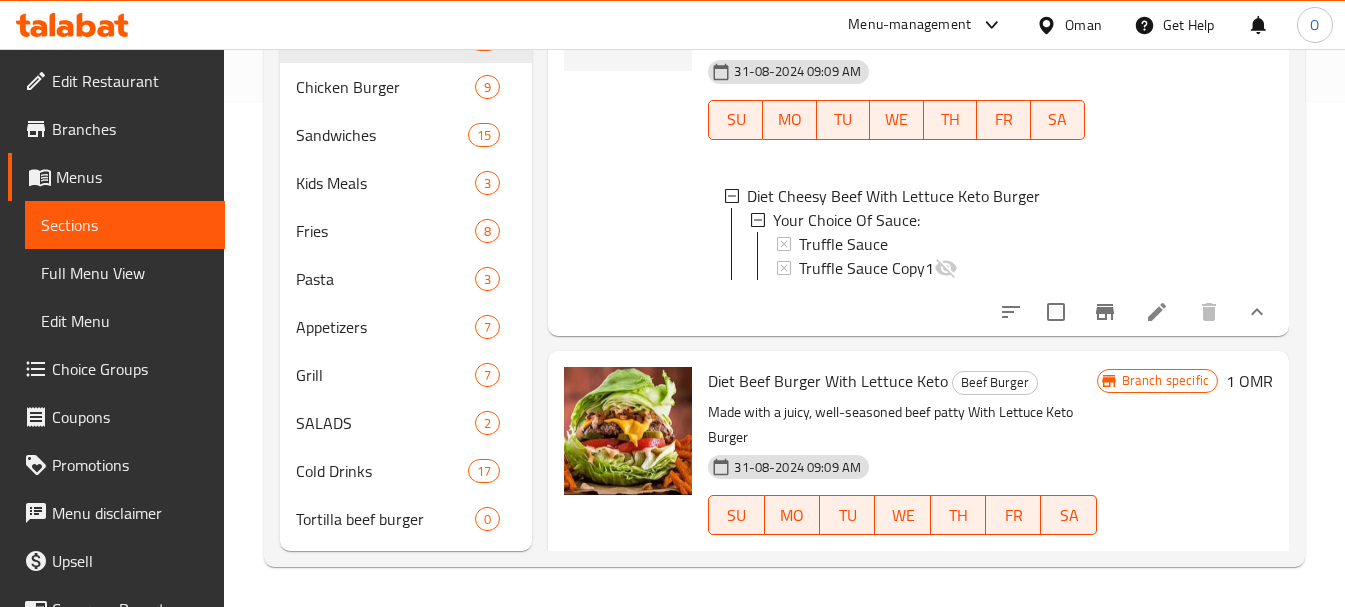 scroll, scrollTop: 2531, scrollLeft: 0, axis: vertical 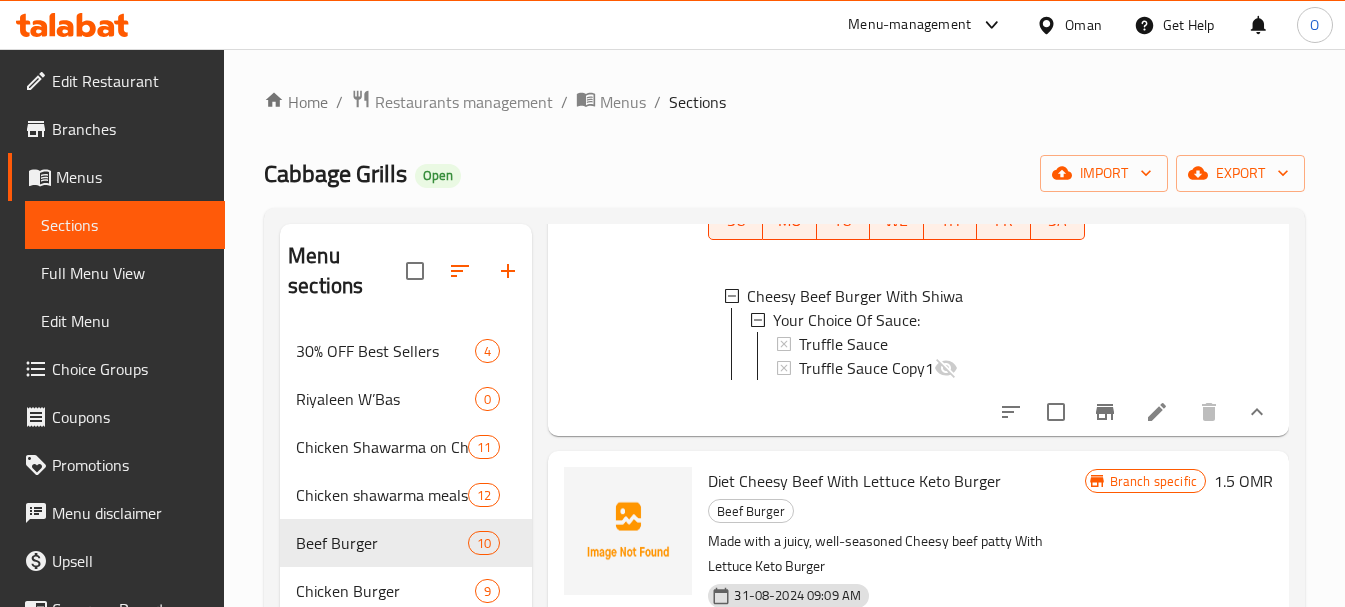 click on "Branches" at bounding box center [130, 129] 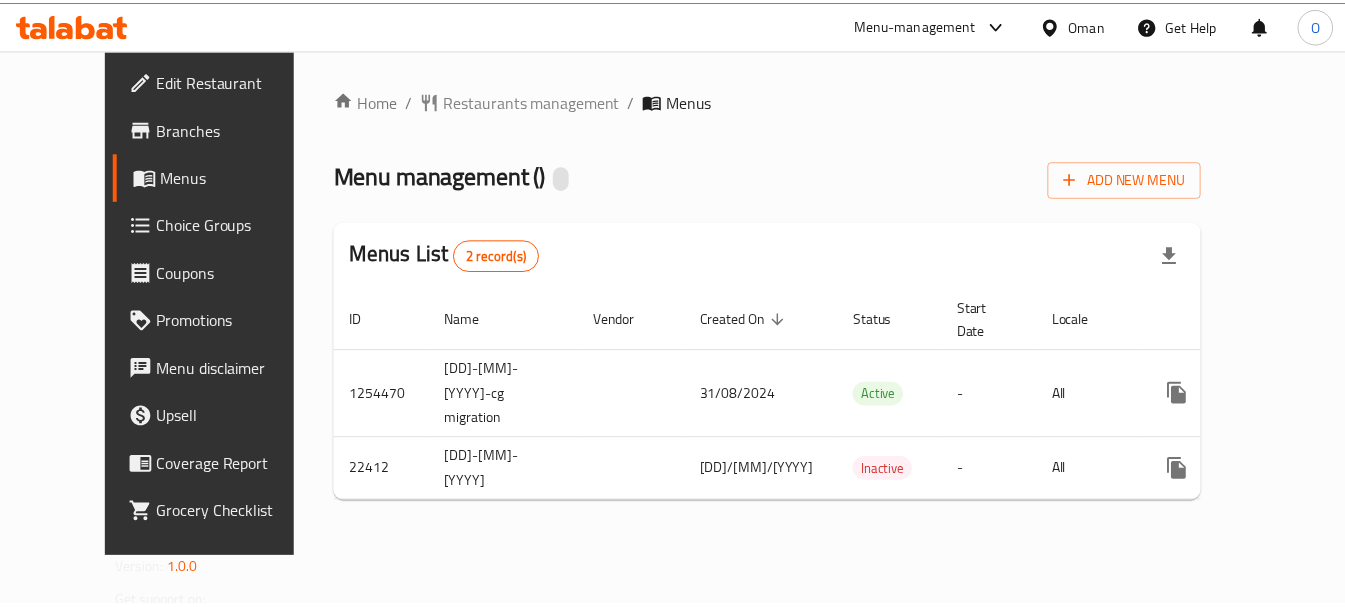 scroll, scrollTop: 0, scrollLeft: 0, axis: both 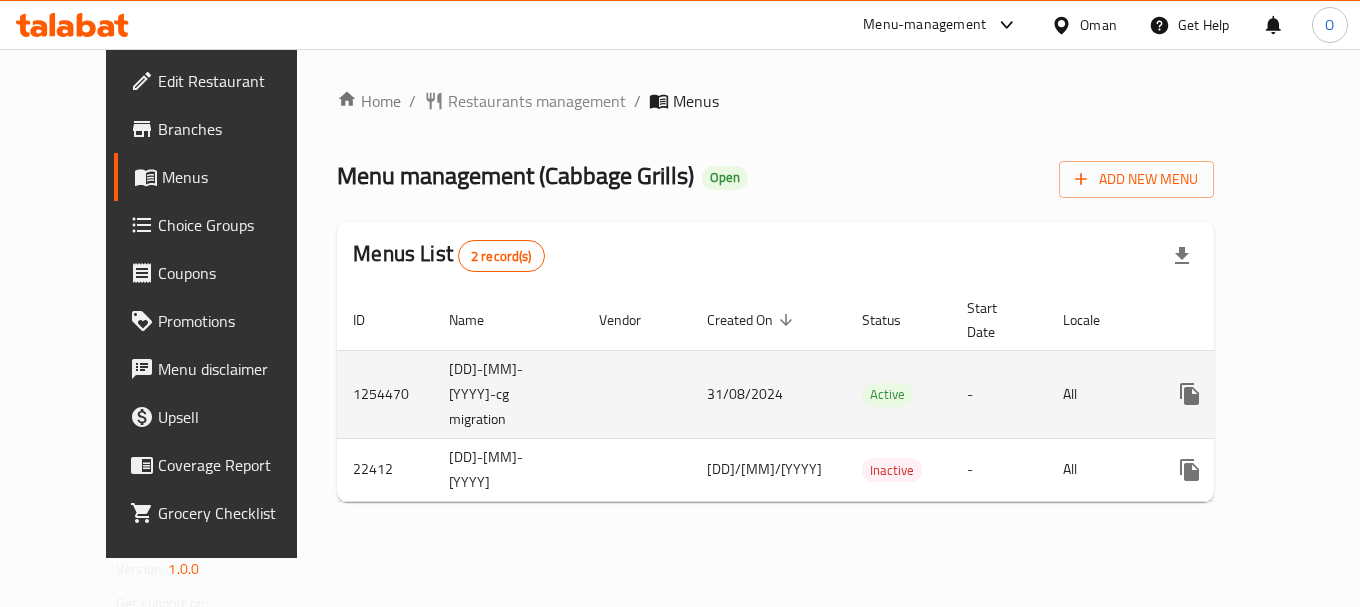 click at bounding box center [1334, 394] 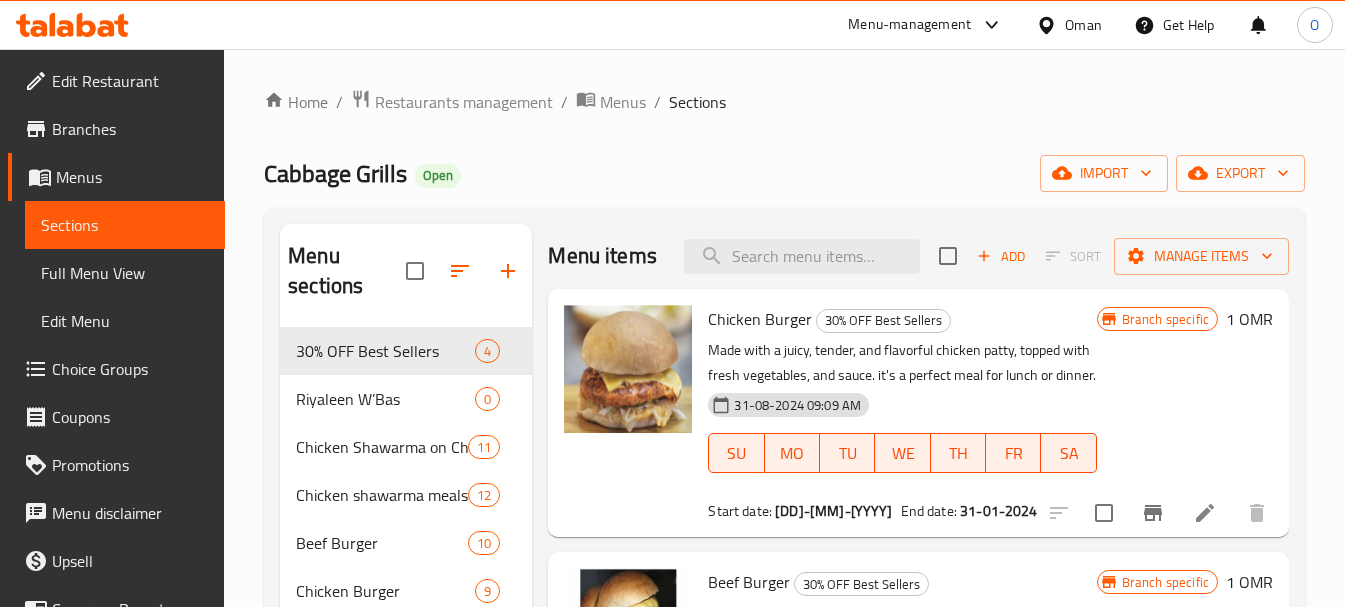 click on "Full Menu View" at bounding box center [125, 273] 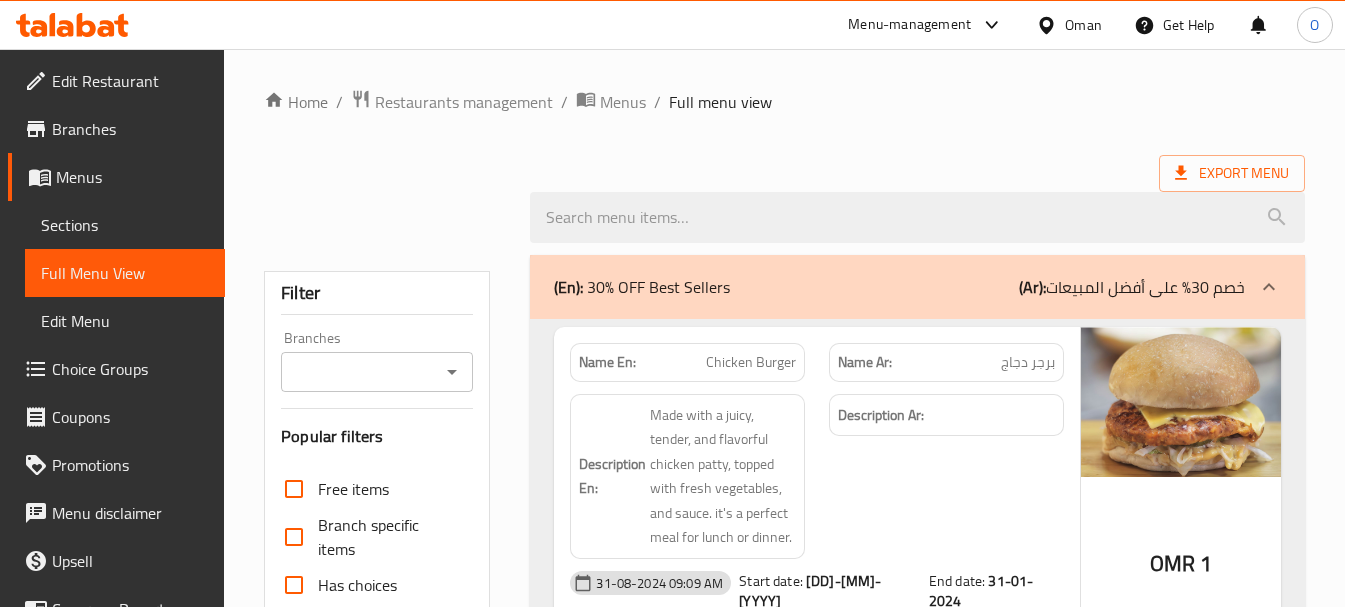 click on "Branches" at bounding box center [377, 372] 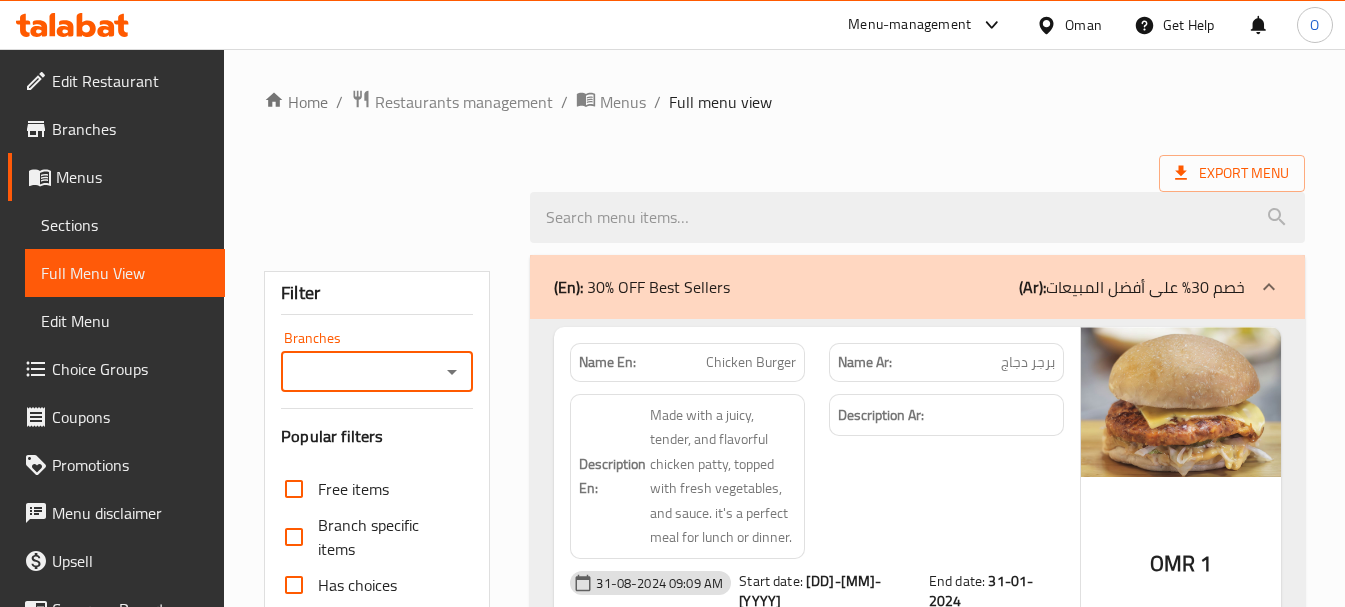 click on "Branches Branches" at bounding box center [377, 361] 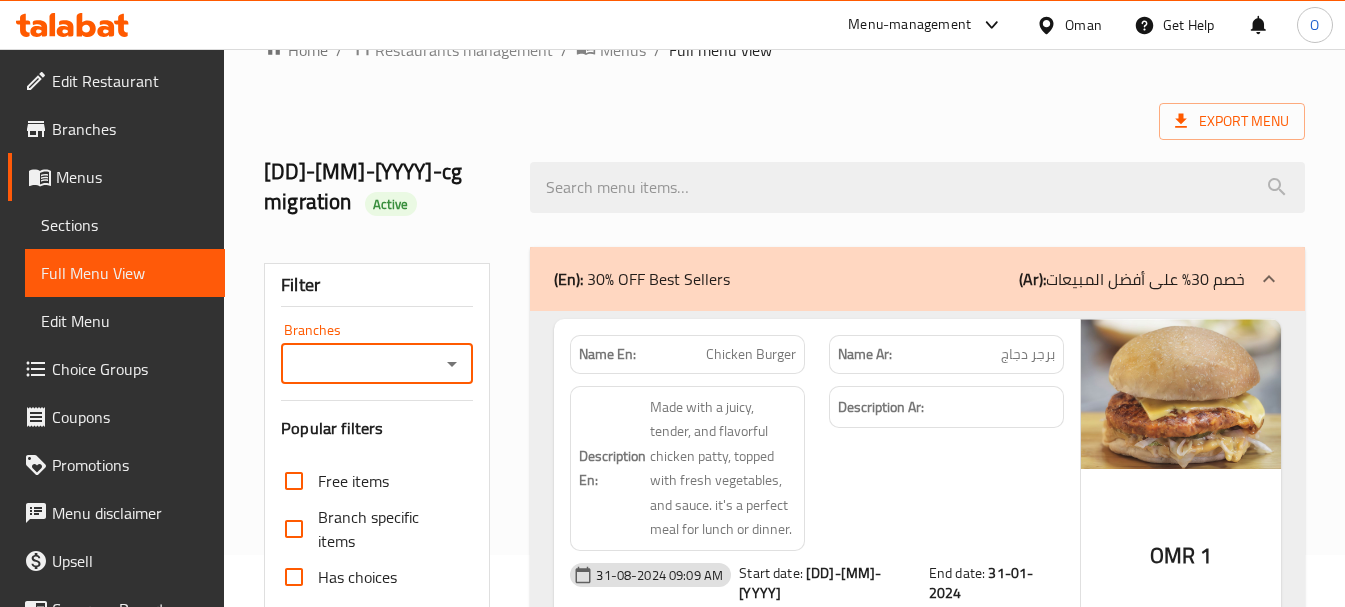 scroll, scrollTop: 100, scrollLeft: 0, axis: vertical 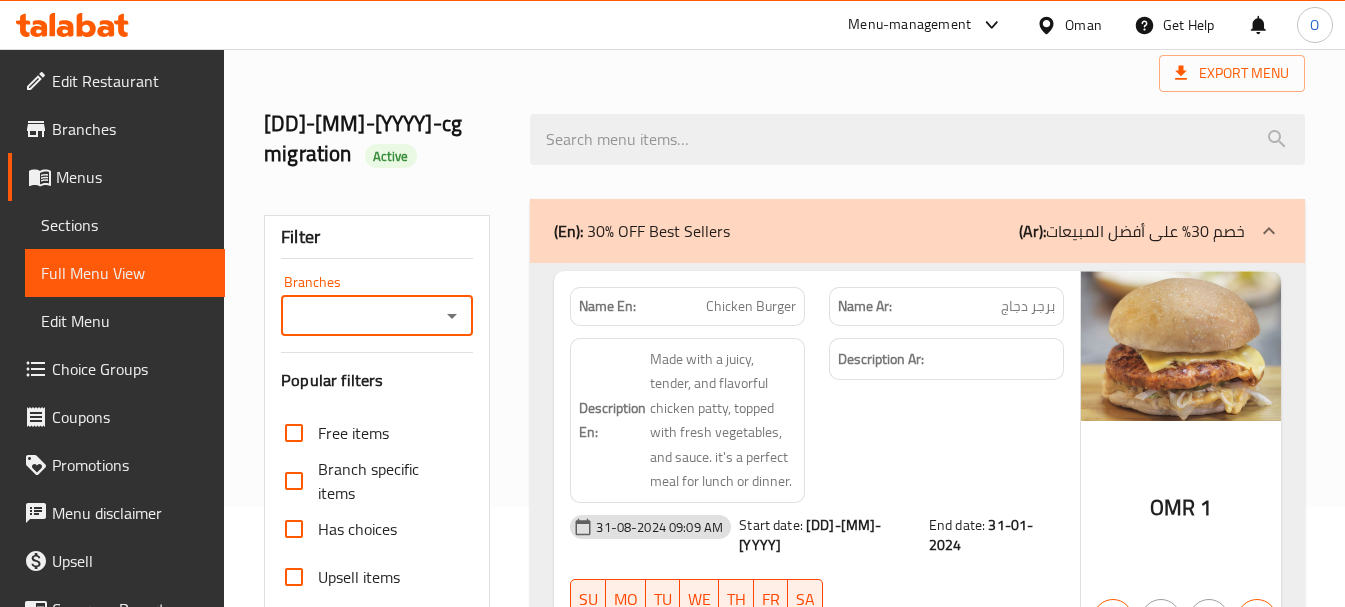 click on "Branches" at bounding box center (360, 316) 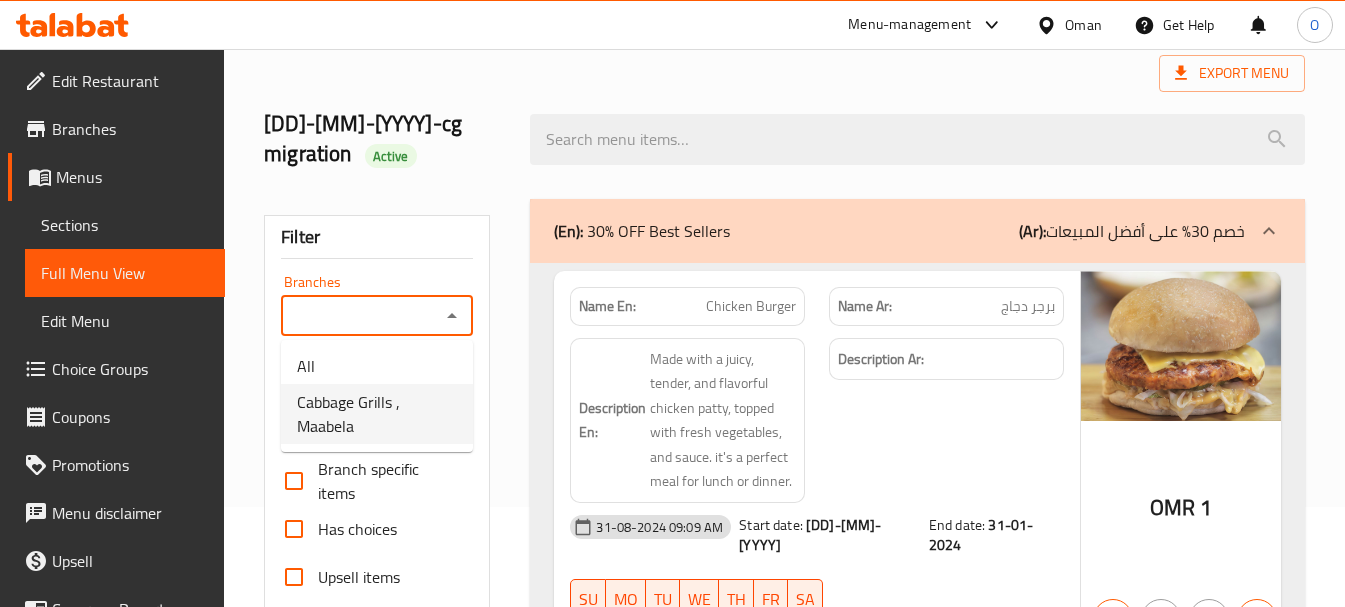 click on "Cabbage Grills , Maabela" at bounding box center (377, 414) 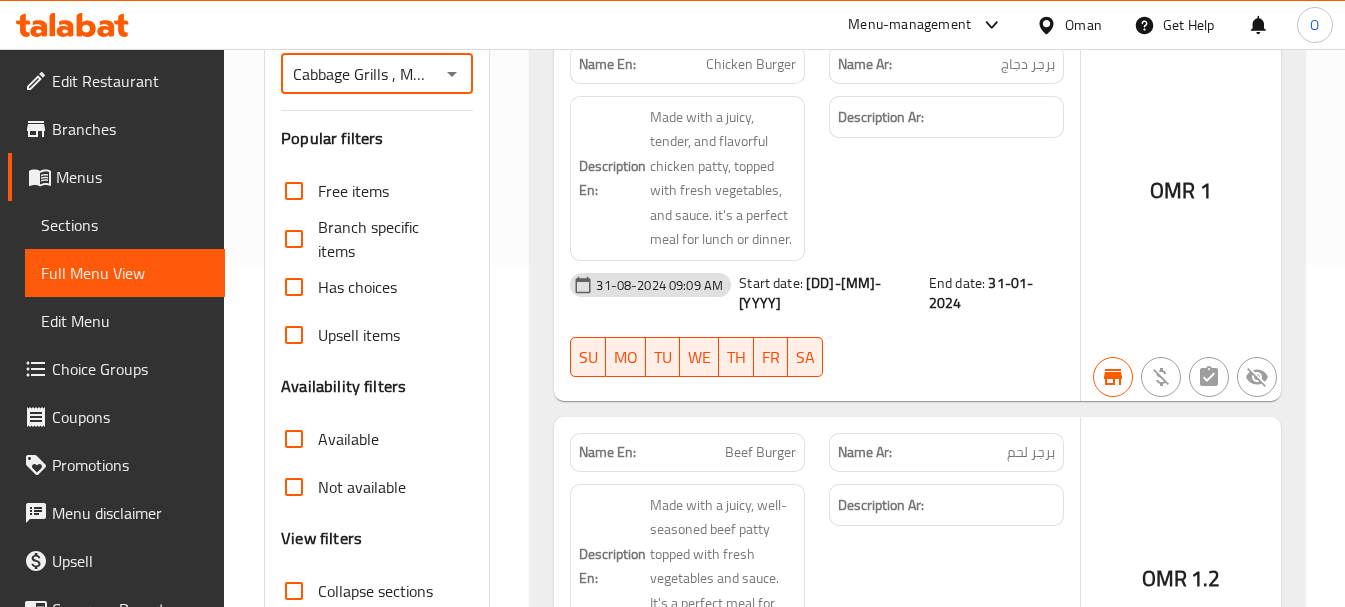 scroll, scrollTop: 487, scrollLeft: 0, axis: vertical 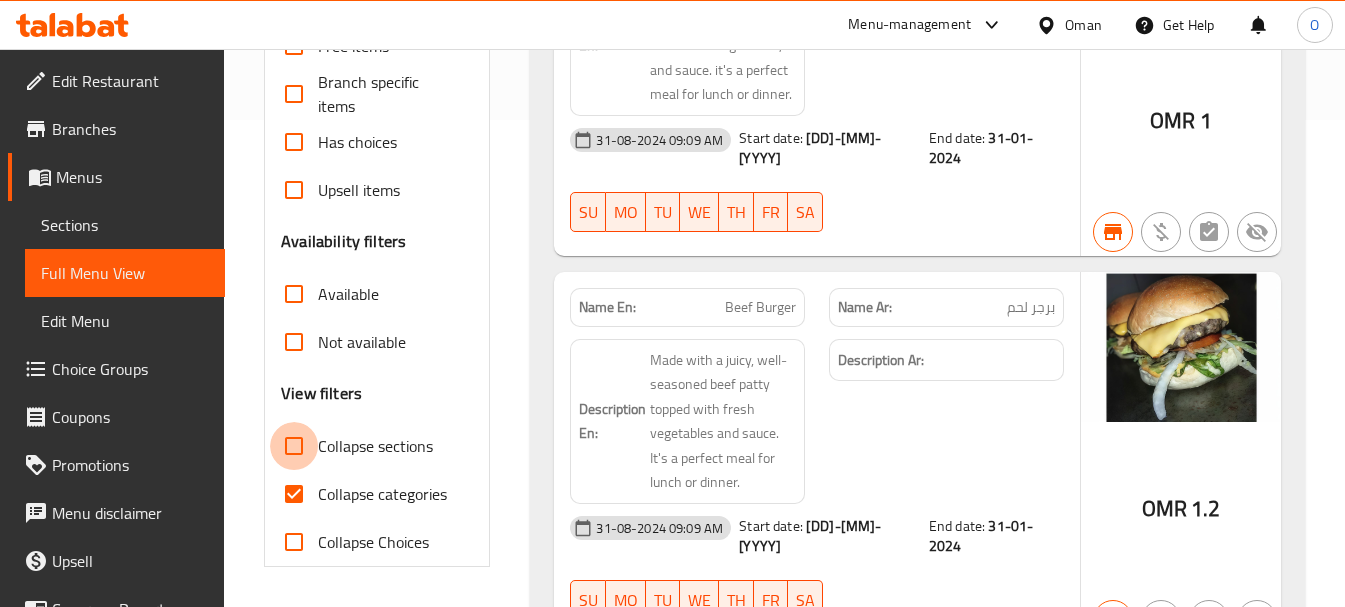 click on "Collapse sections" at bounding box center (294, 446) 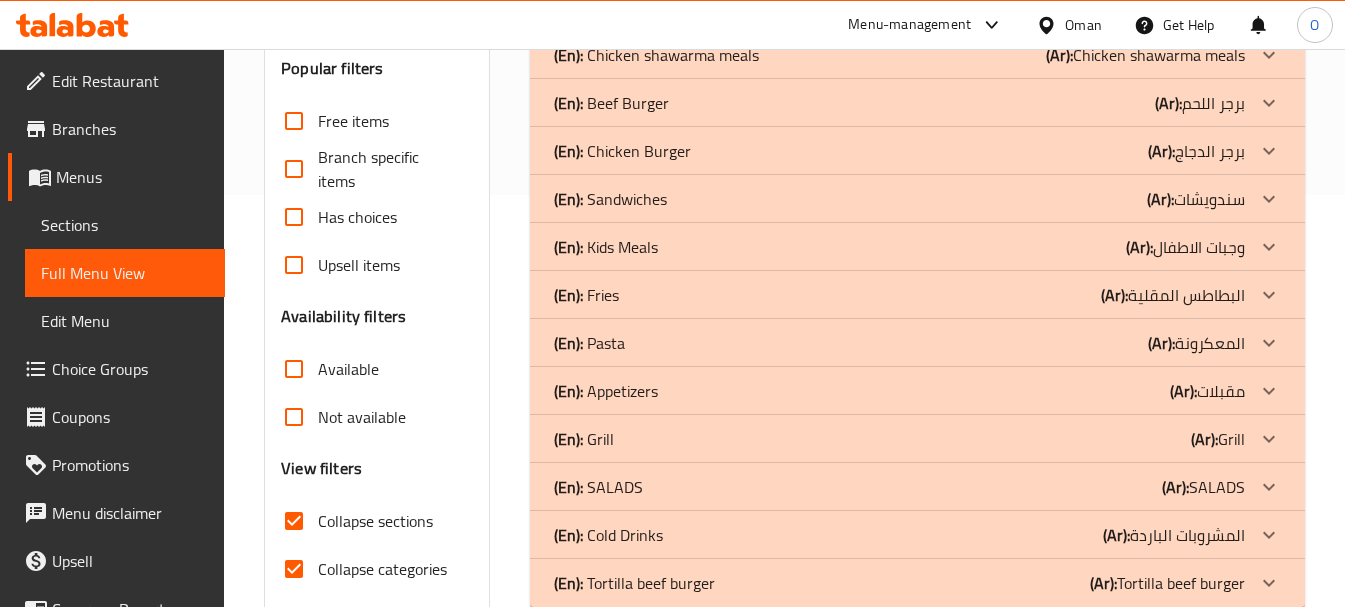 scroll, scrollTop: 287, scrollLeft: 0, axis: vertical 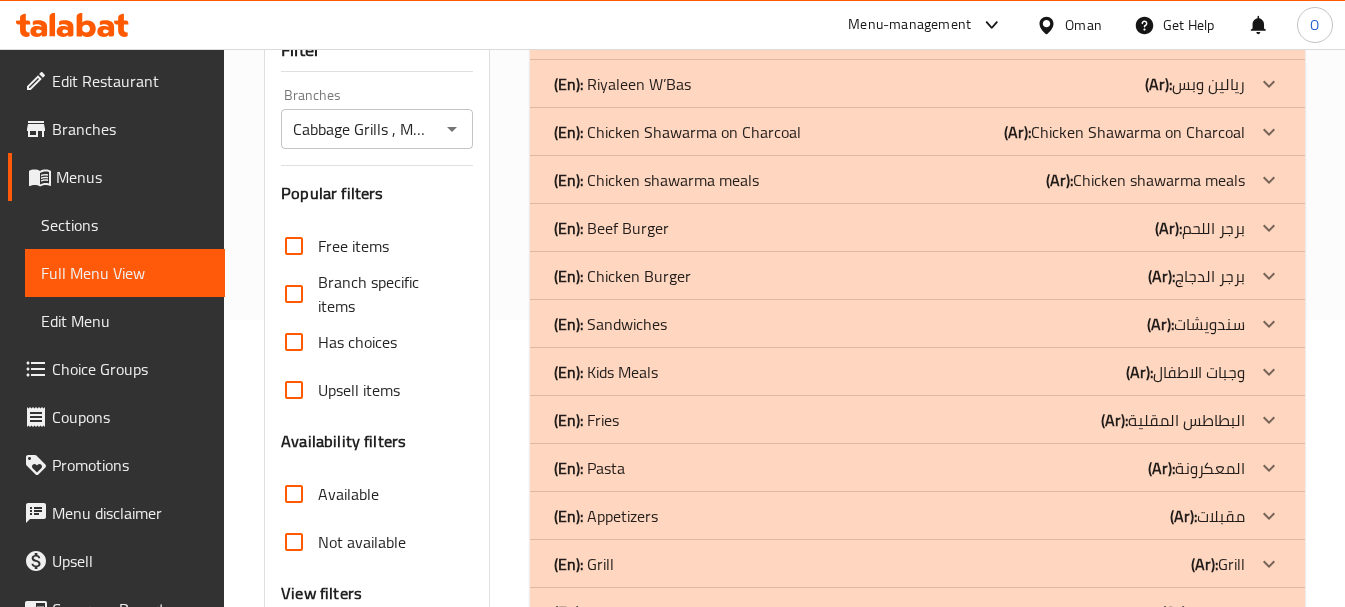 click on "(En):   Chicken Burger" at bounding box center (642, 36) 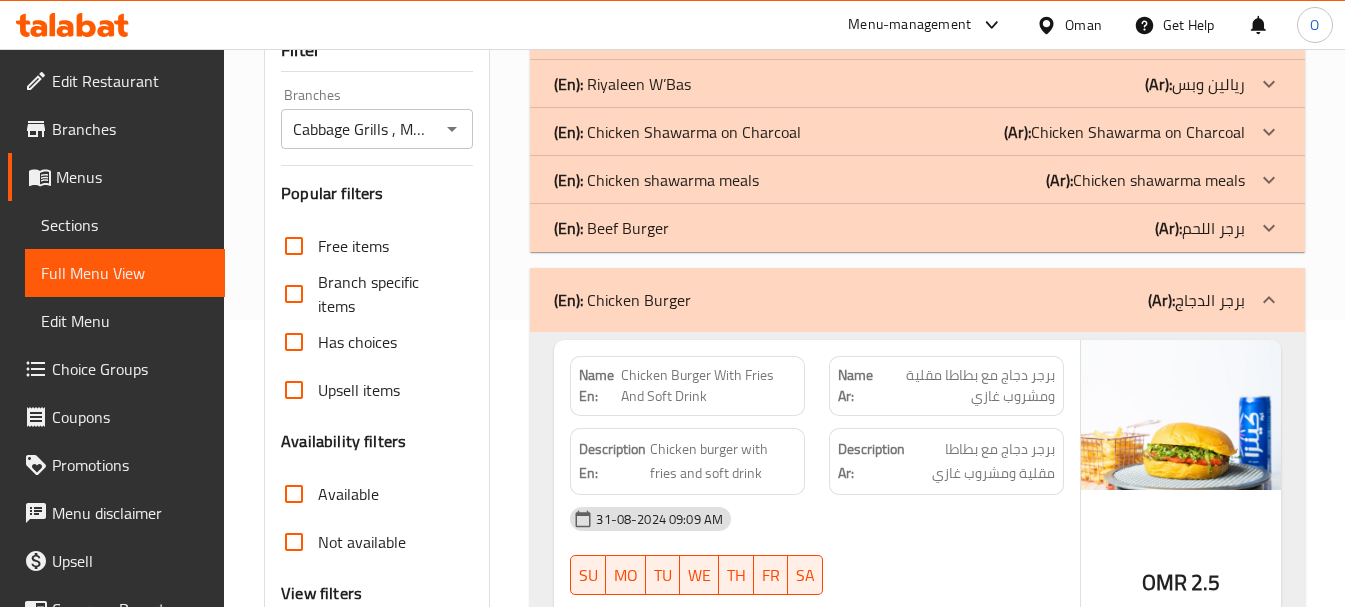 click on "(En):   Beef Burger (Ar): برجر اللحم" at bounding box center (899, 36) 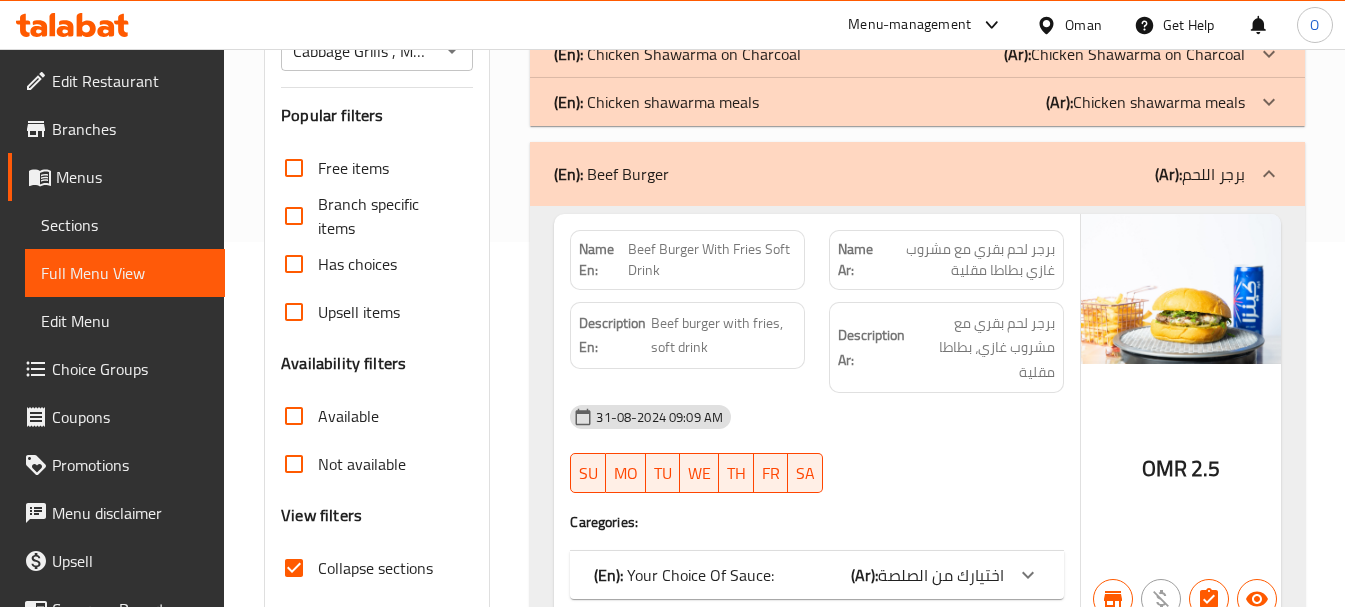 scroll, scrollTop: 487, scrollLeft: 0, axis: vertical 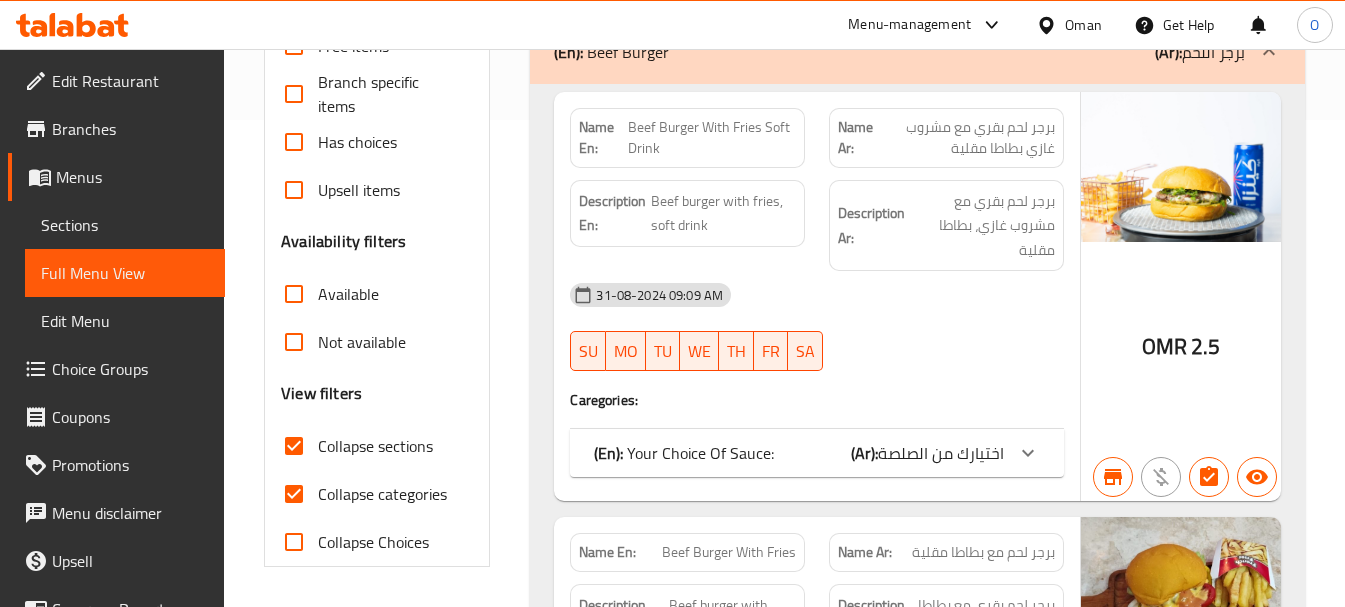click on "Collapse categories" at bounding box center [294, 494] 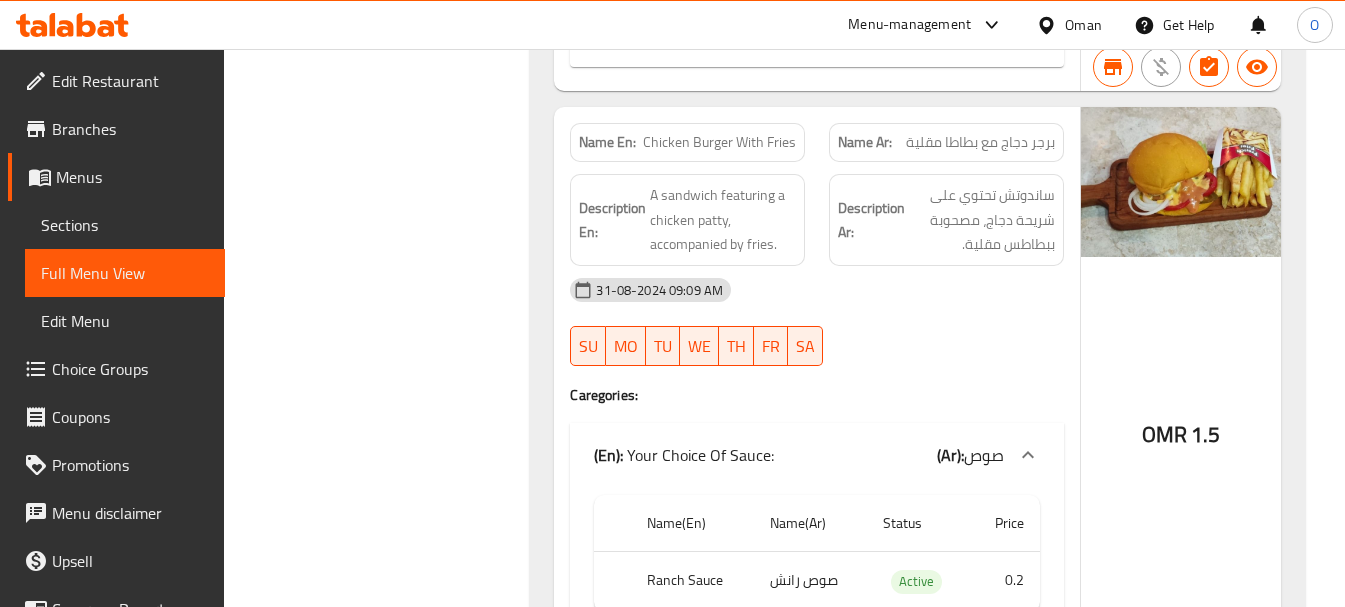 scroll, scrollTop: 7900, scrollLeft: 0, axis: vertical 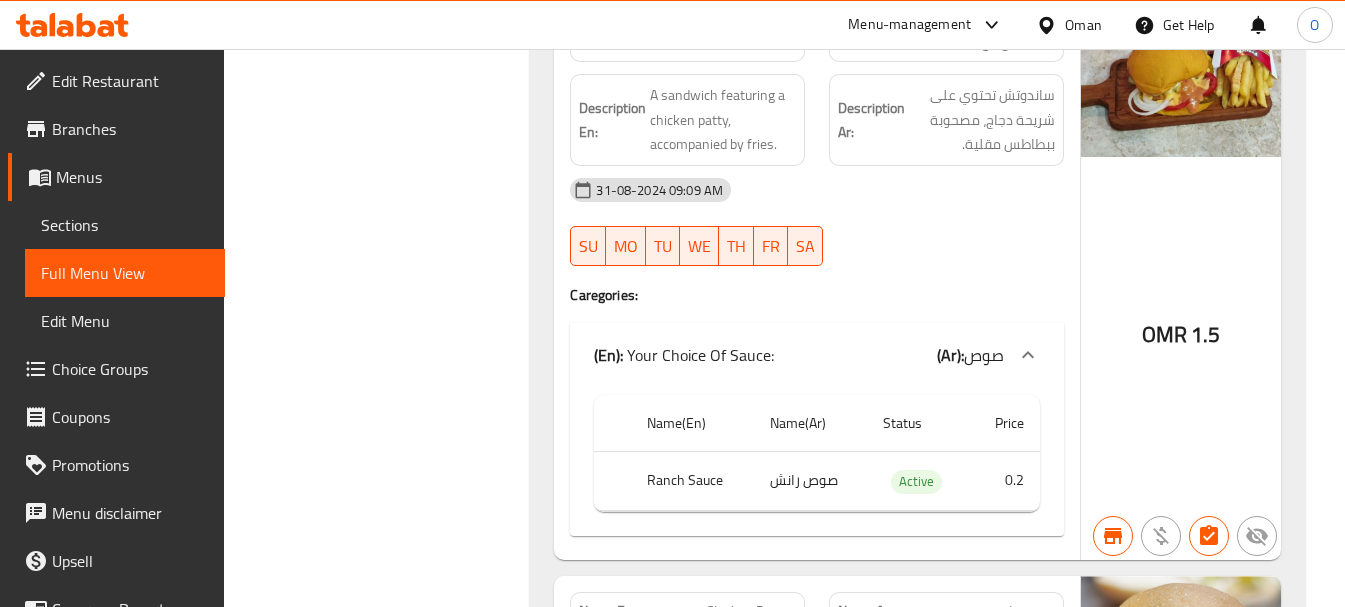 click on "Oman" at bounding box center (1083, 25) 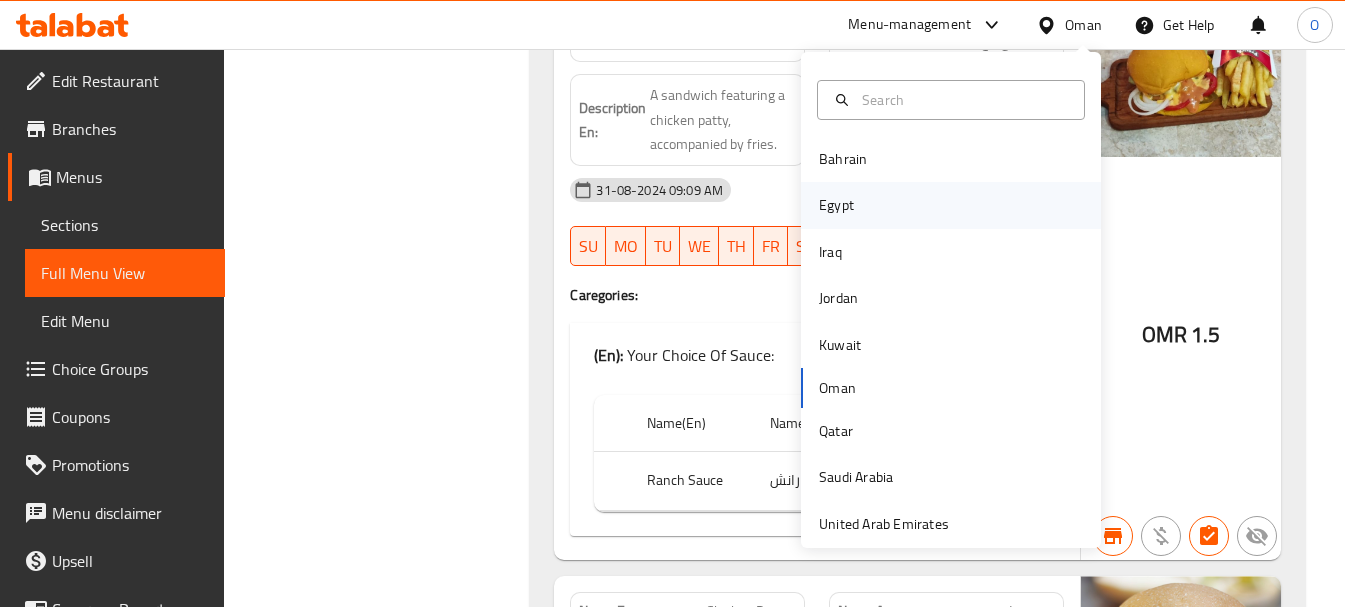 click on "Egypt" at bounding box center (836, 205) 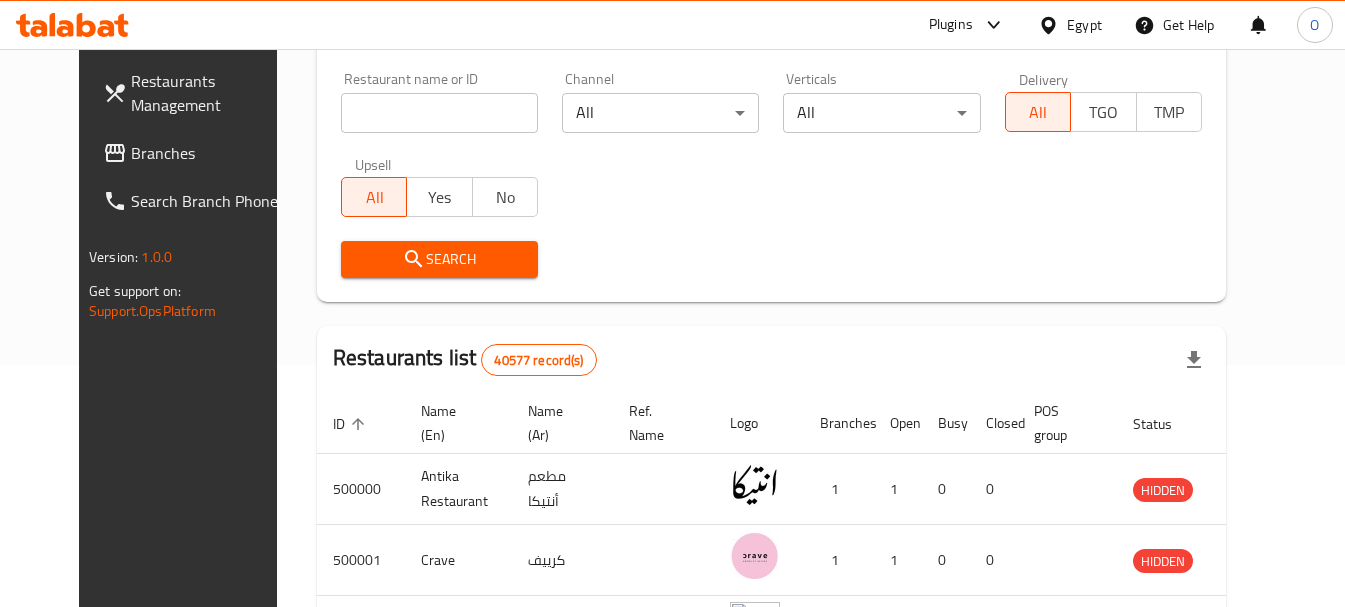 scroll, scrollTop: 207, scrollLeft: 0, axis: vertical 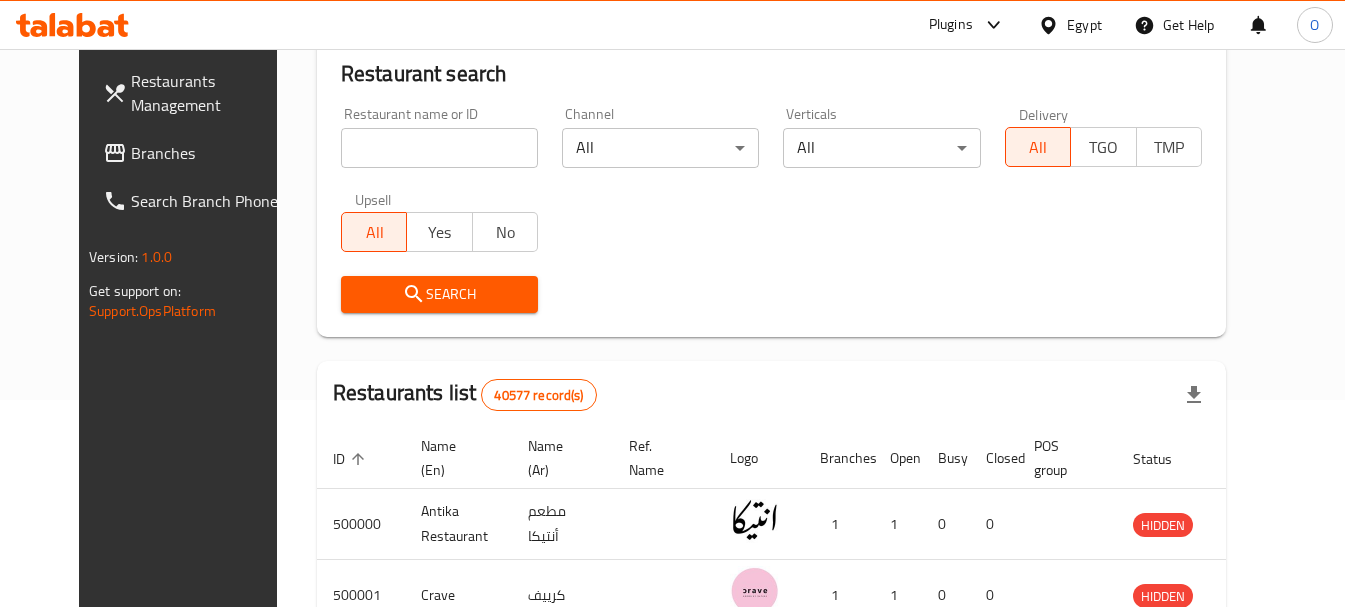 click at bounding box center (439, 148) 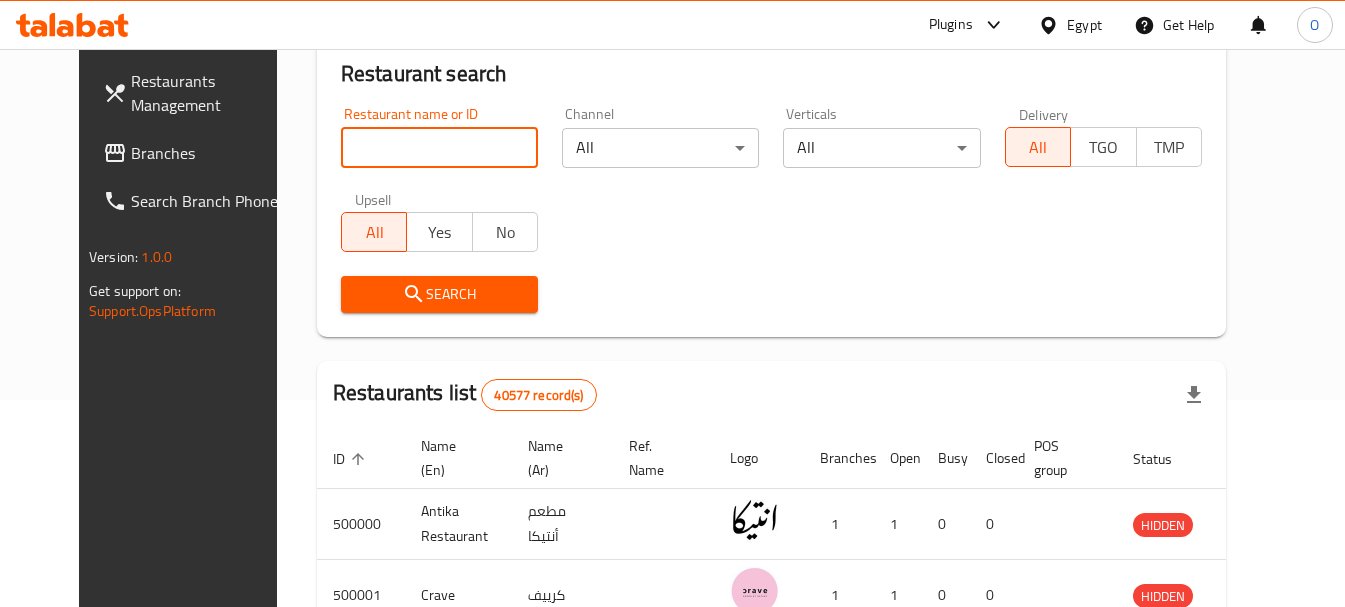 paste on "683685" 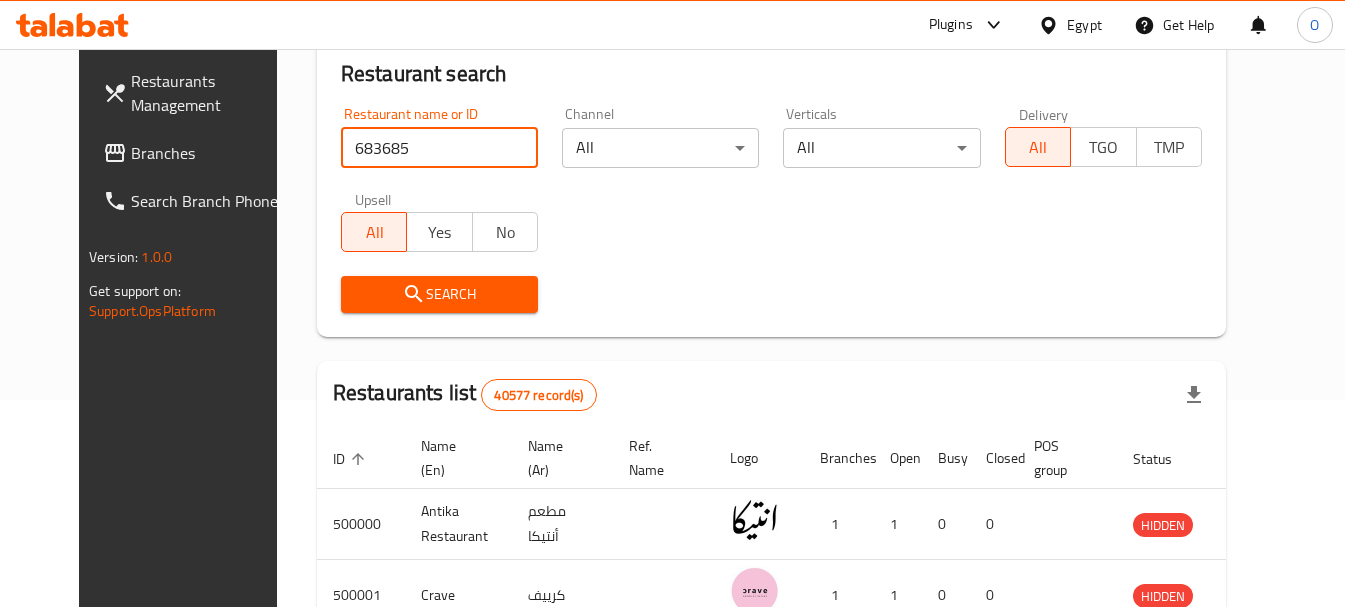 type on "683685" 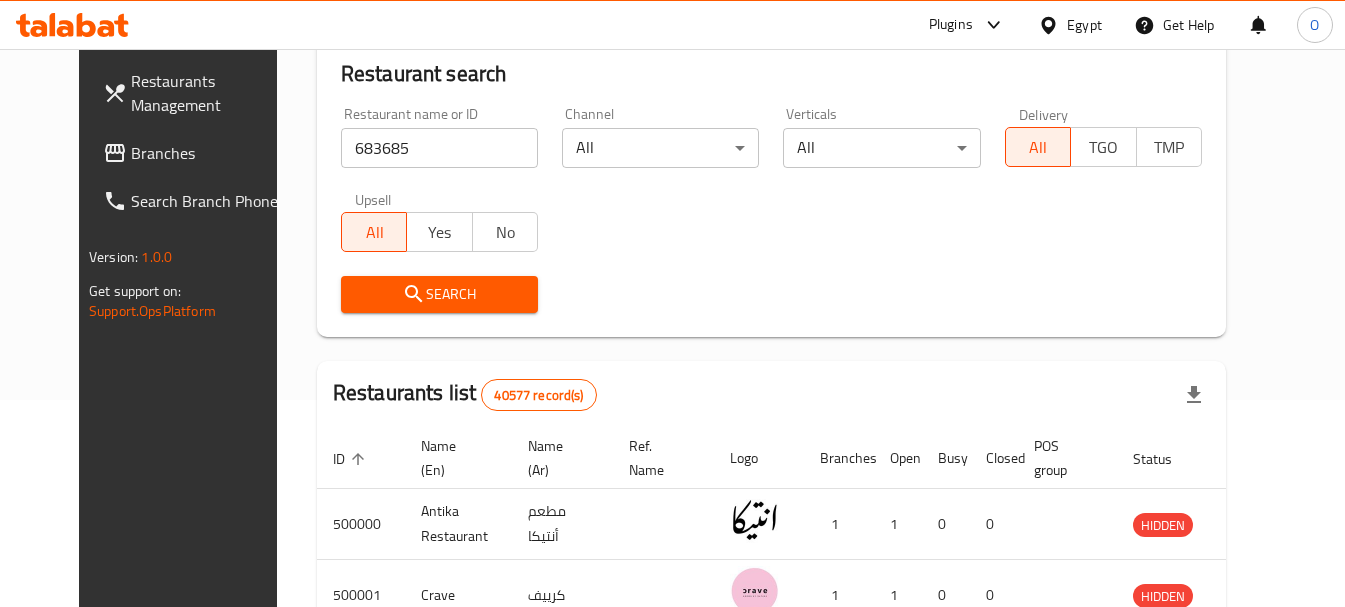 click on "Search" at bounding box center [439, 294] 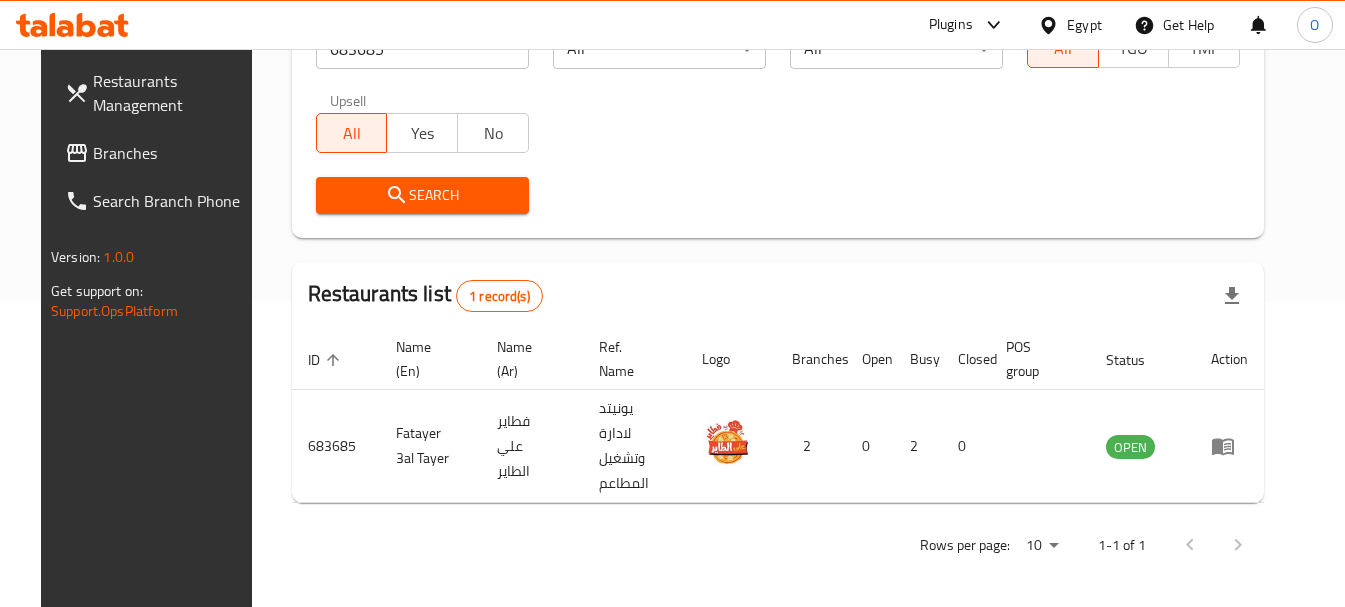 scroll, scrollTop: 268, scrollLeft: 0, axis: vertical 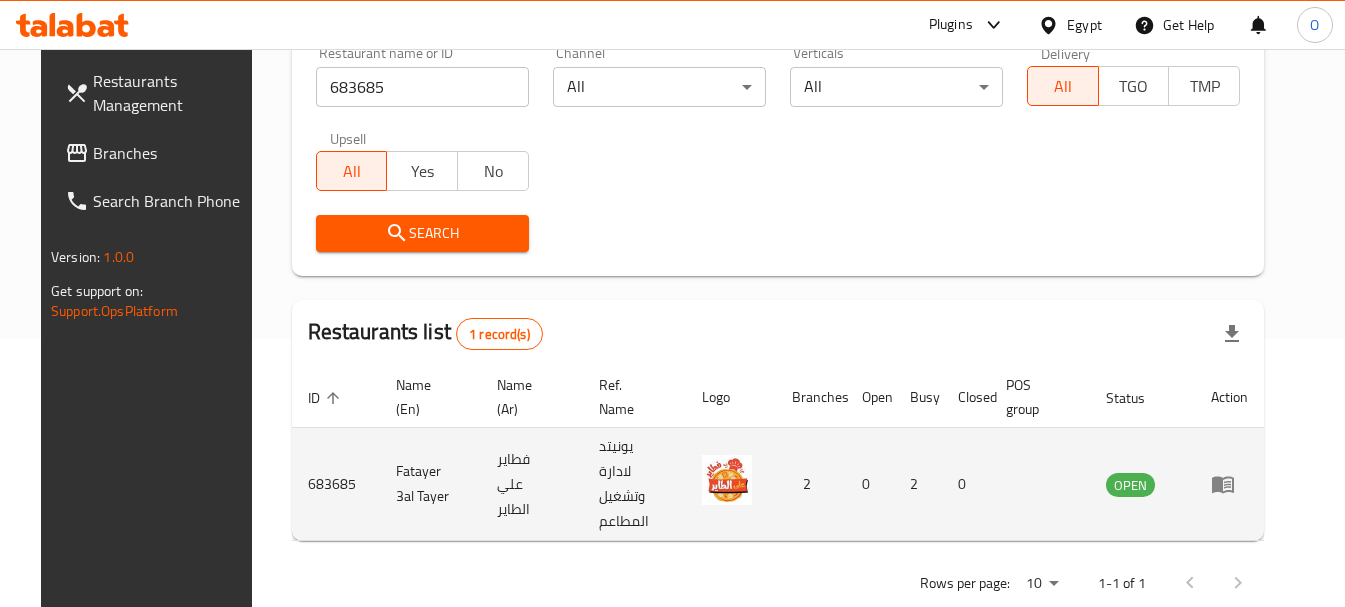 click at bounding box center [1229, 484] 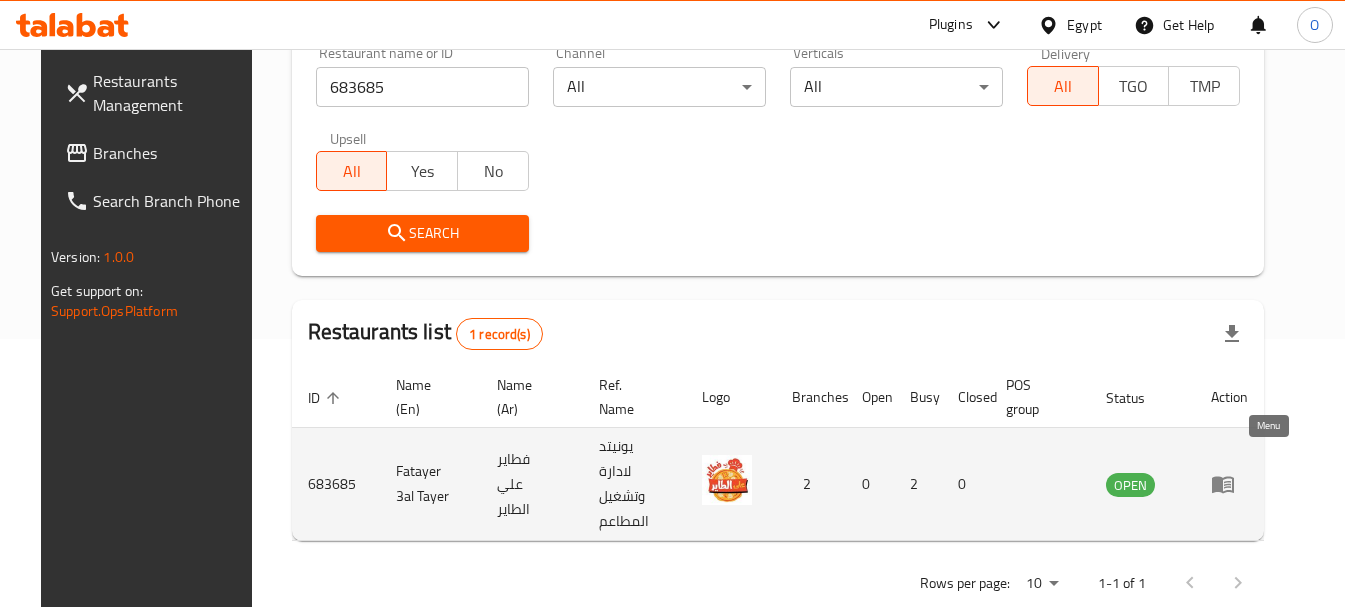 click 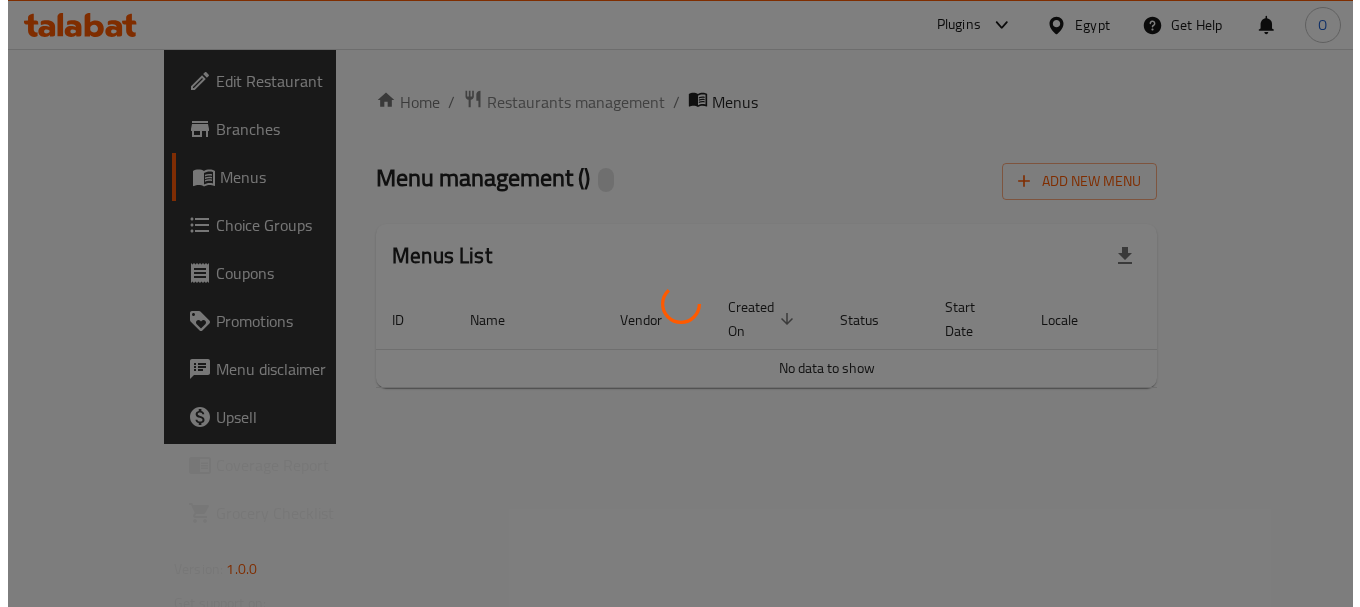 scroll, scrollTop: 0, scrollLeft: 0, axis: both 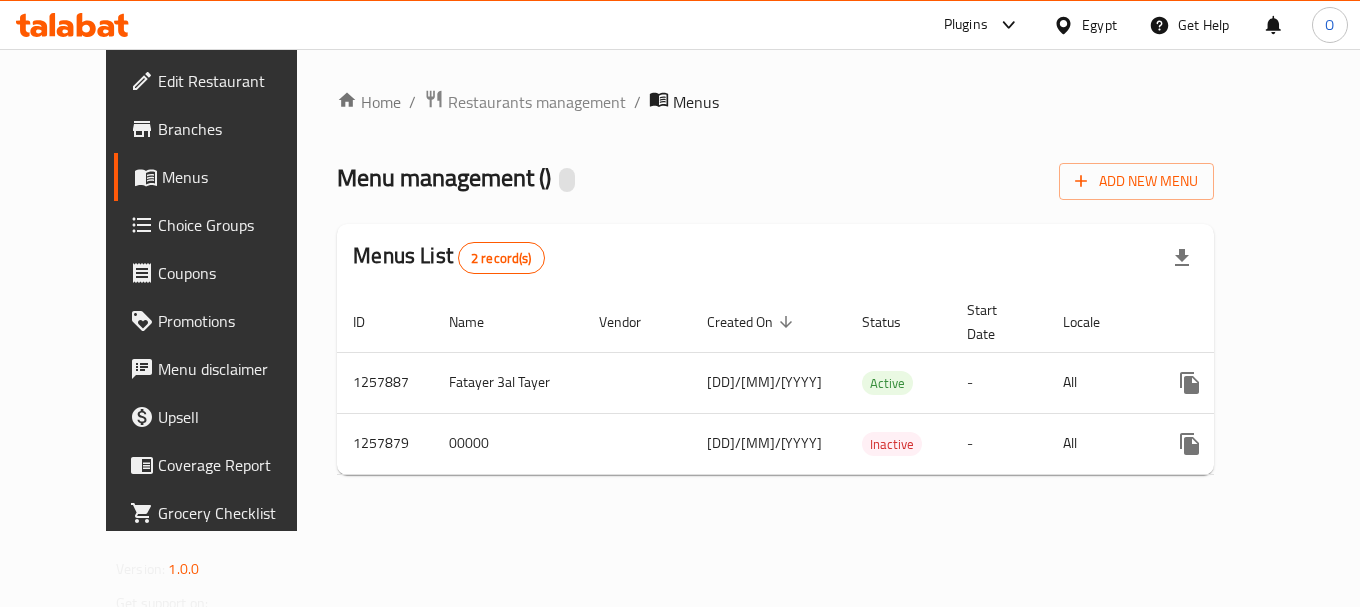 click on "Branches" at bounding box center [237, 129] 